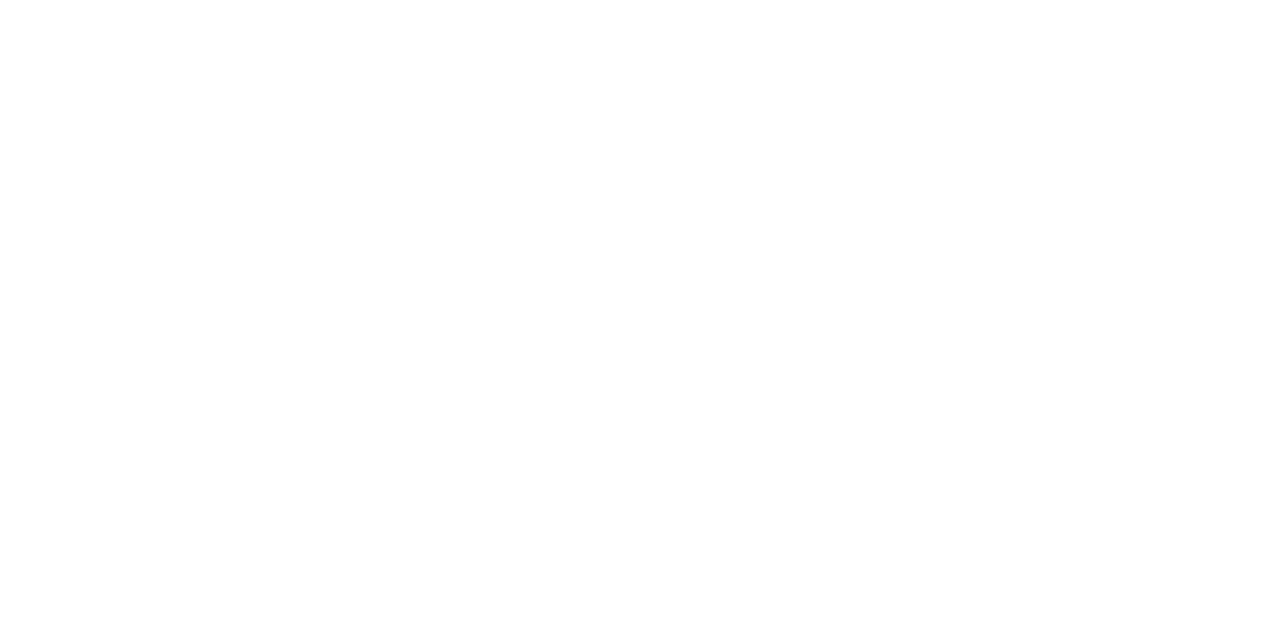 scroll, scrollTop: 0, scrollLeft: 0, axis: both 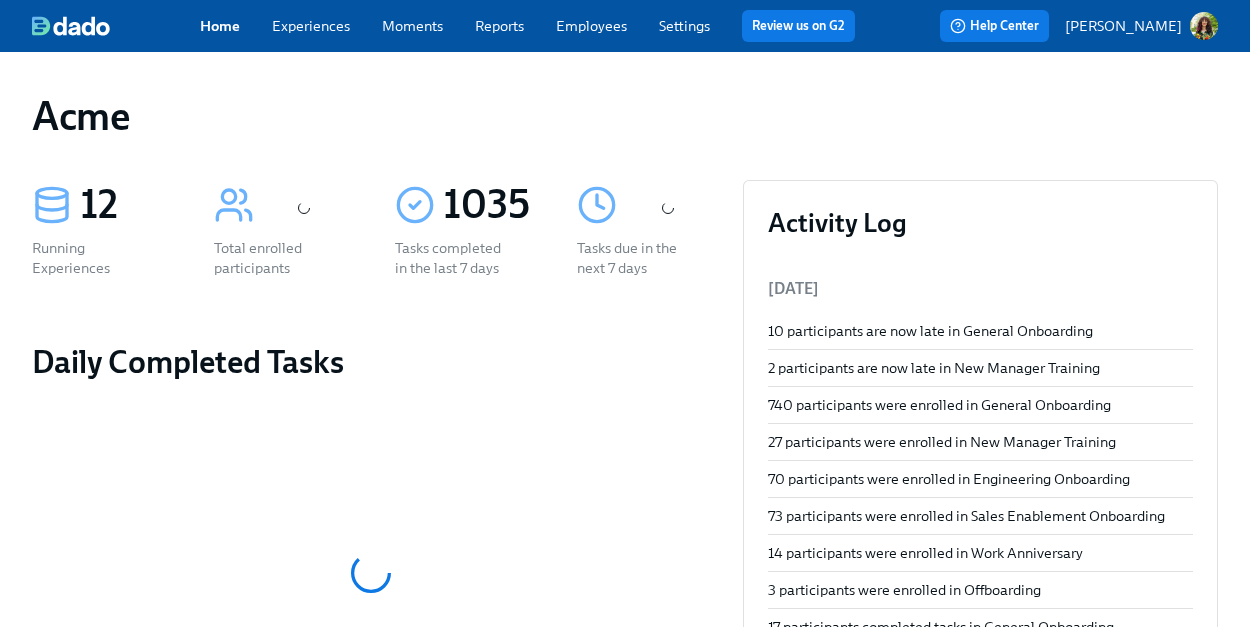 click on "[PERSON_NAME]" at bounding box center (1123, 26) 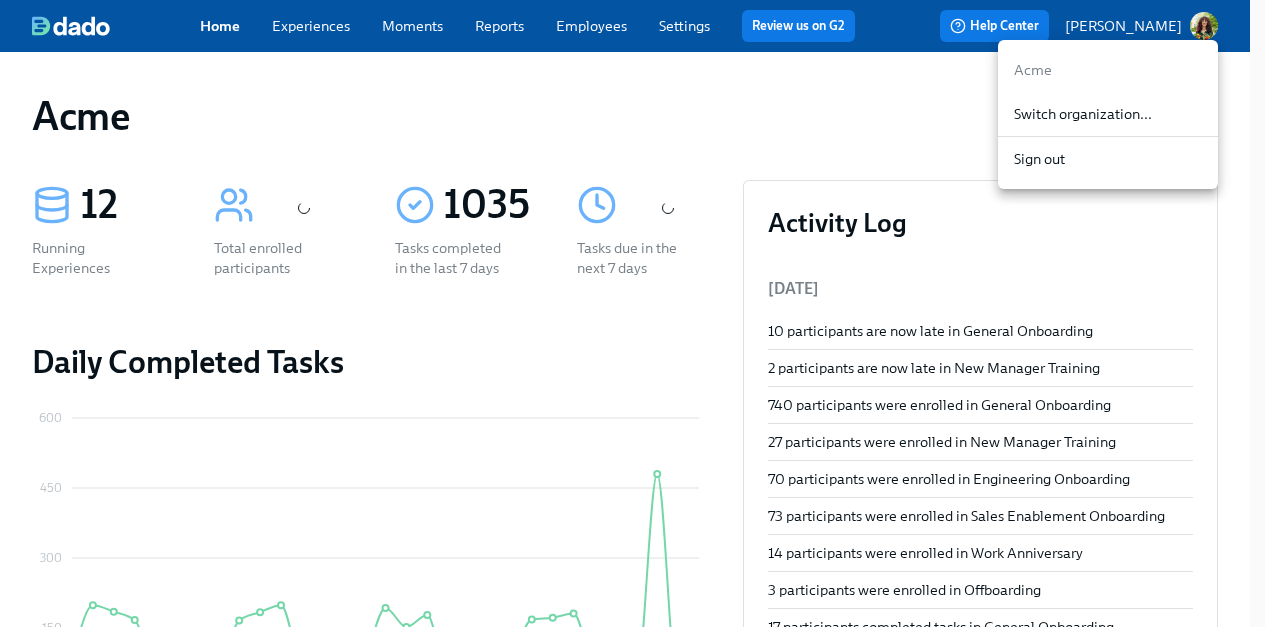 click on "Switch organization..." at bounding box center [1108, 114] 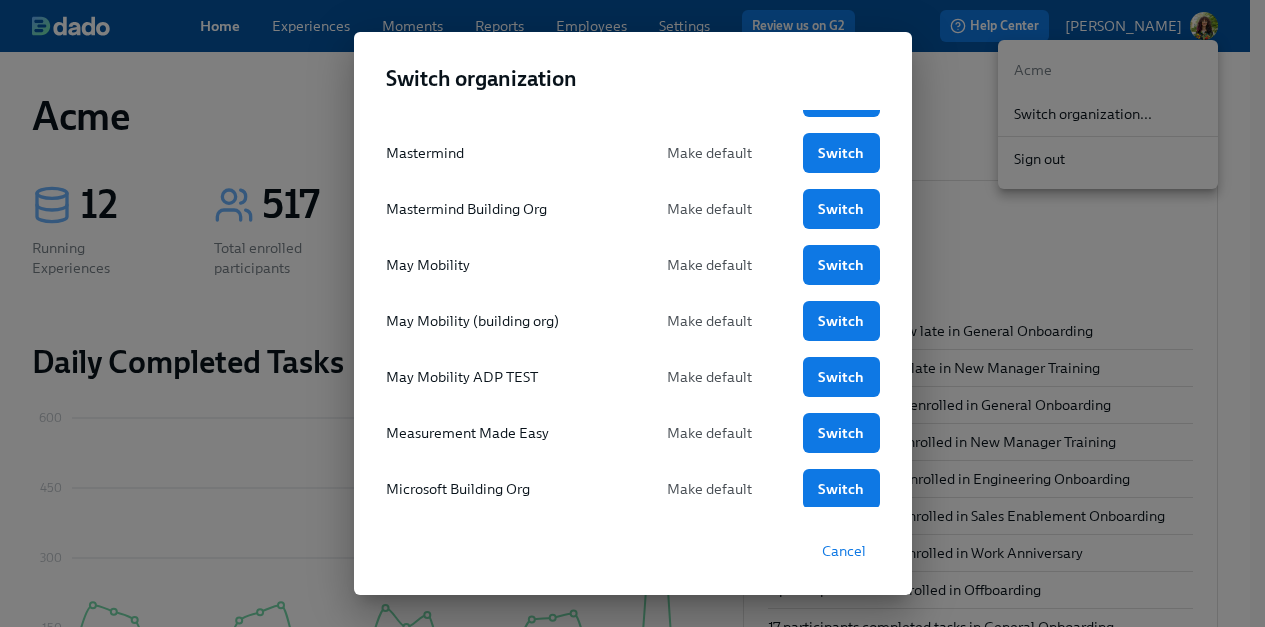 scroll, scrollTop: 1561, scrollLeft: 0, axis: vertical 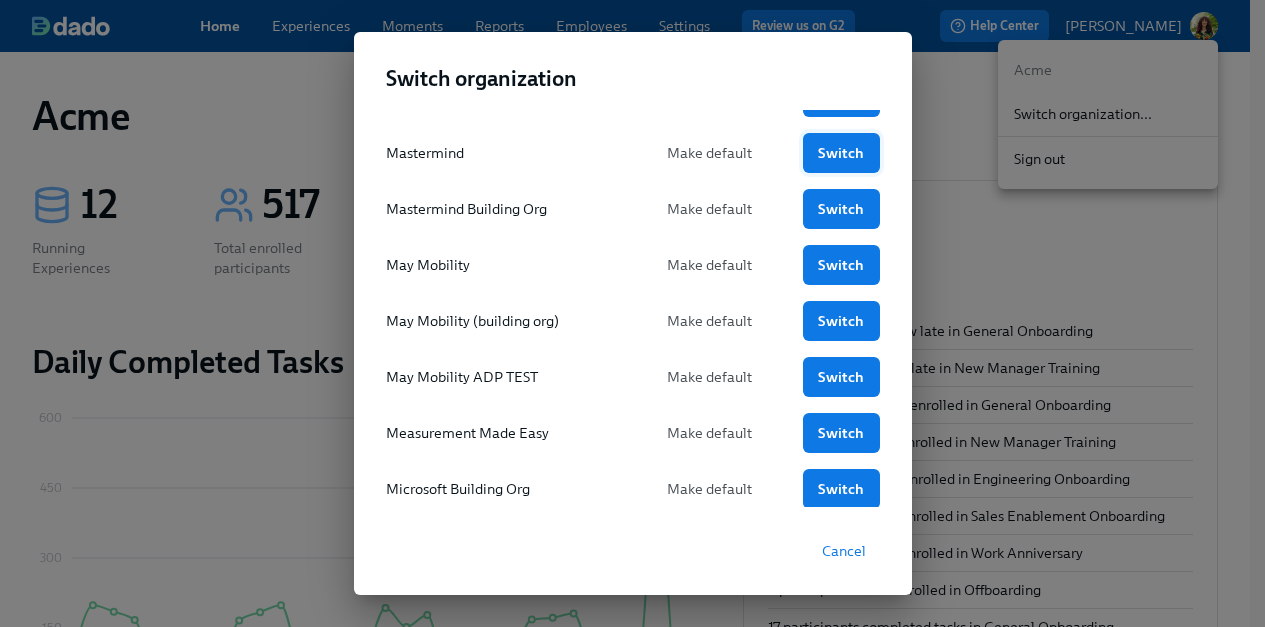 click on "Switch" at bounding box center (841, 153) 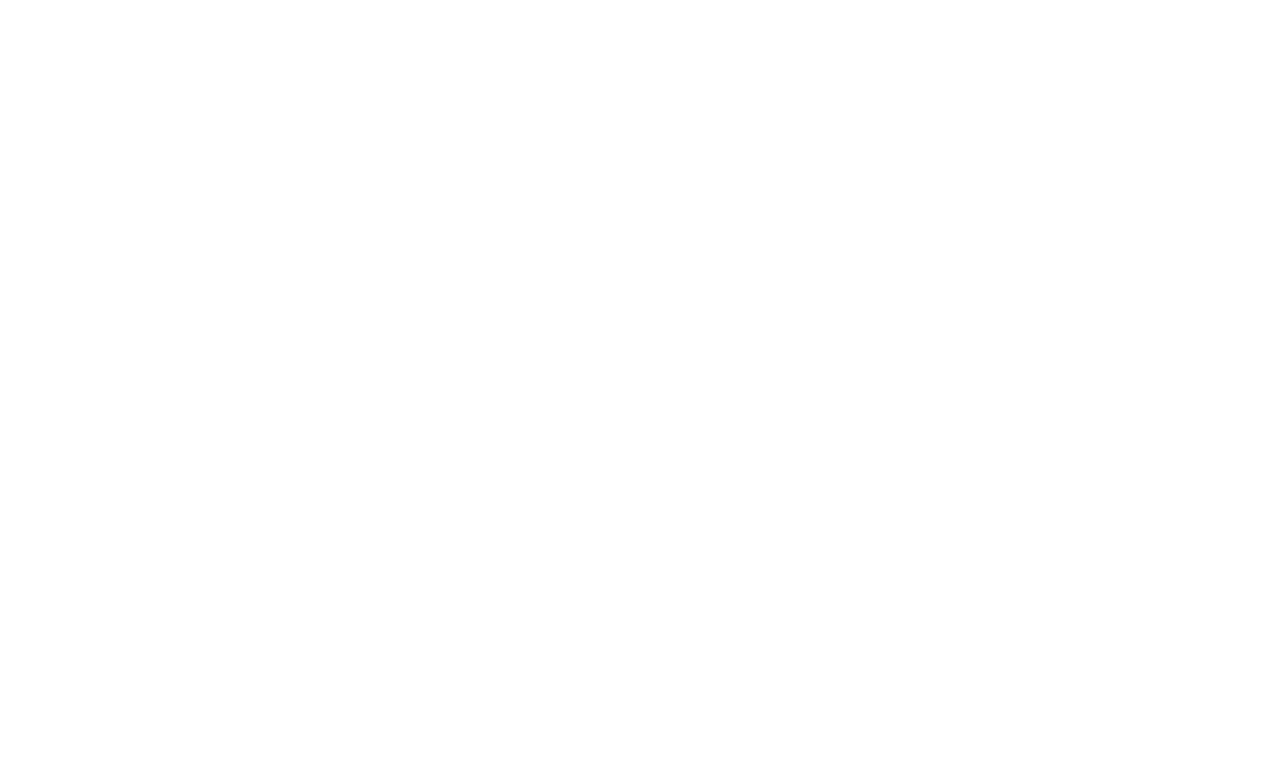 scroll, scrollTop: 0, scrollLeft: 0, axis: both 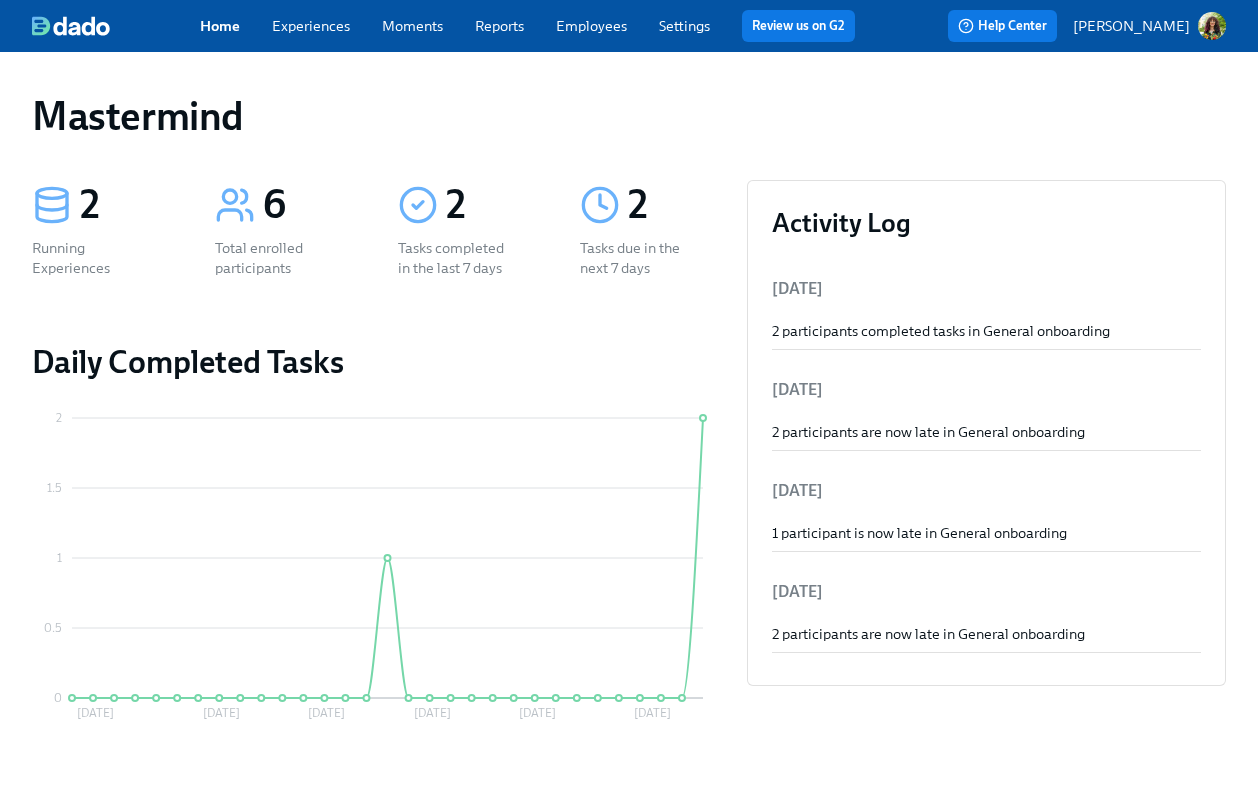 click on "Settings" at bounding box center (684, 26) 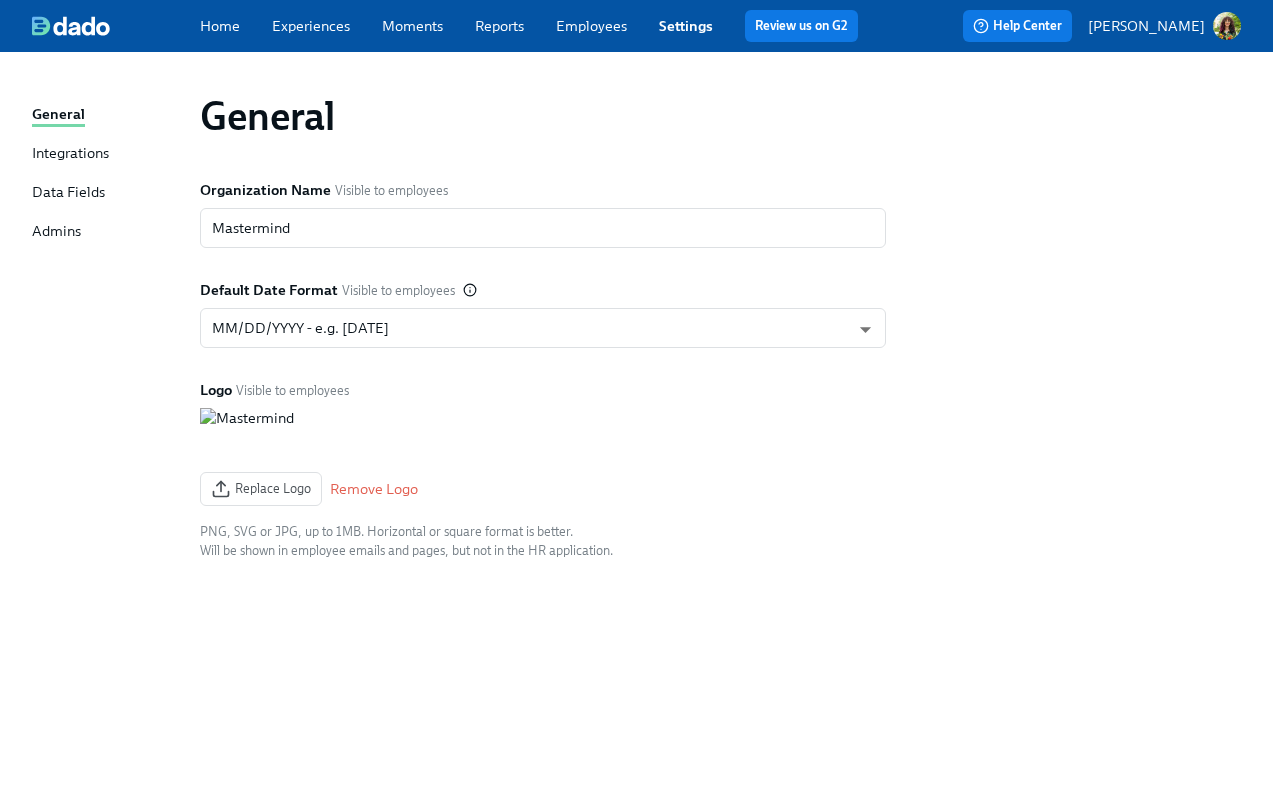 click on "Employees" at bounding box center [591, 26] 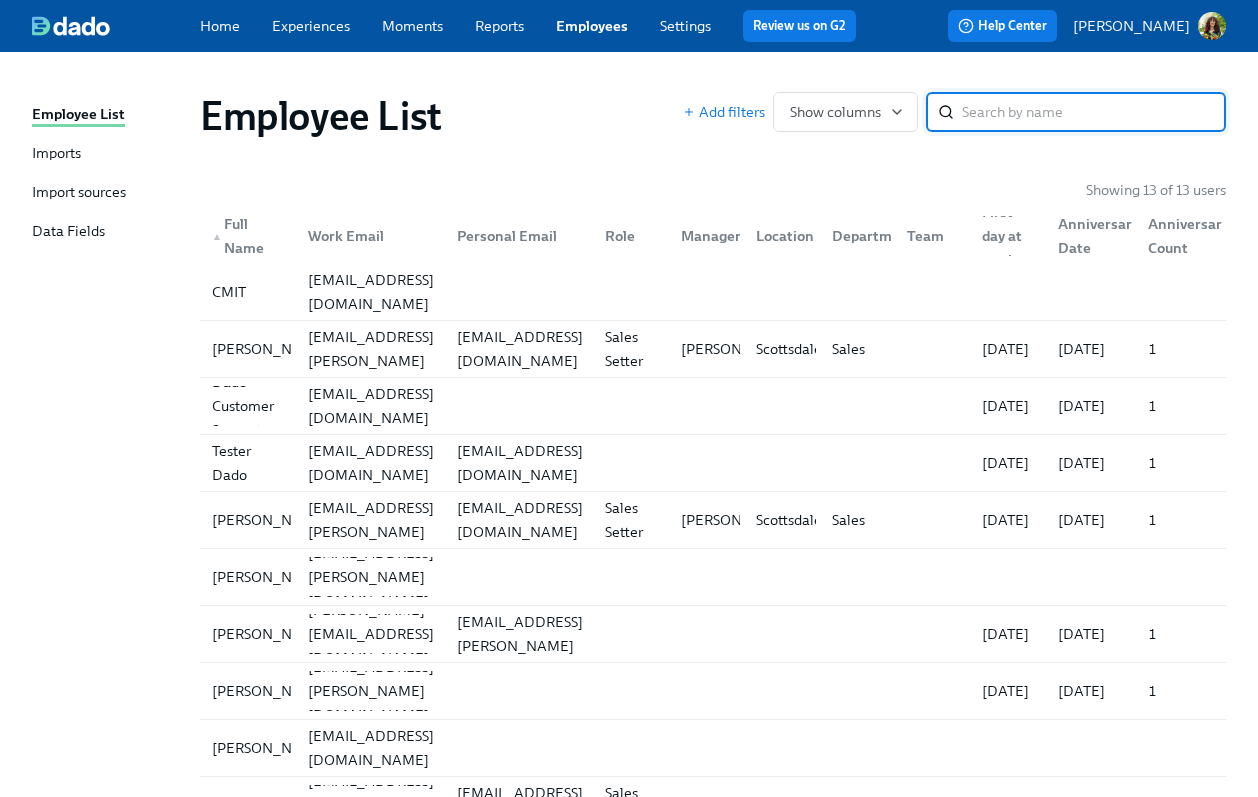 click on "Imports" at bounding box center (108, 154) 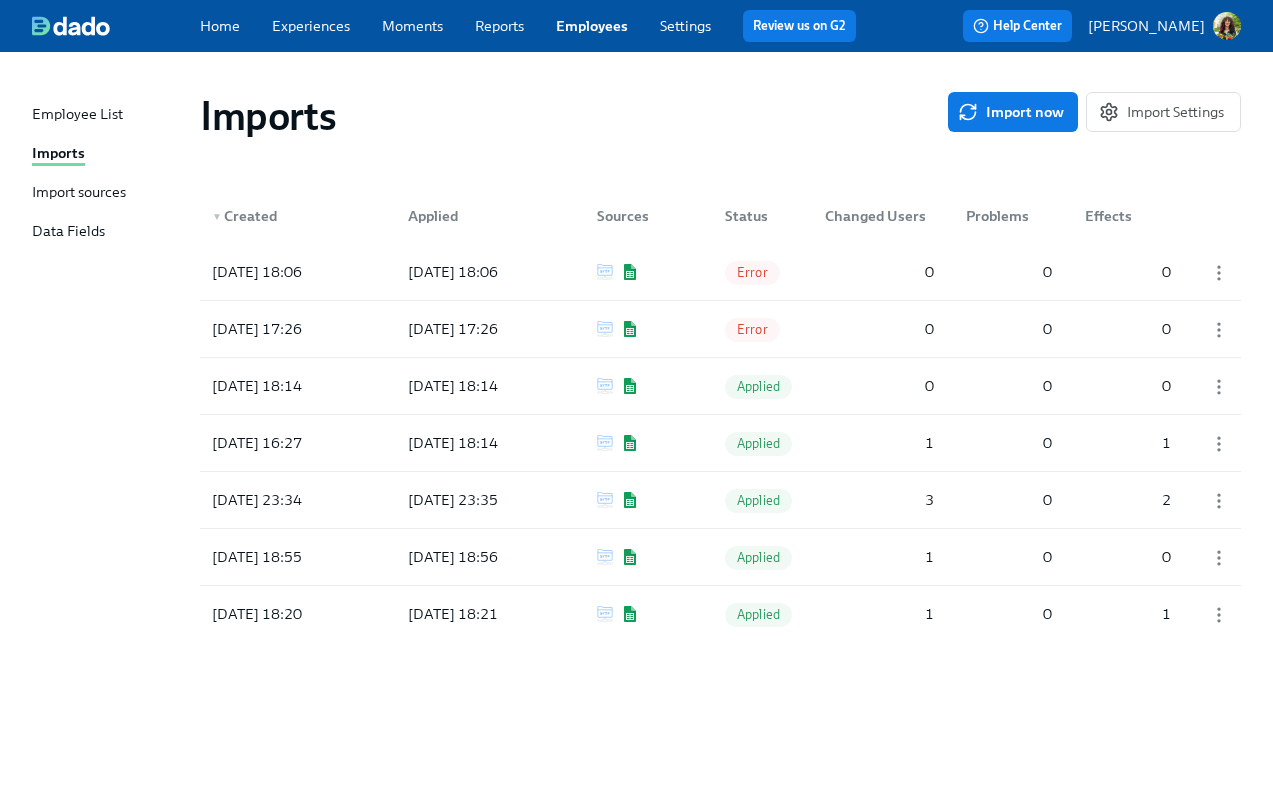 click on "Settings" at bounding box center [685, 26] 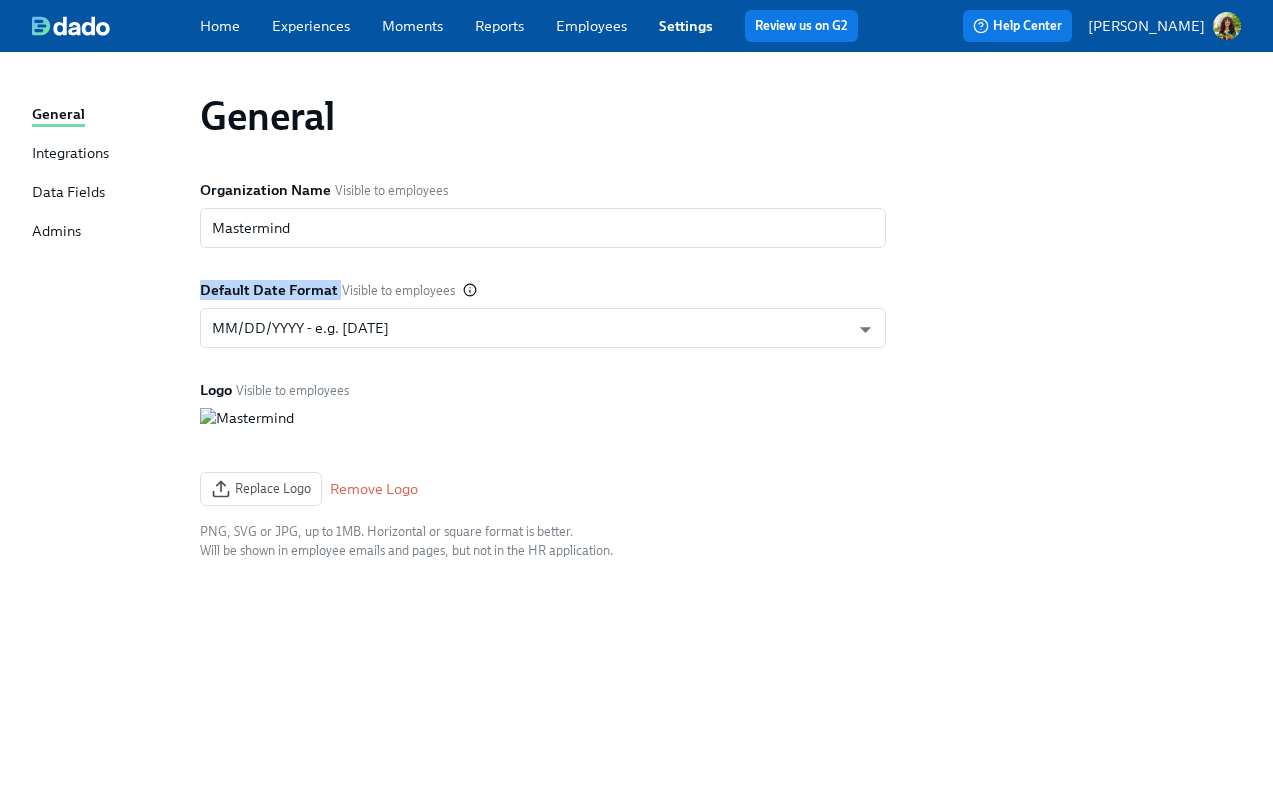 drag, startPoint x: 197, startPoint y: 286, endPoint x: 335, endPoint y: 293, distance: 138.17743 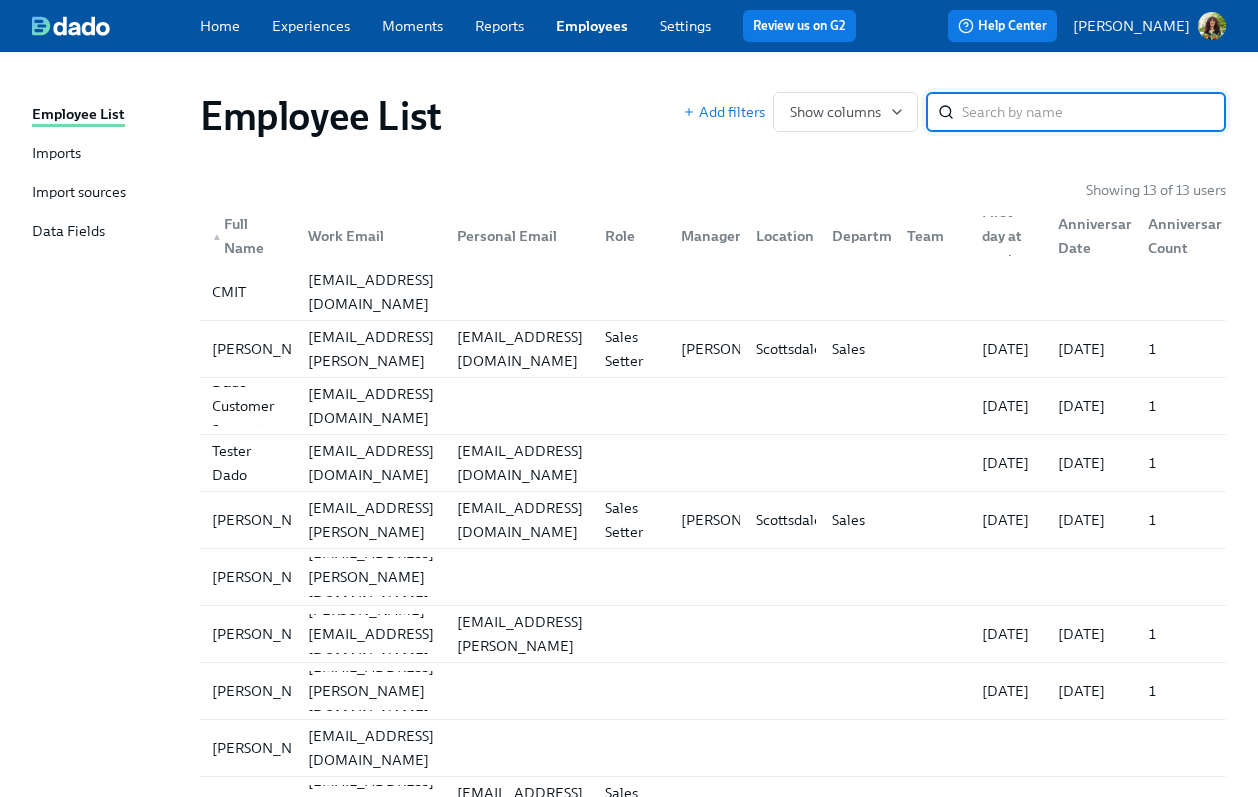 click on "Imports" at bounding box center [56, 154] 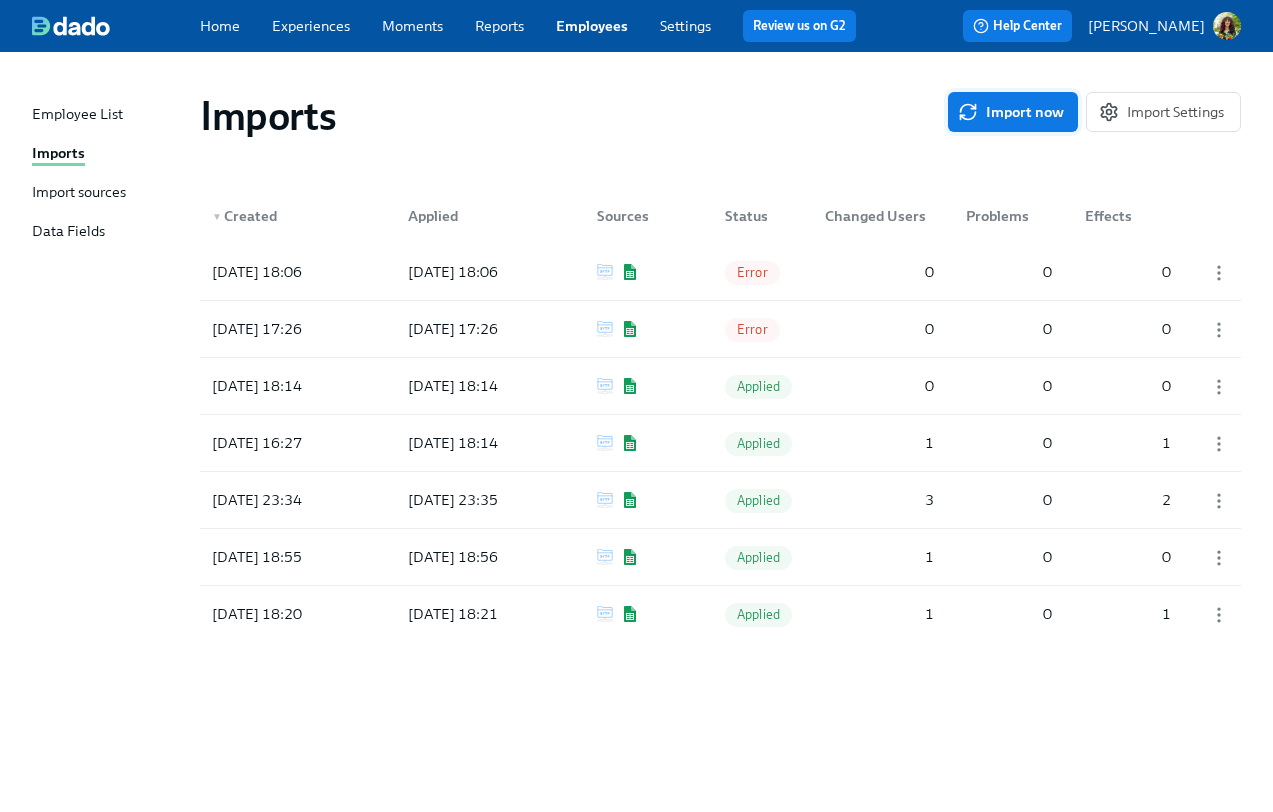 click on "Import now" at bounding box center (1013, 112) 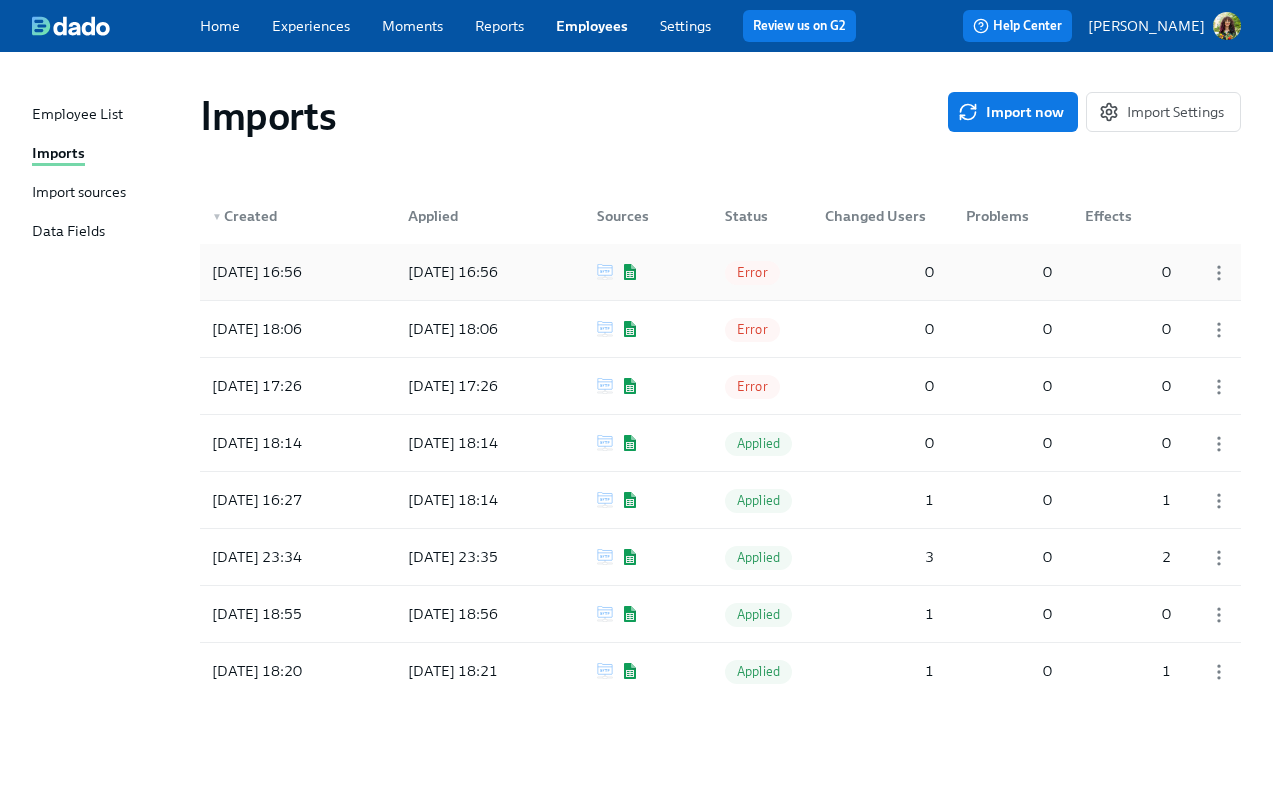 click on "Error" at bounding box center [752, 272] 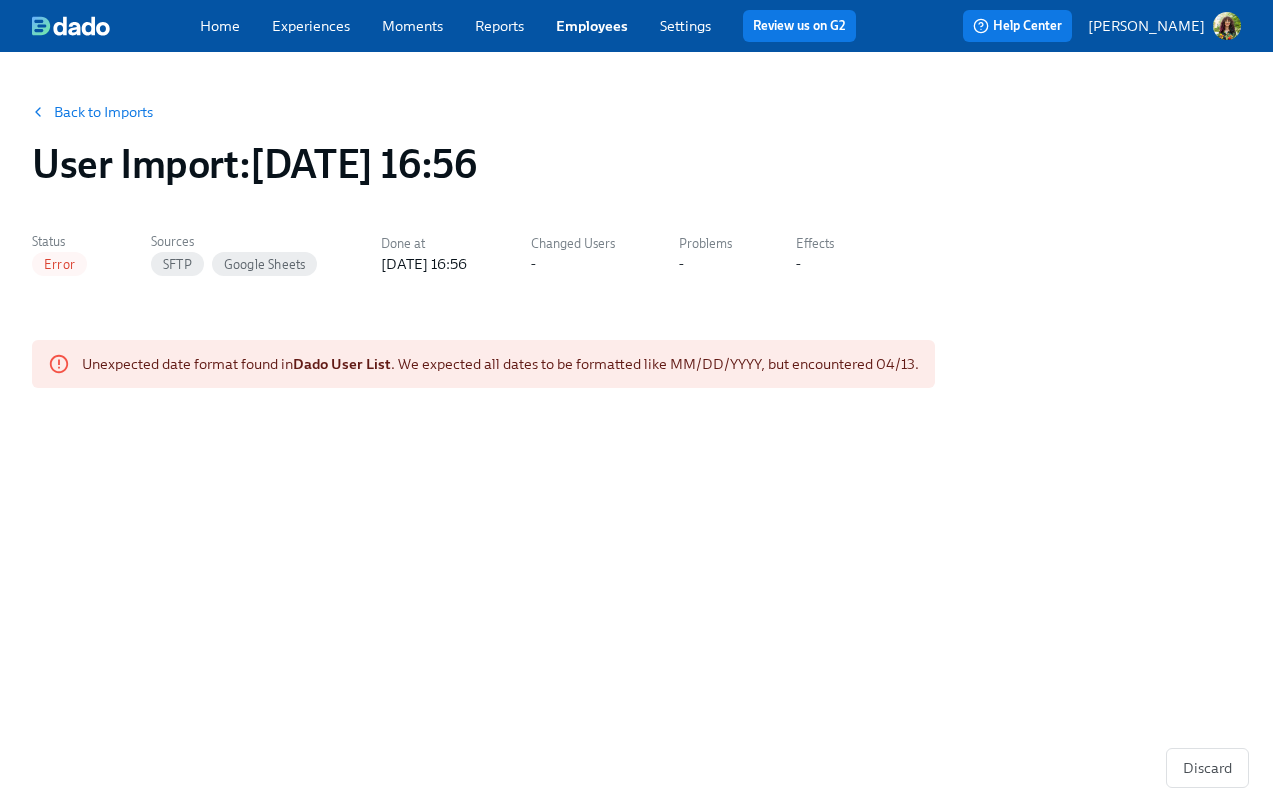click on "Back to Imports" at bounding box center [103, 112] 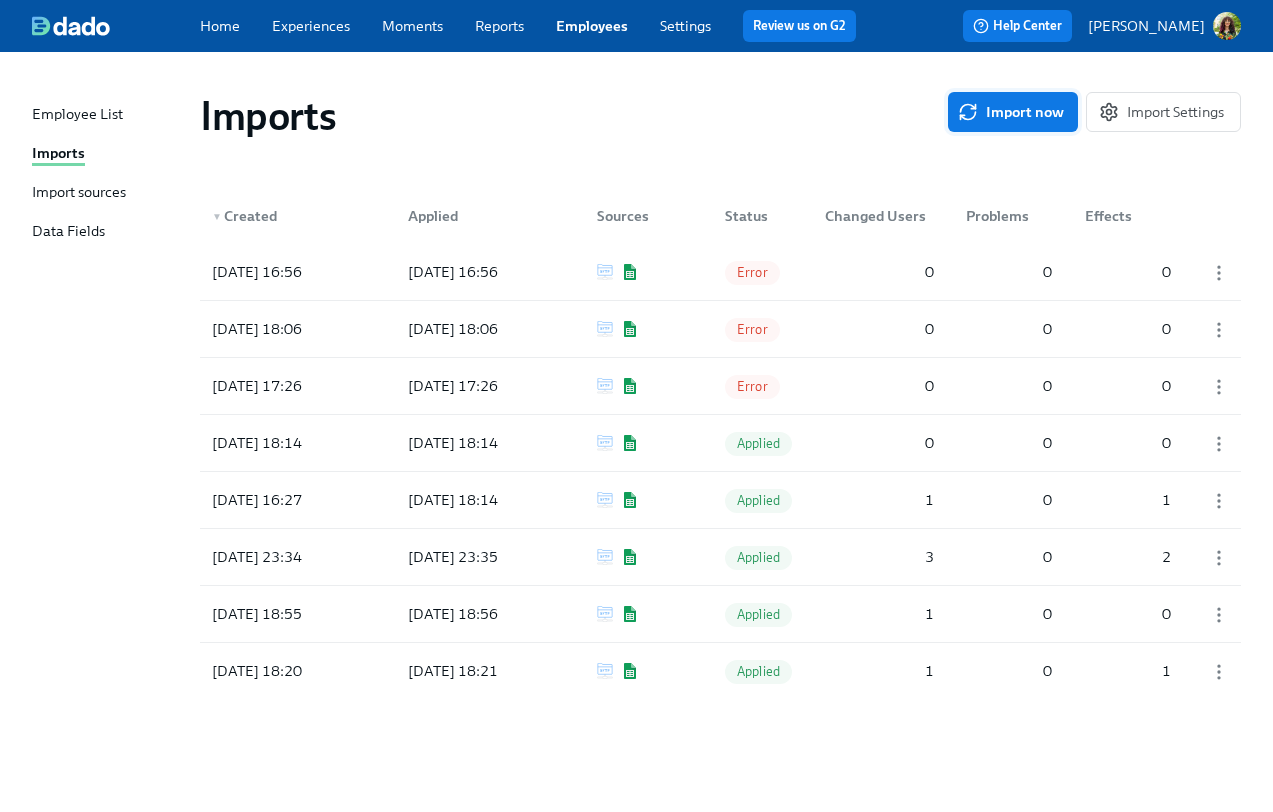 click on "Import now" at bounding box center (1013, 112) 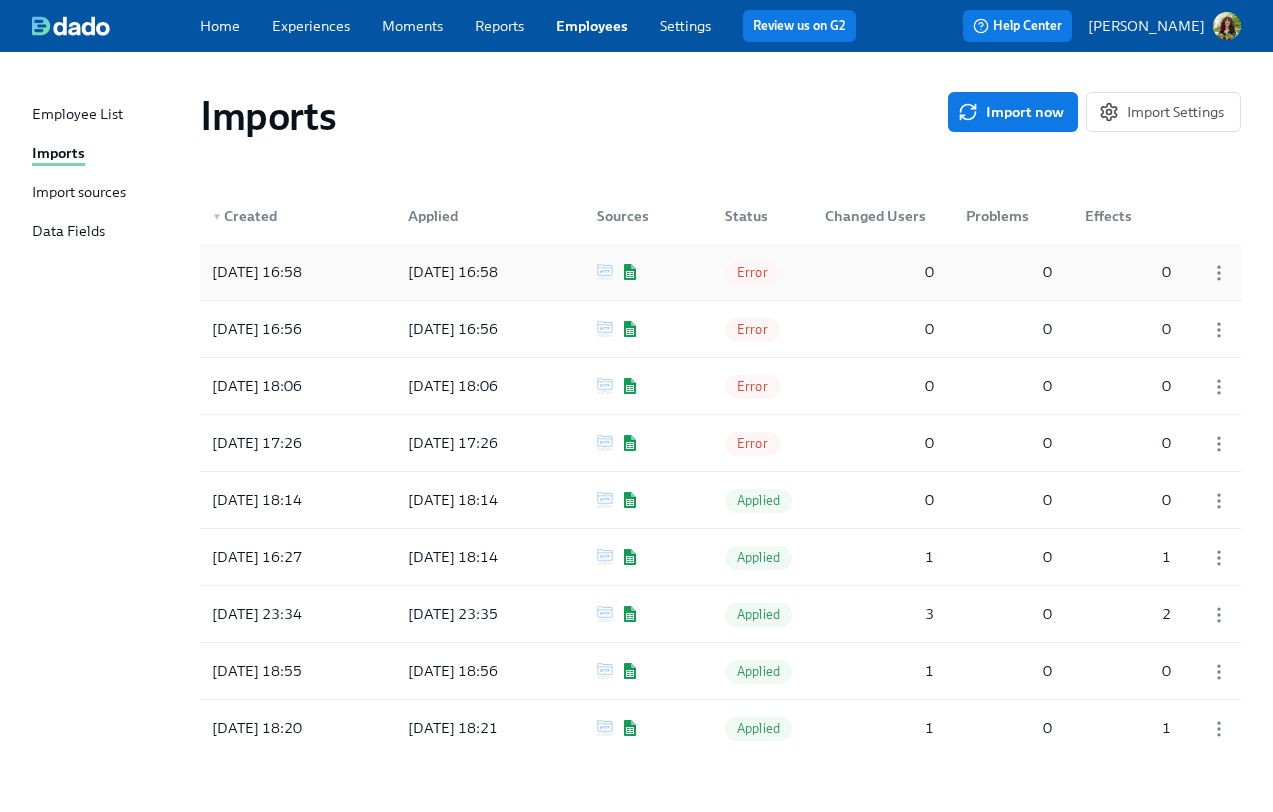 click on "Error" at bounding box center [752, 272] 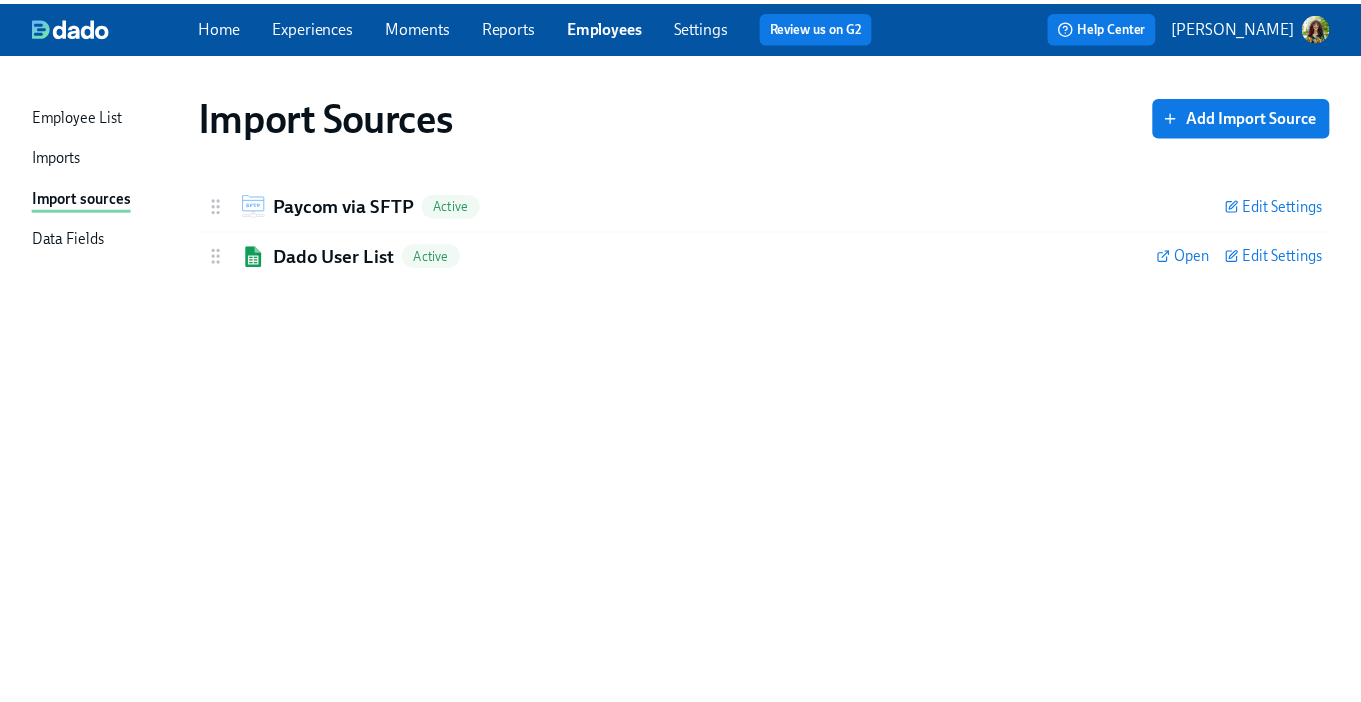 scroll, scrollTop: 0, scrollLeft: 0, axis: both 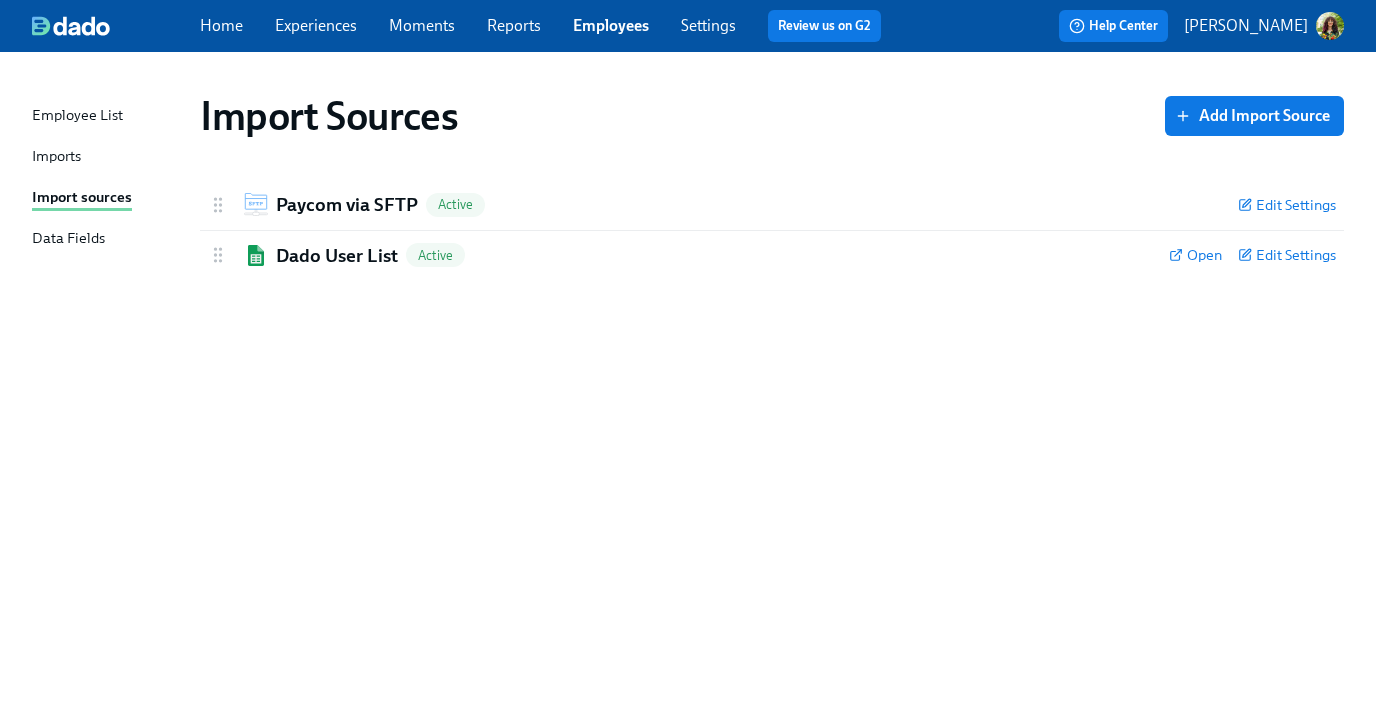 click on "Imports" at bounding box center (56, 157) 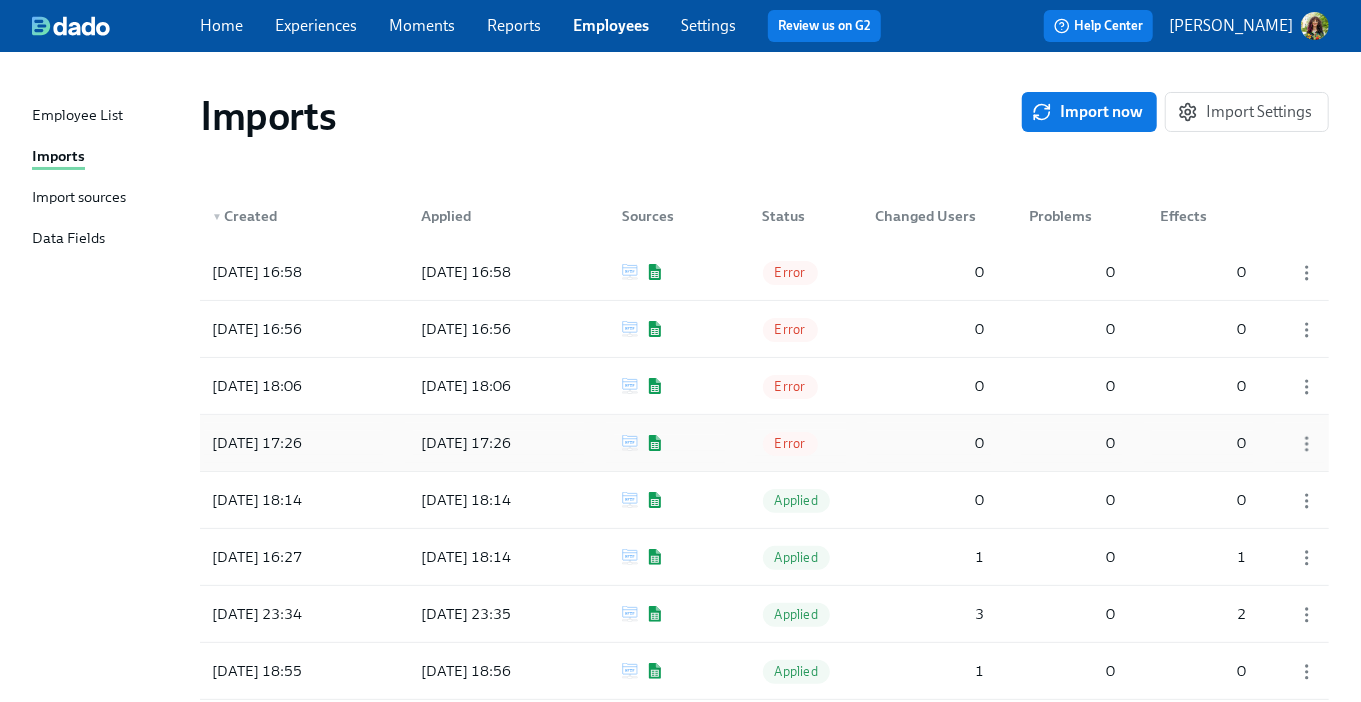 click at bounding box center (1300, 443) 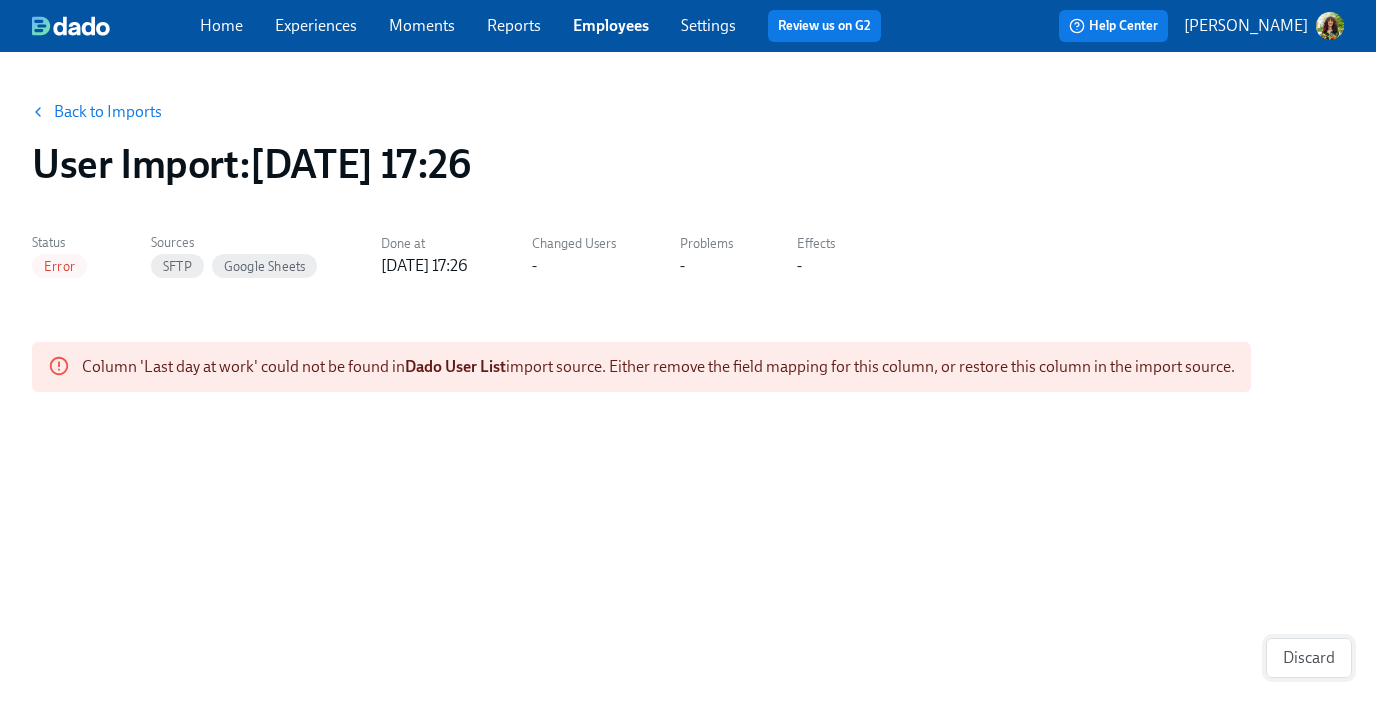 click on "Discard" at bounding box center (1309, 658) 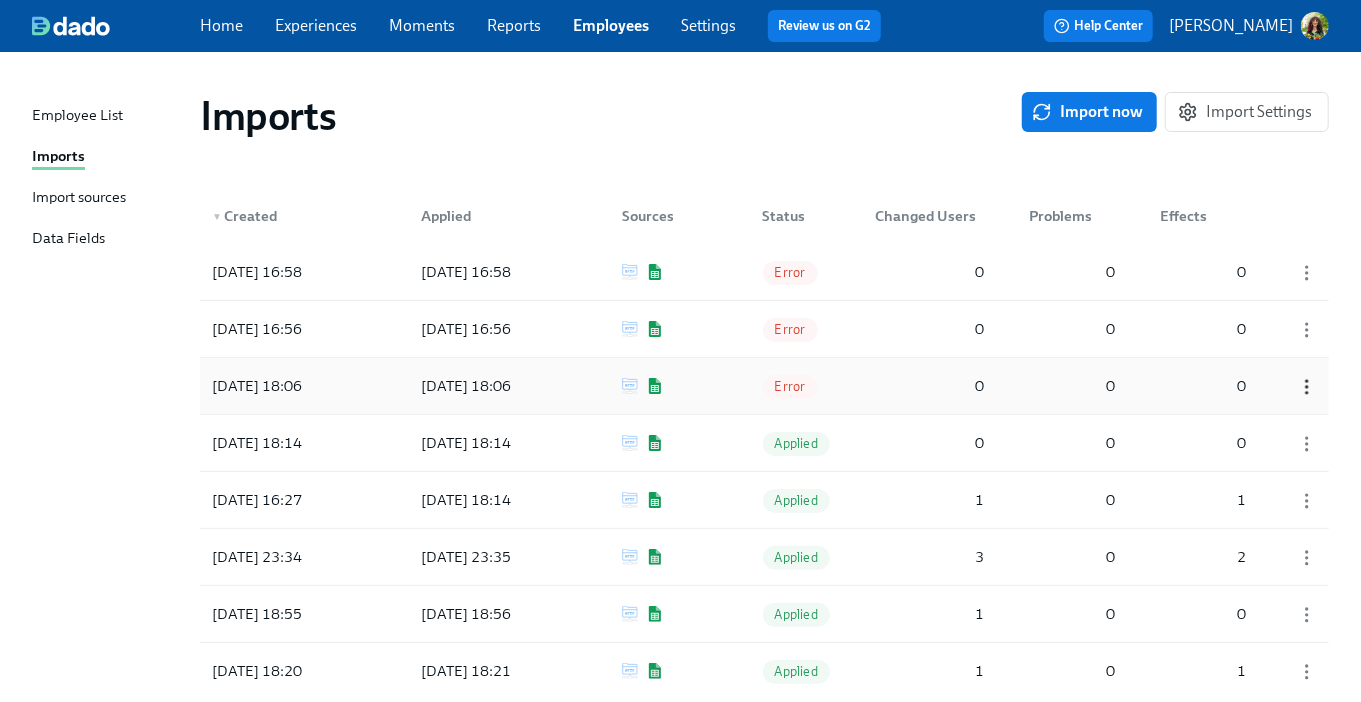 click 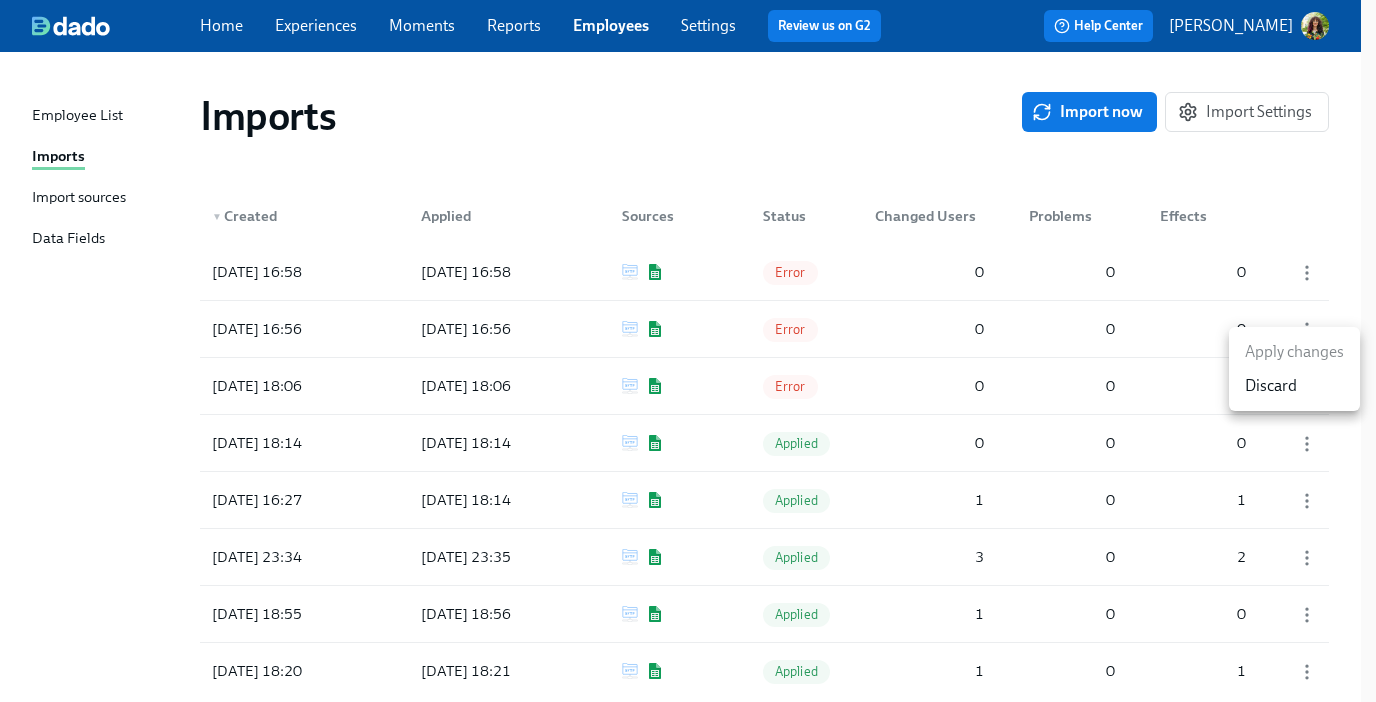 click on "Discard" at bounding box center [1271, 386] 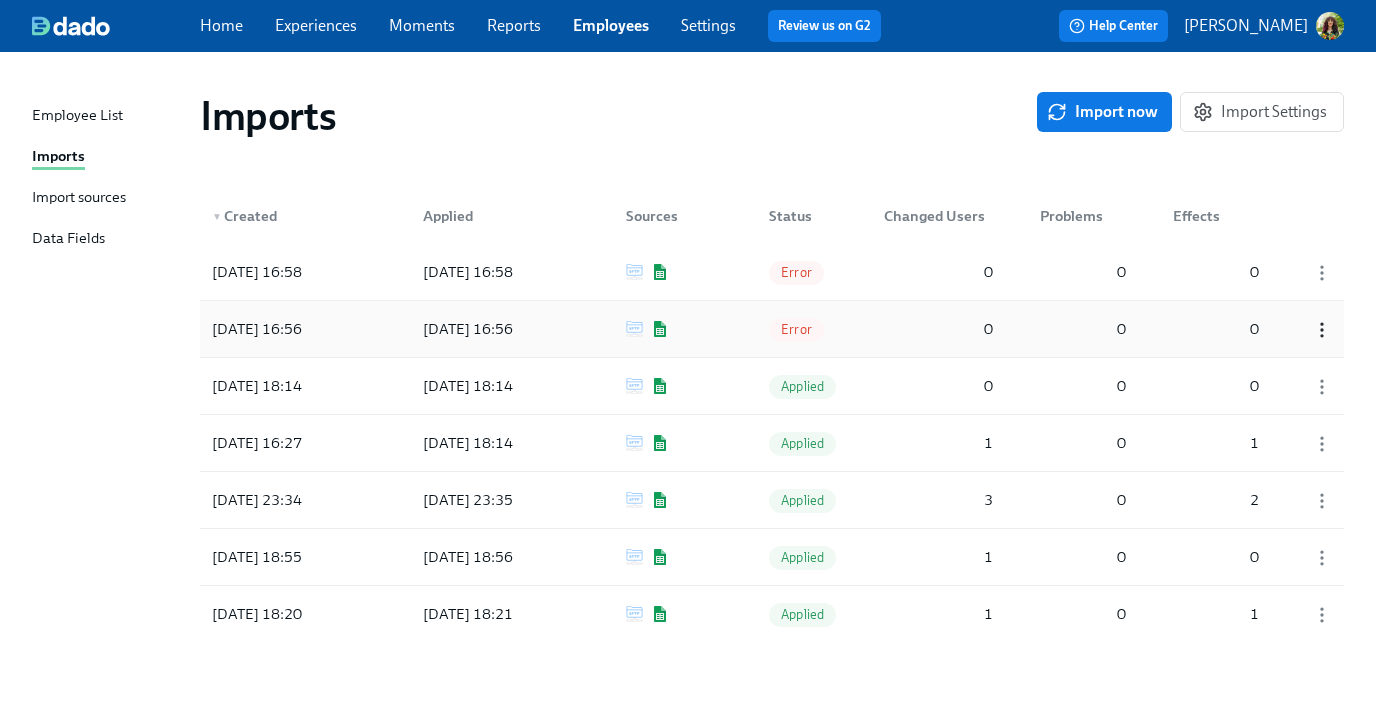 click 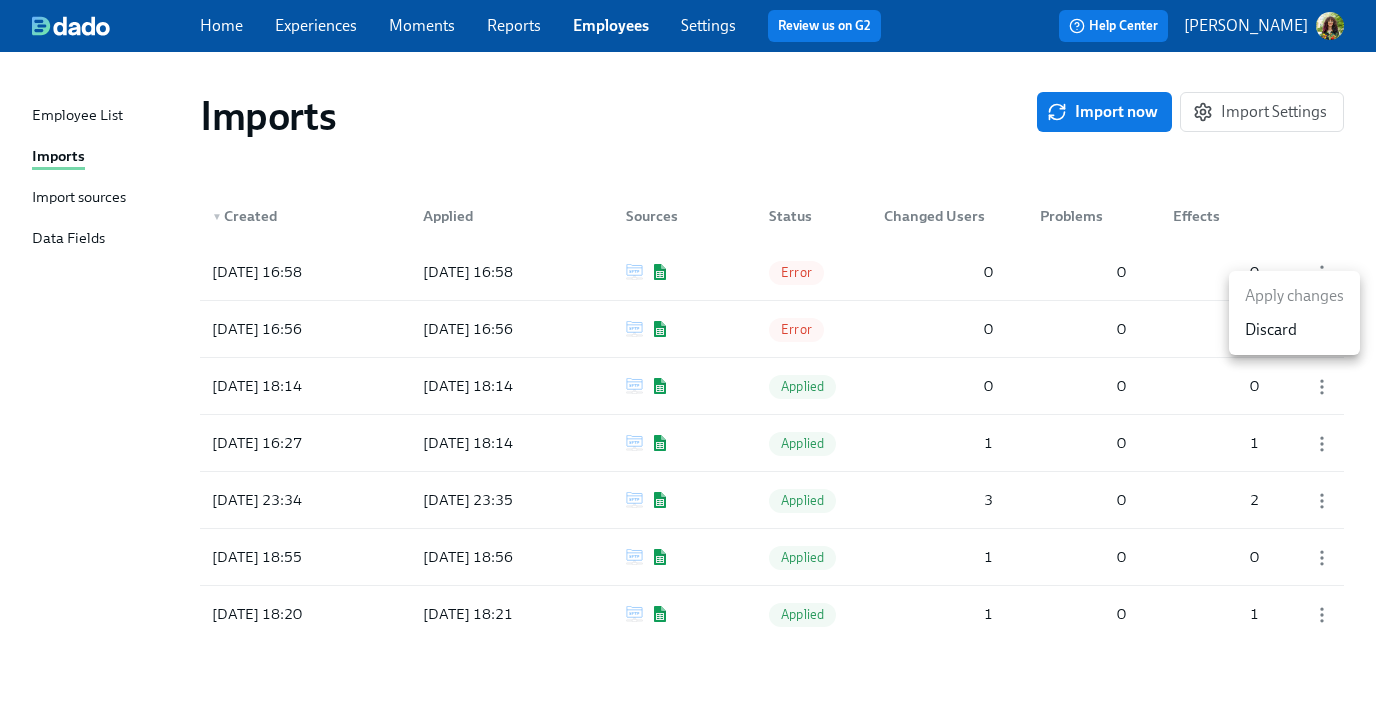click on "Discard" at bounding box center [1294, 330] 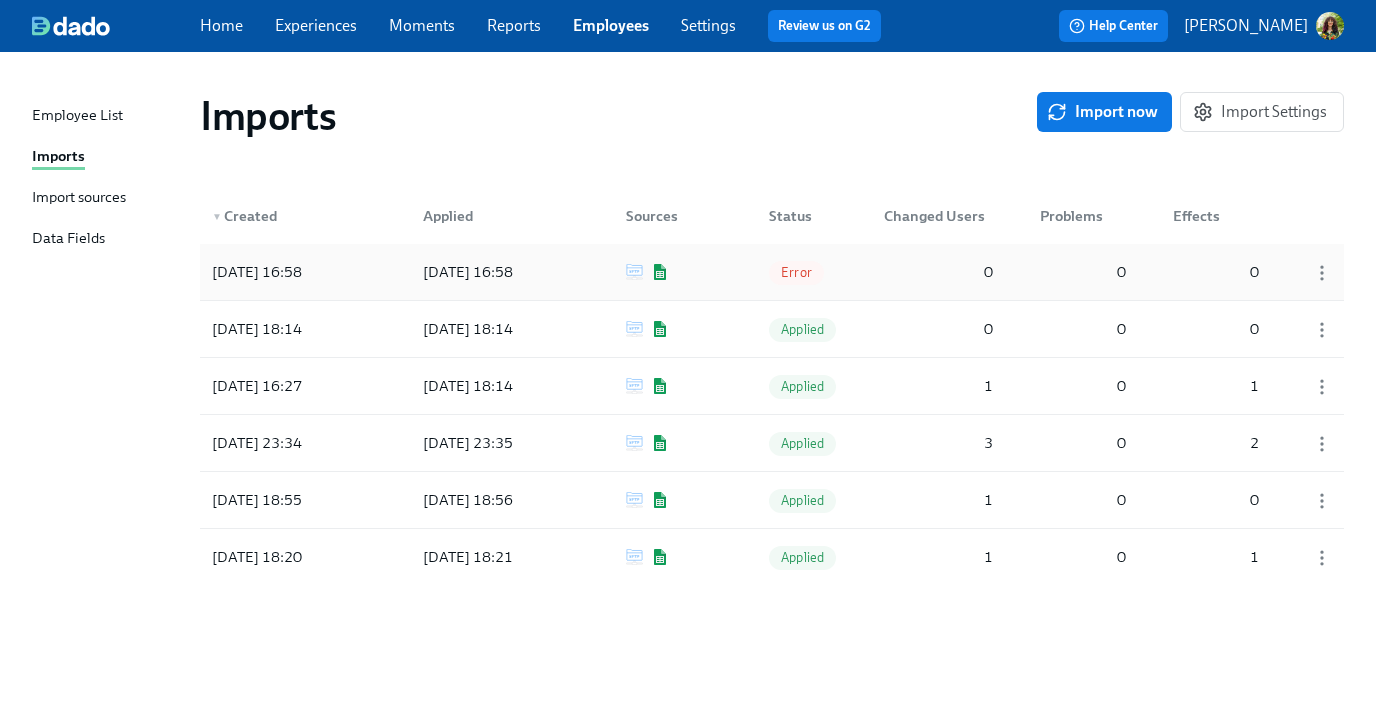 click at bounding box center (1315, 272) 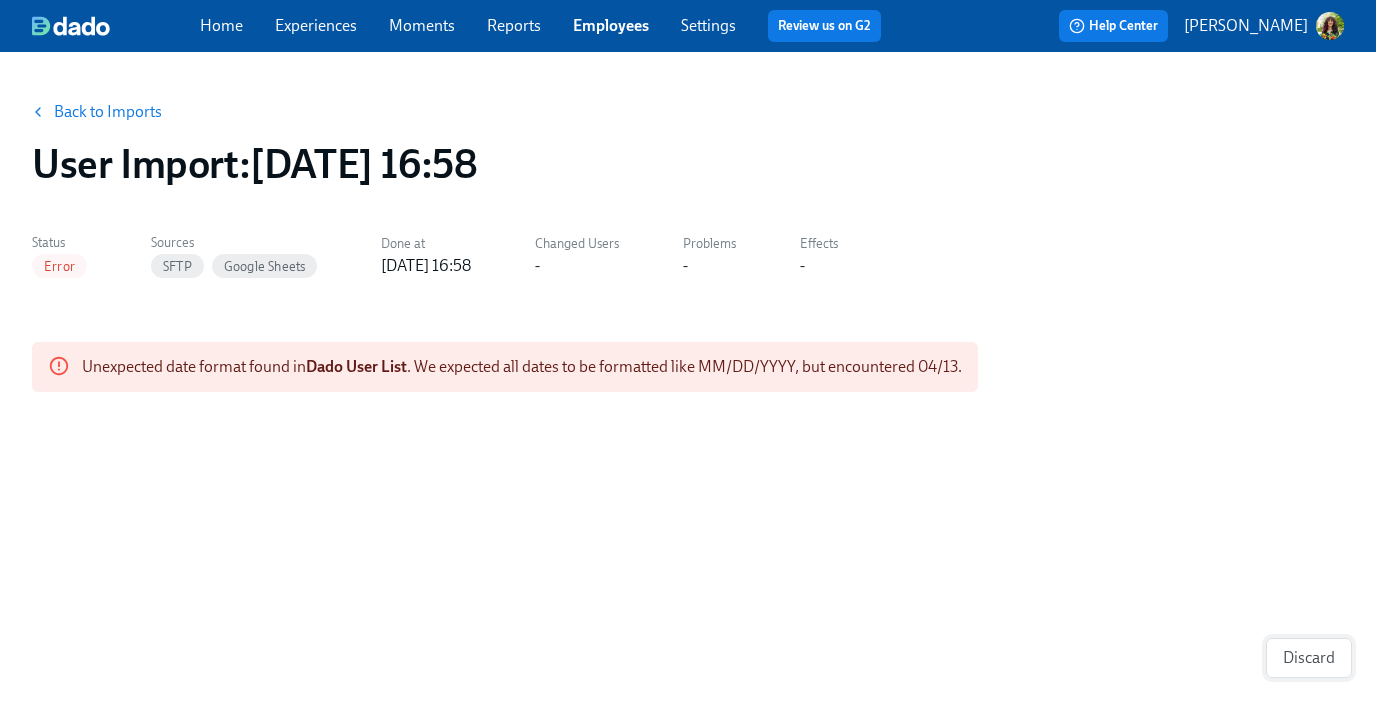 click on "Discard" at bounding box center [1309, 658] 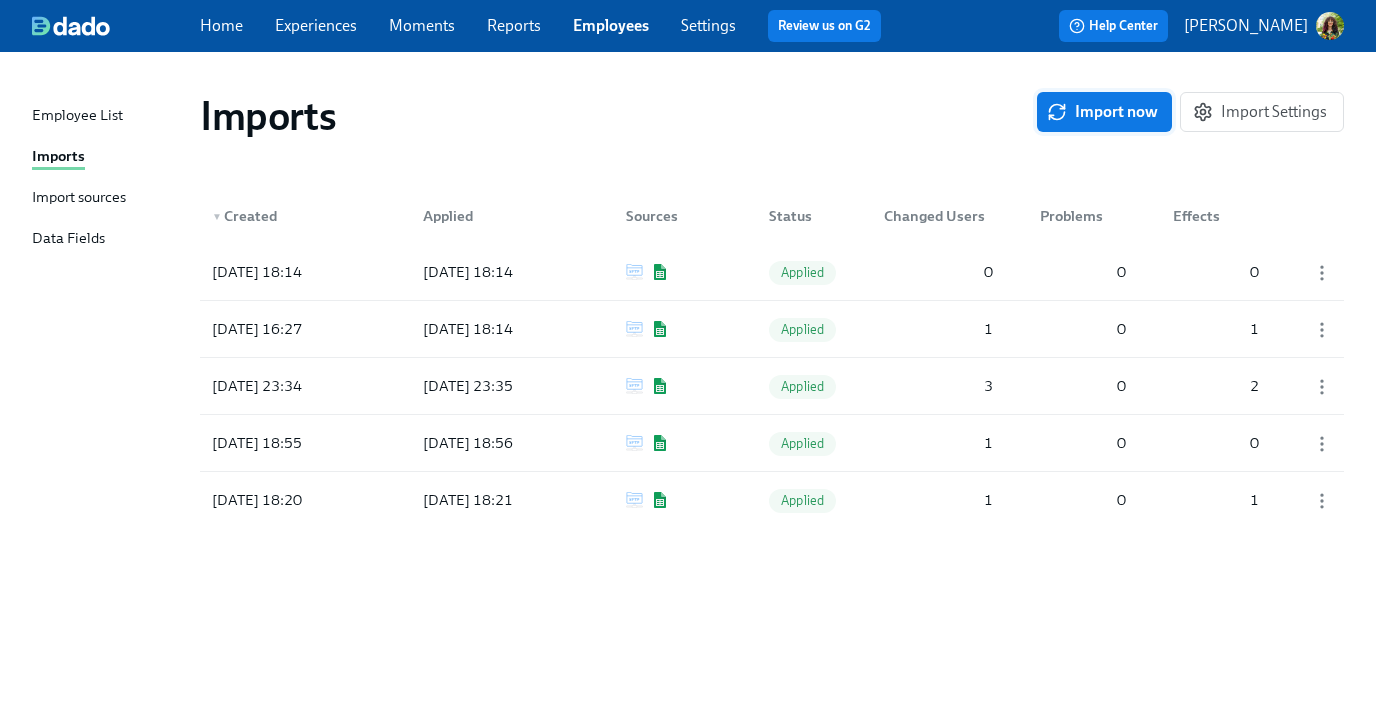 click on "Import now" at bounding box center [1104, 112] 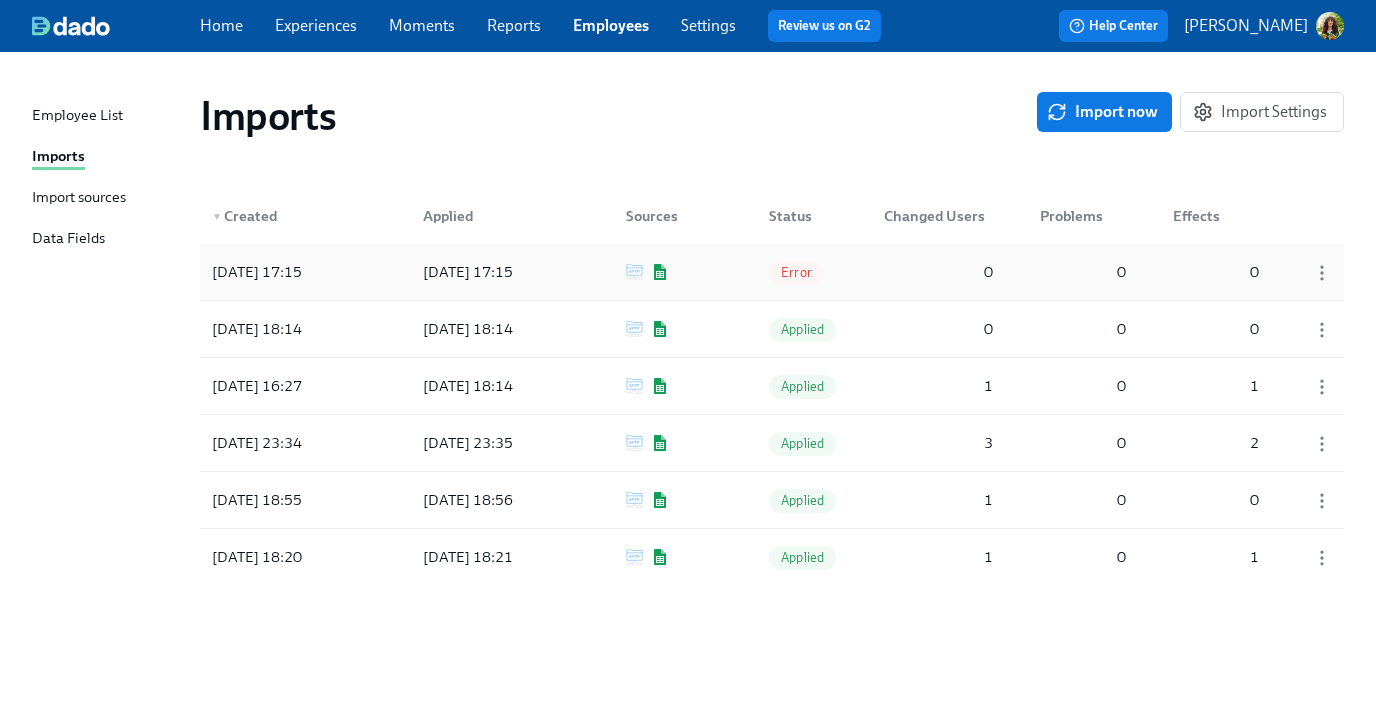 click on "Error" at bounding box center [796, 272] 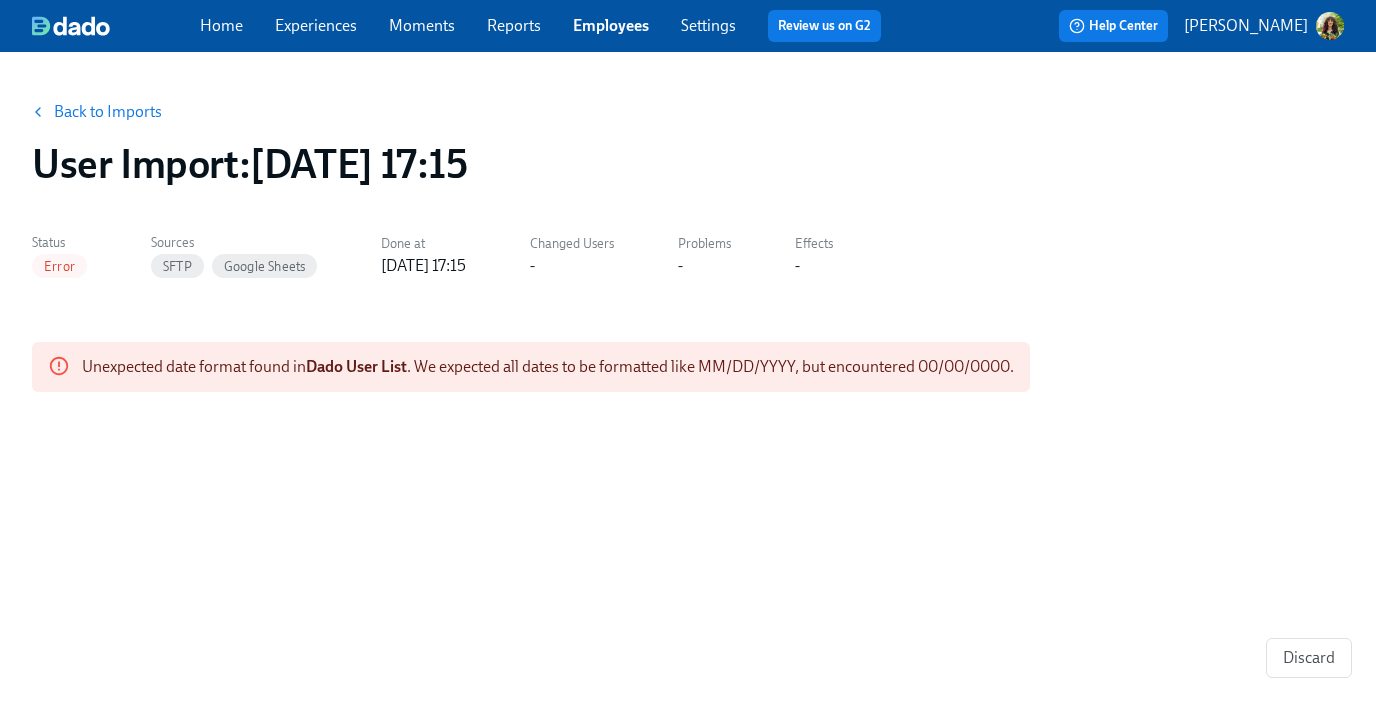 click on "Back to Imports" at bounding box center [108, 112] 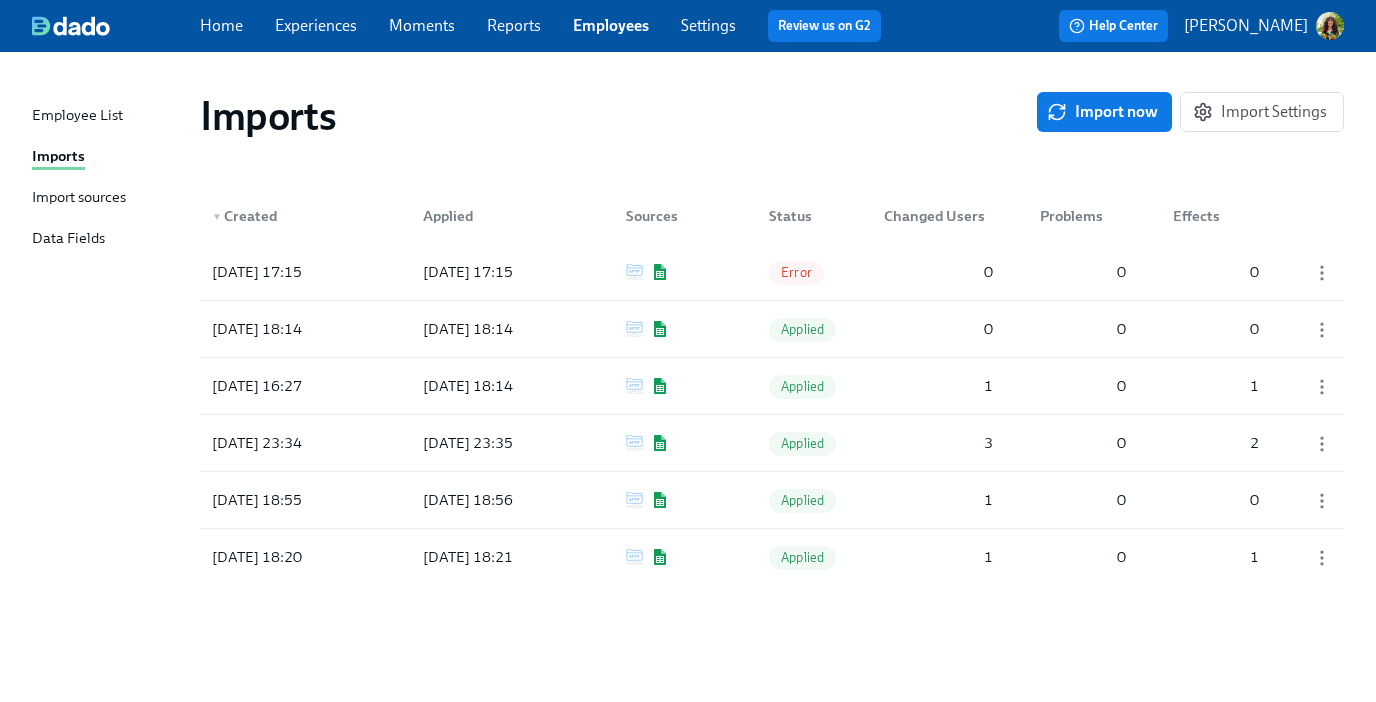 click on "Import sources" at bounding box center [79, 198] 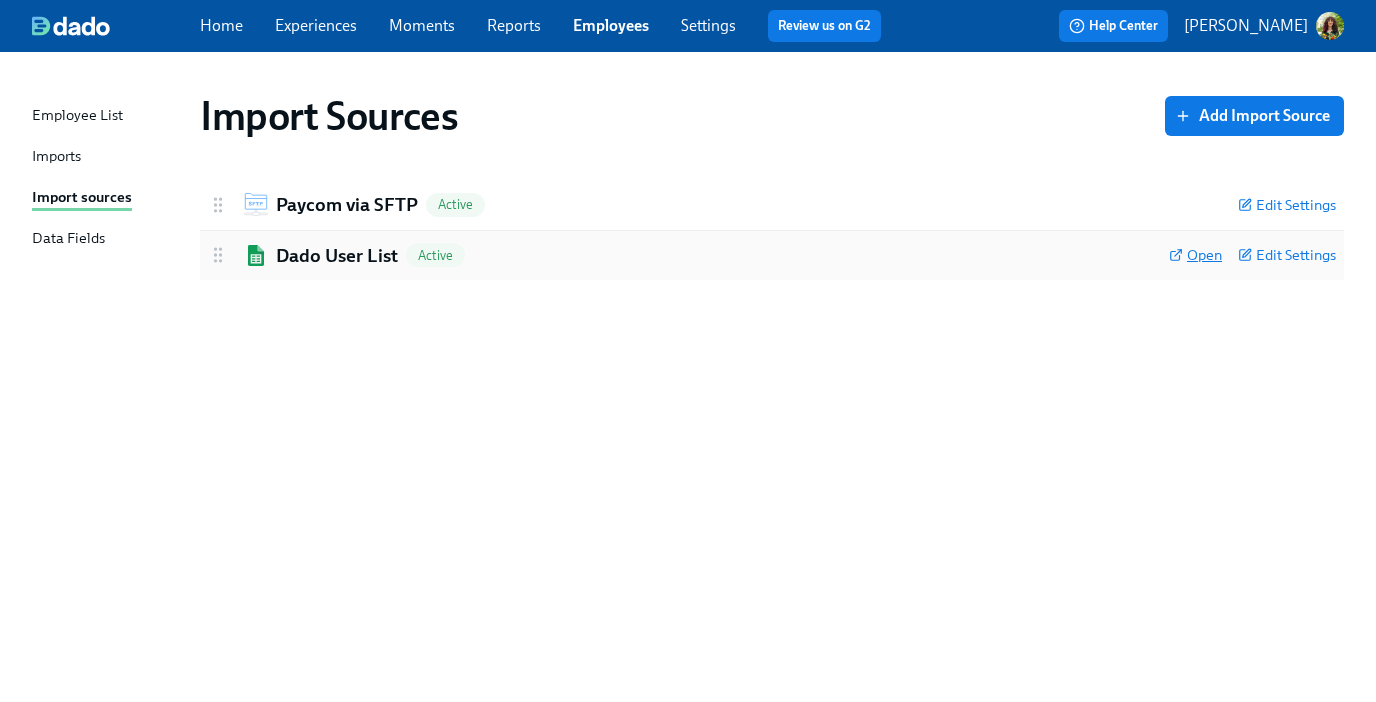 click on "Open" at bounding box center (1195, 255) 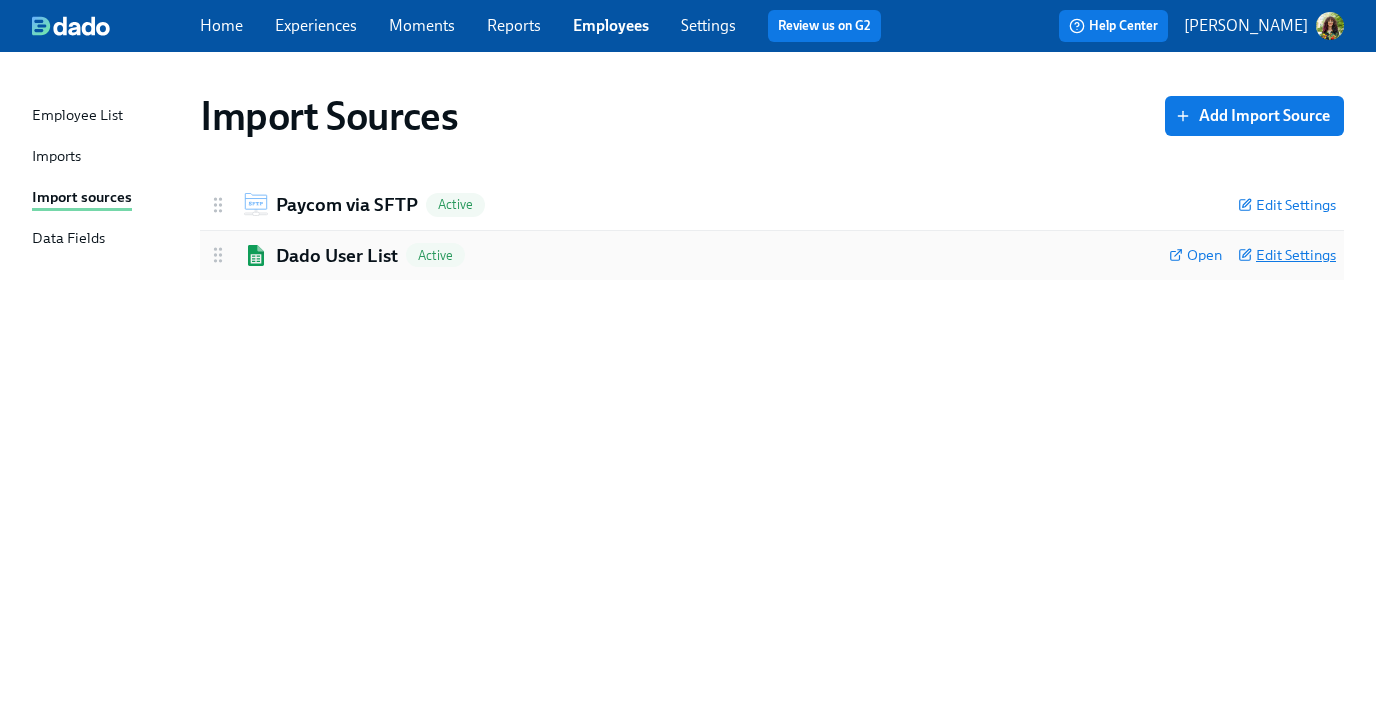 drag, startPoint x: 1299, startPoint y: 249, endPoint x: 1305, endPoint y: 309, distance: 60.299255 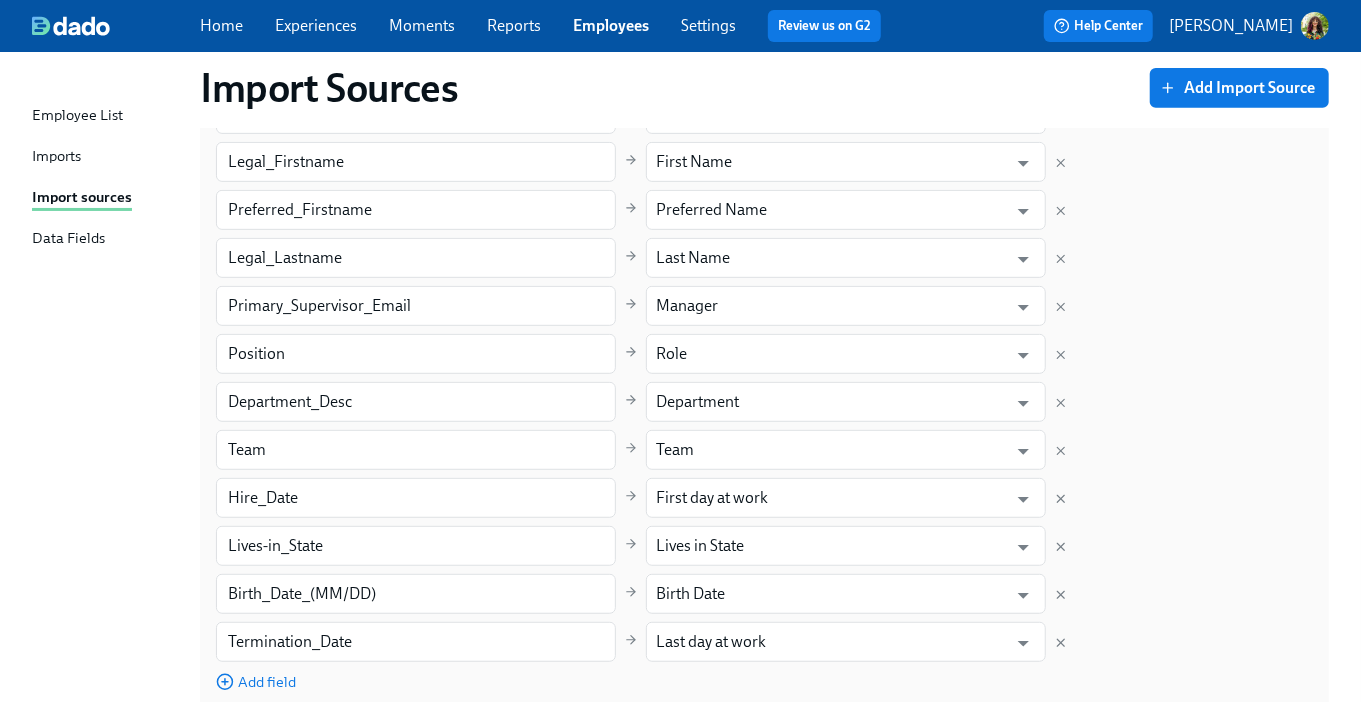 scroll, scrollTop: 731, scrollLeft: 0, axis: vertical 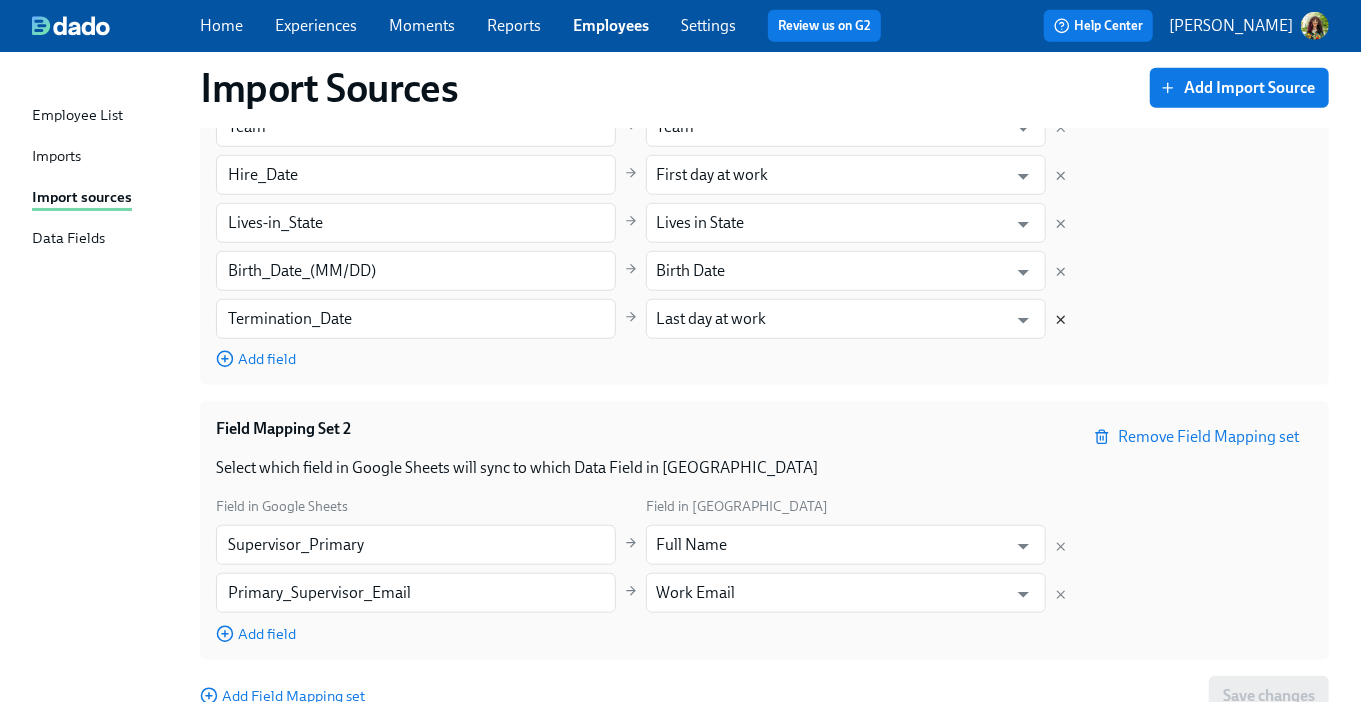 click 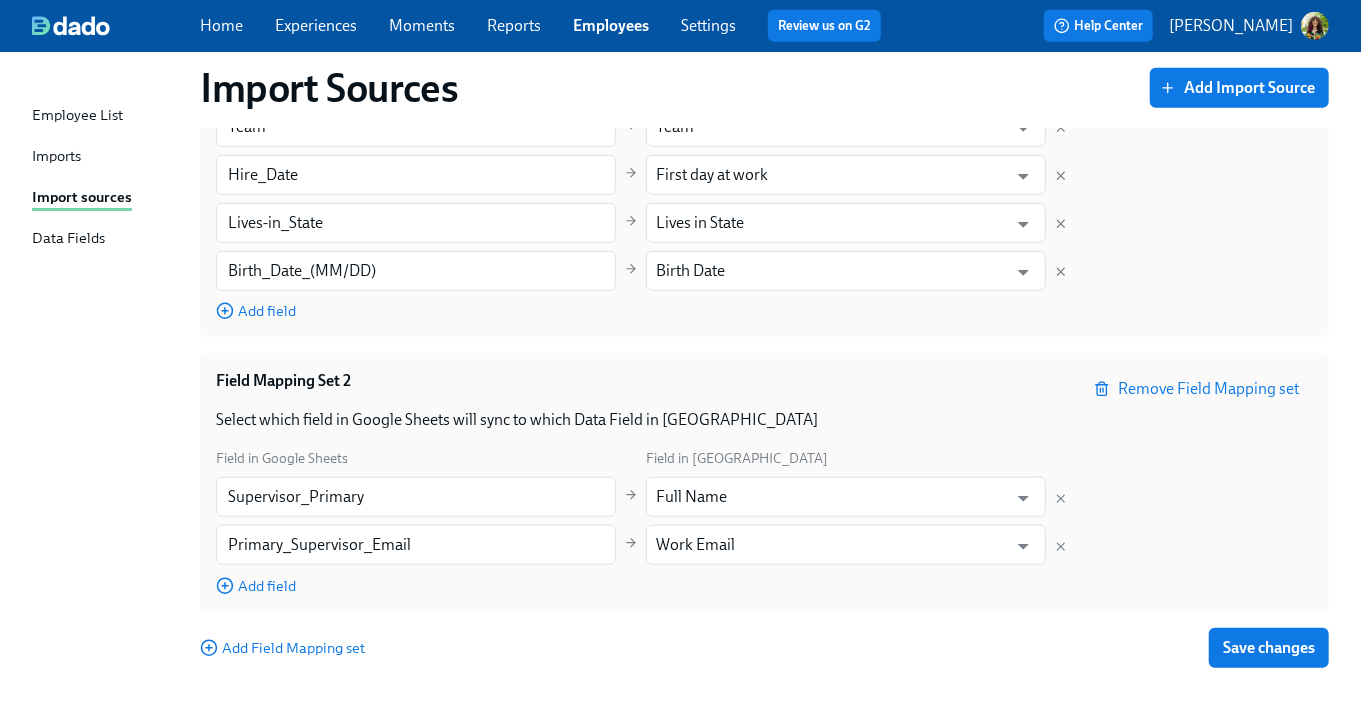 click on "Save changes" at bounding box center [1269, 648] 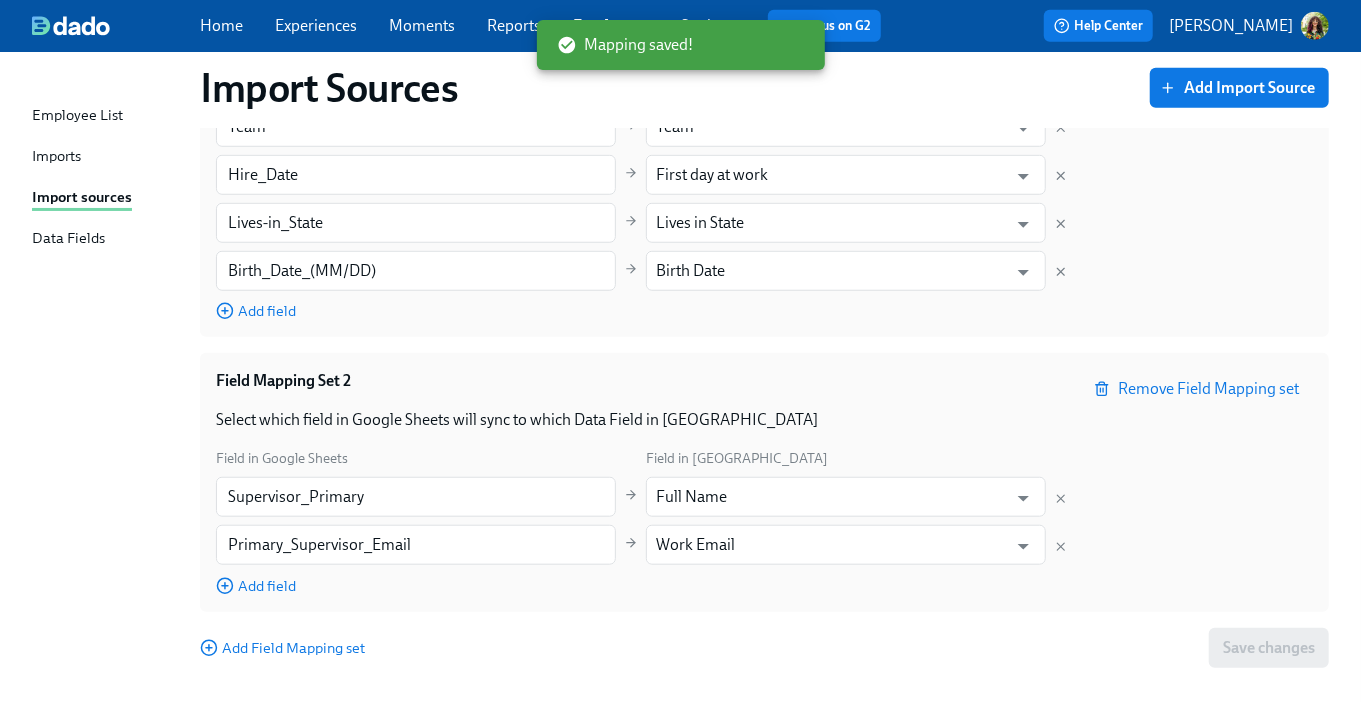click on "Imports" at bounding box center [56, 157] 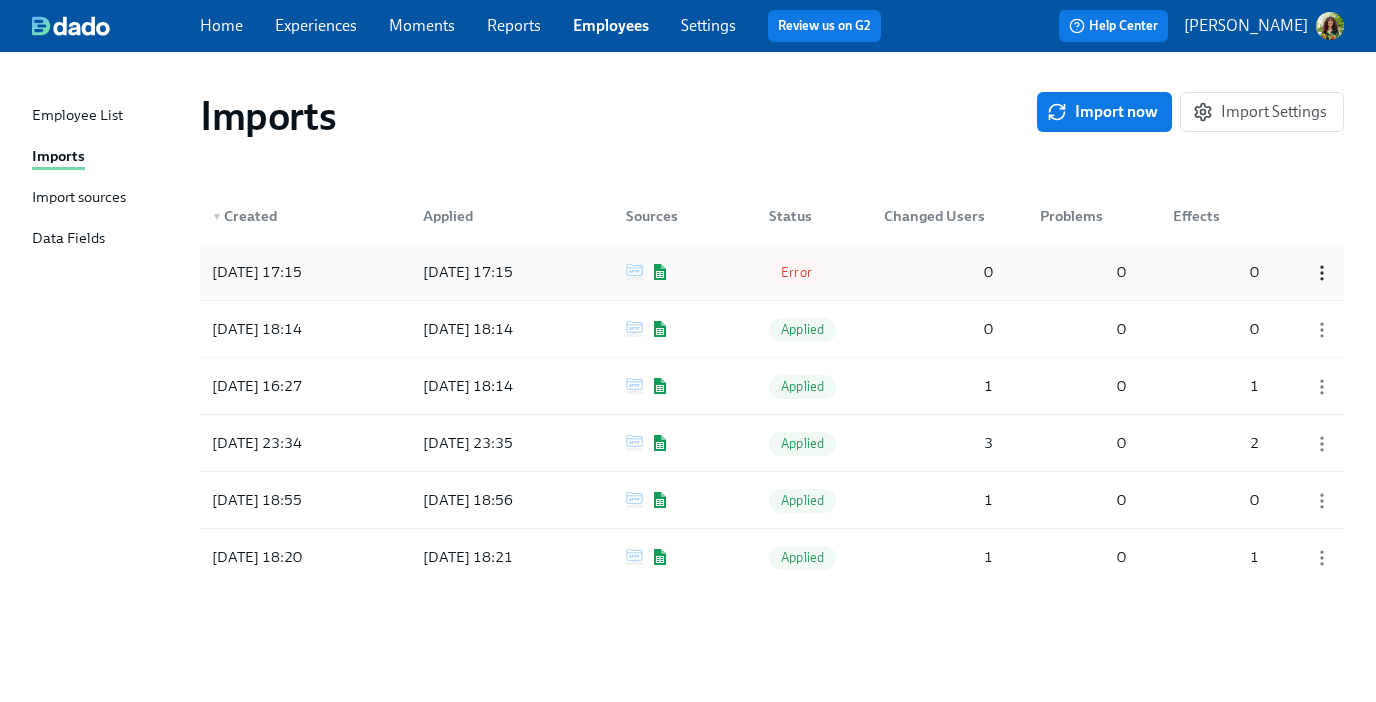 click 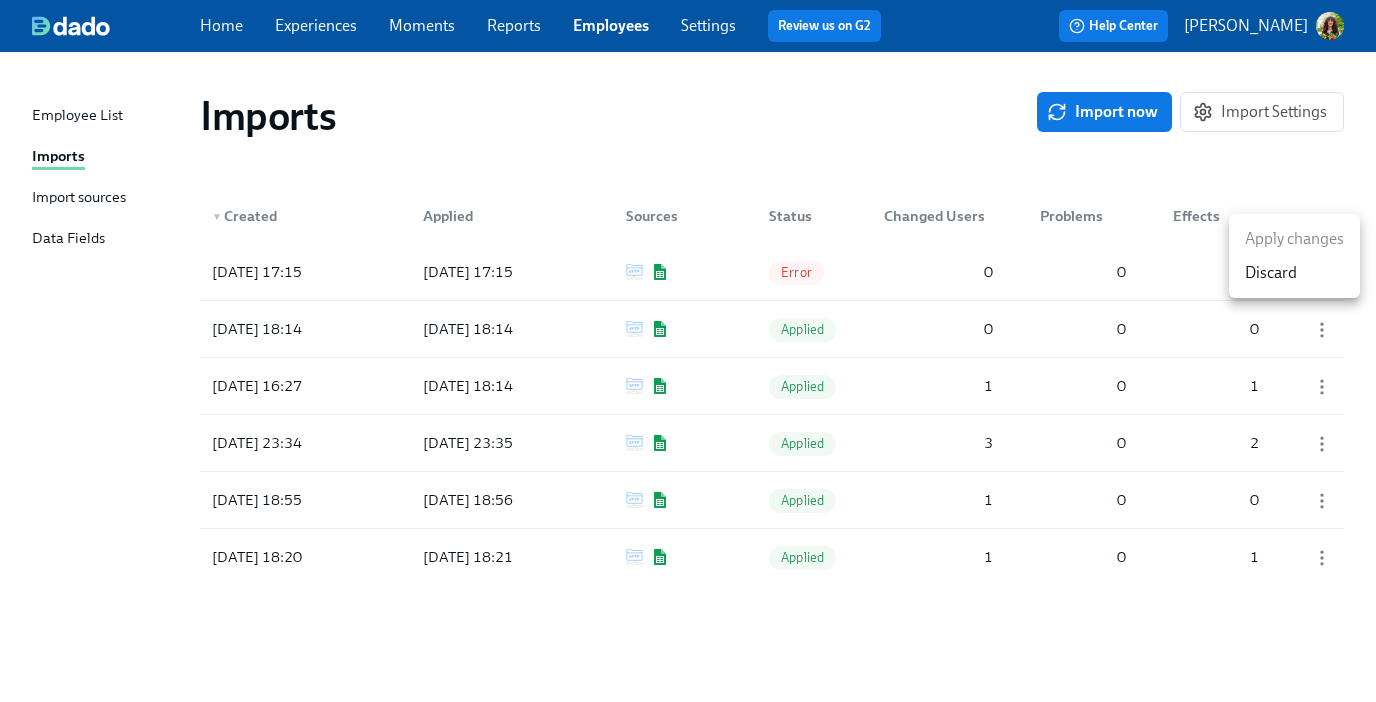 click on "Discard" at bounding box center [1271, 273] 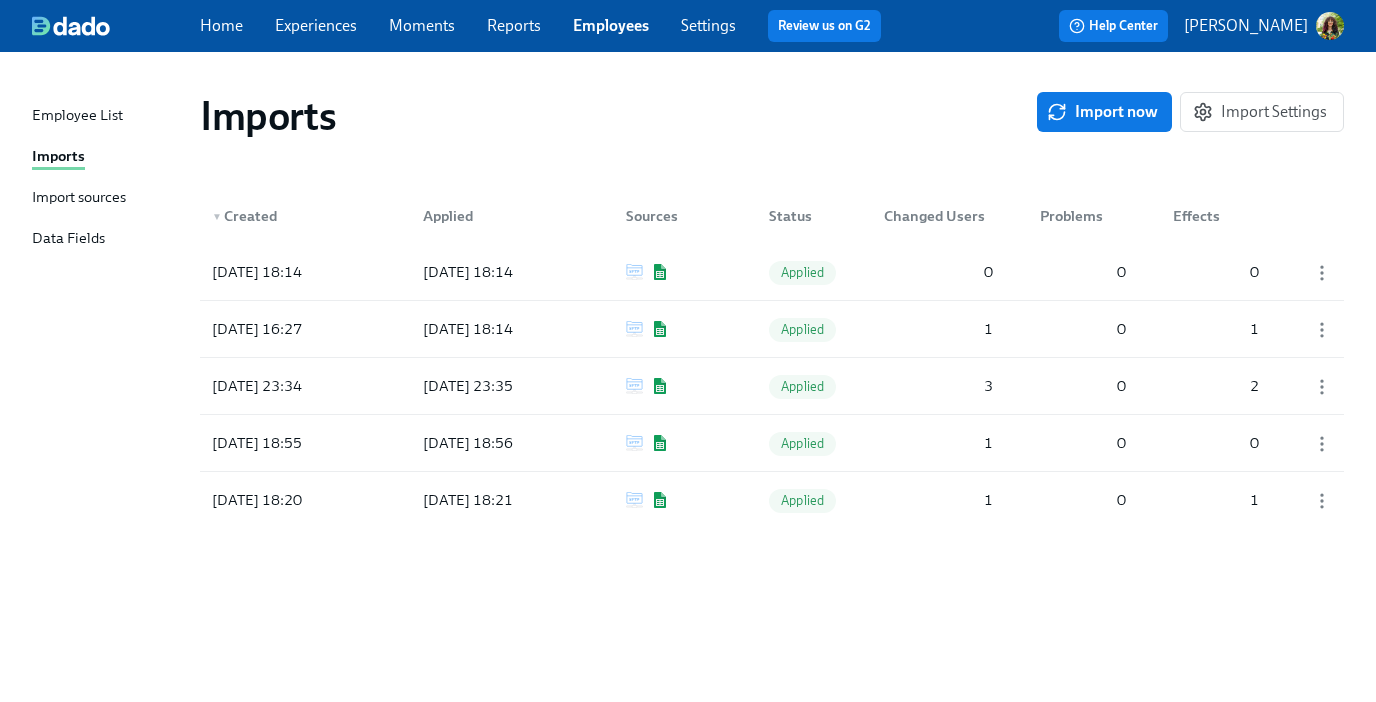 drag, startPoint x: 1129, startPoint y: 107, endPoint x: 915, endPoint y: 98, distance: 214.18916 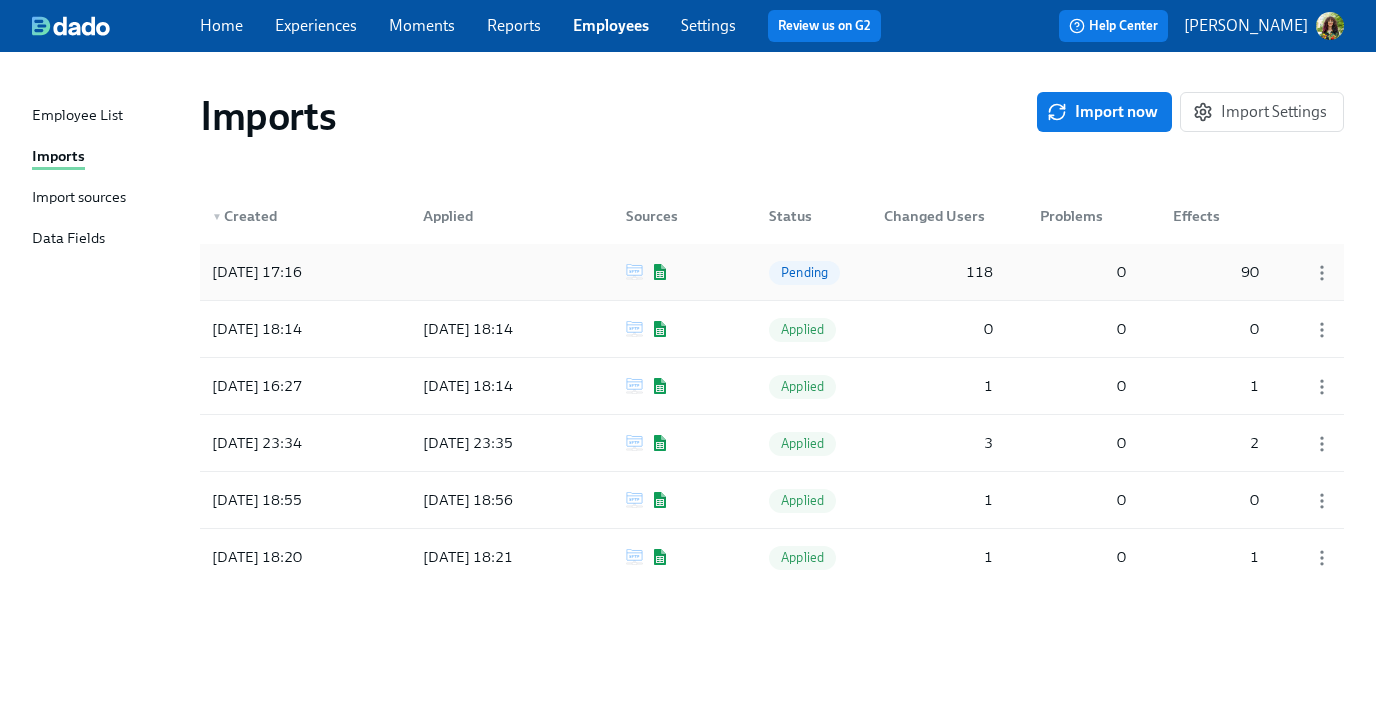 click on "Pending" at bounding box center [804, 272] 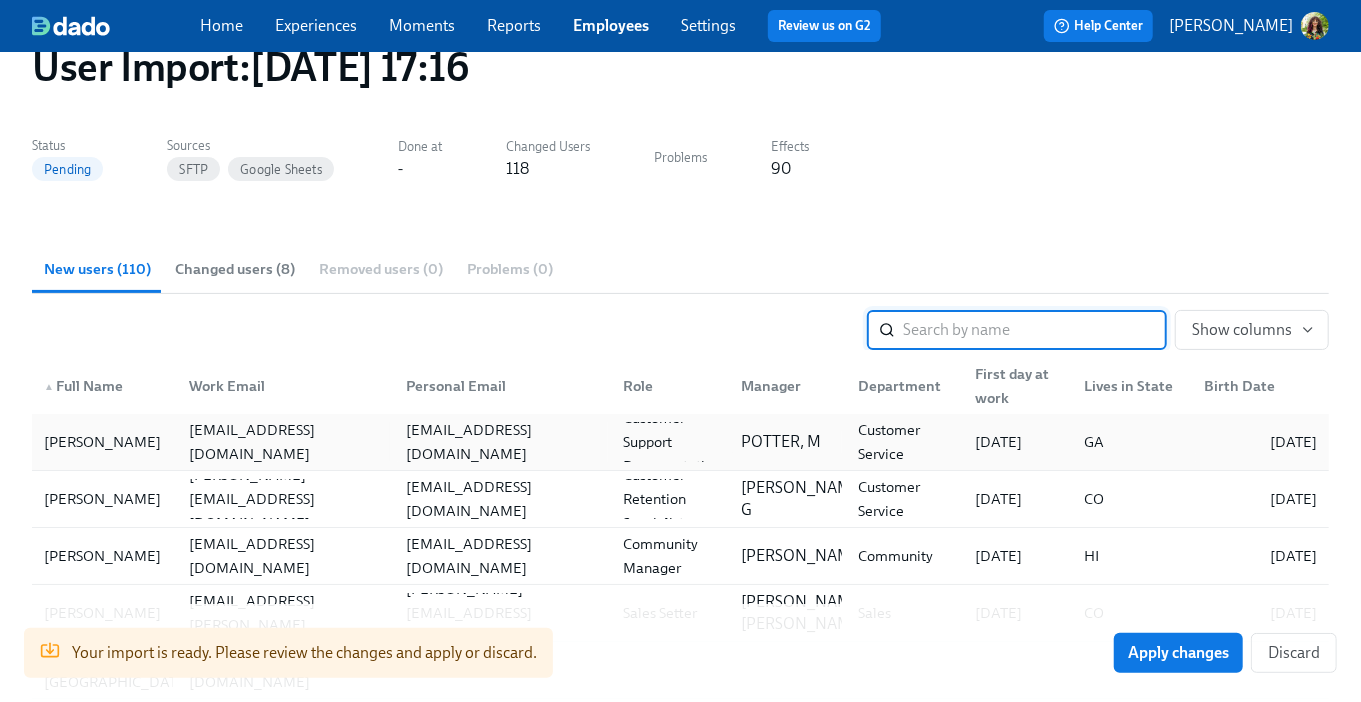 scroll, scrollTop: 341, scrollLeft: 0, axis: vertical 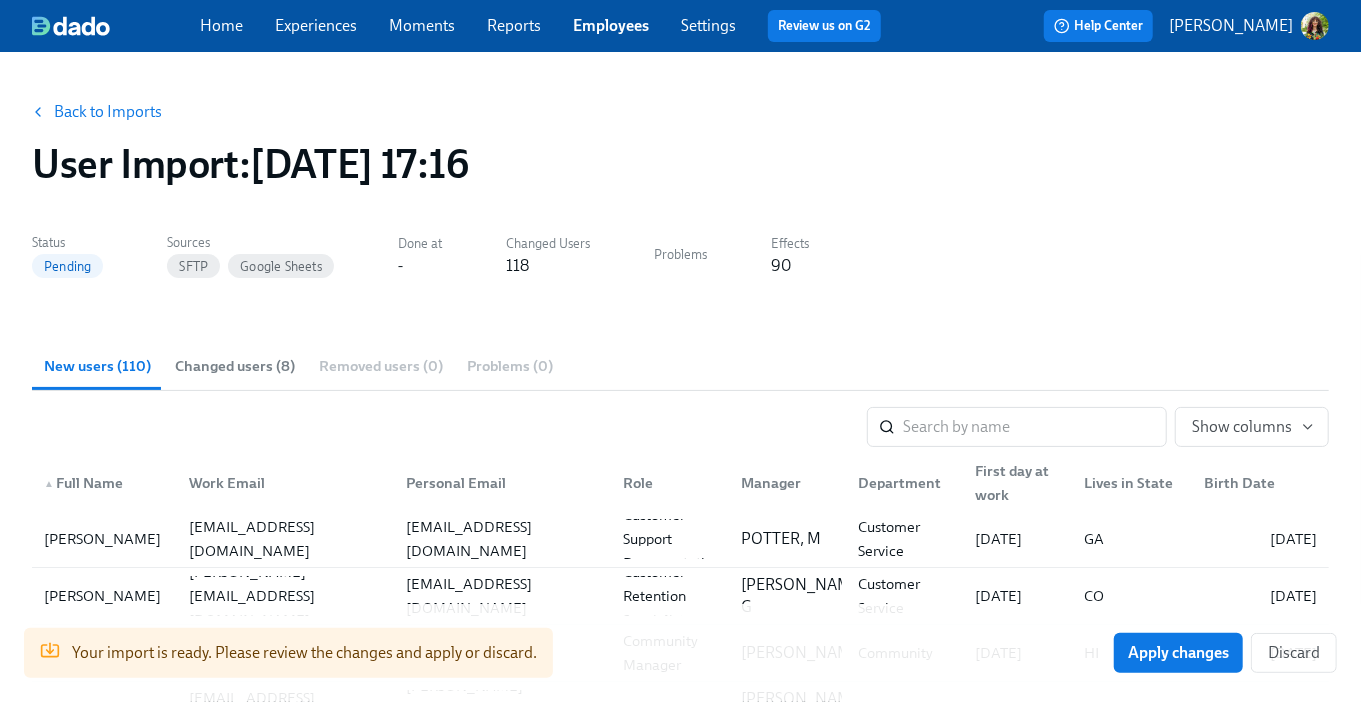 click on "Changed users (8)" at bounding box center (235, 366) 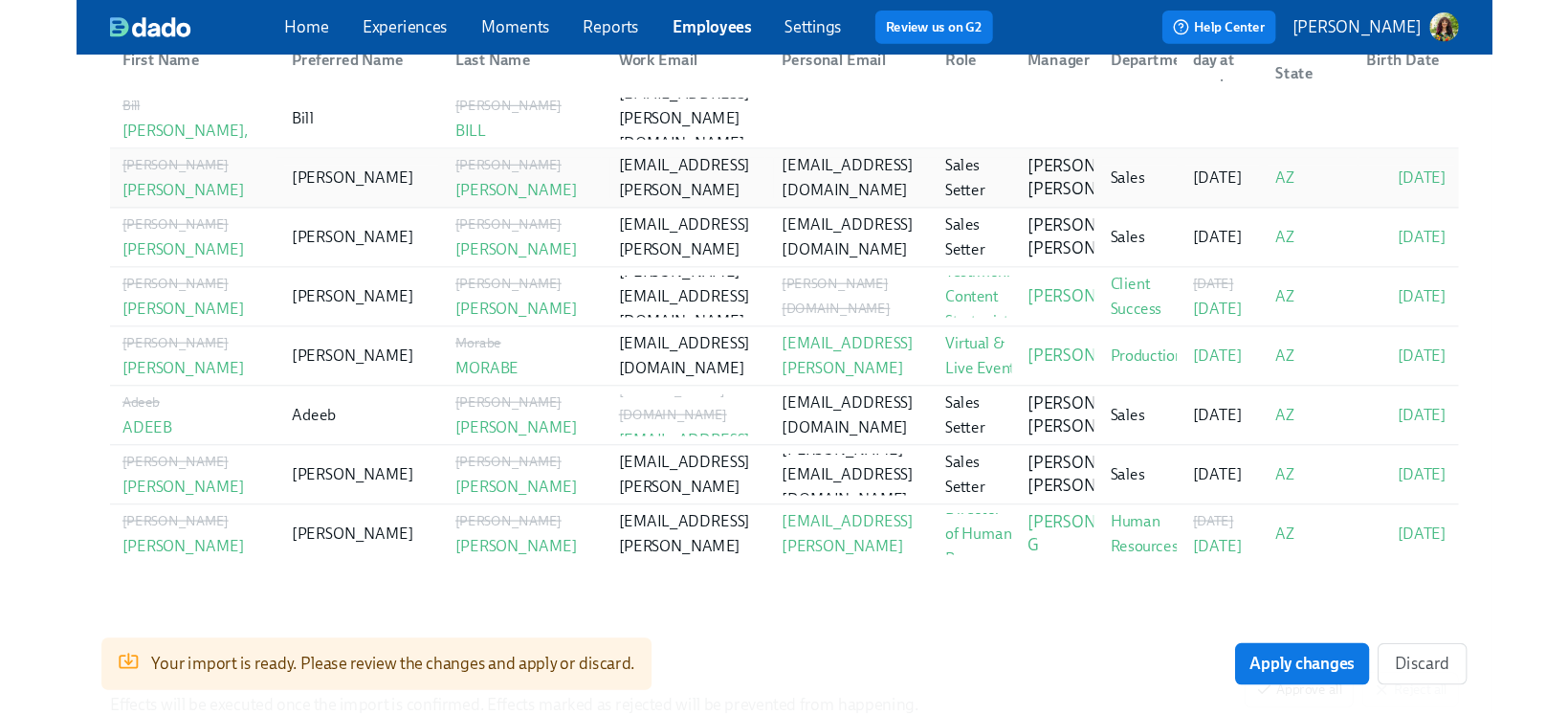 scroll, scrollTop: 408, scrollLeft: 0, axis: vertical 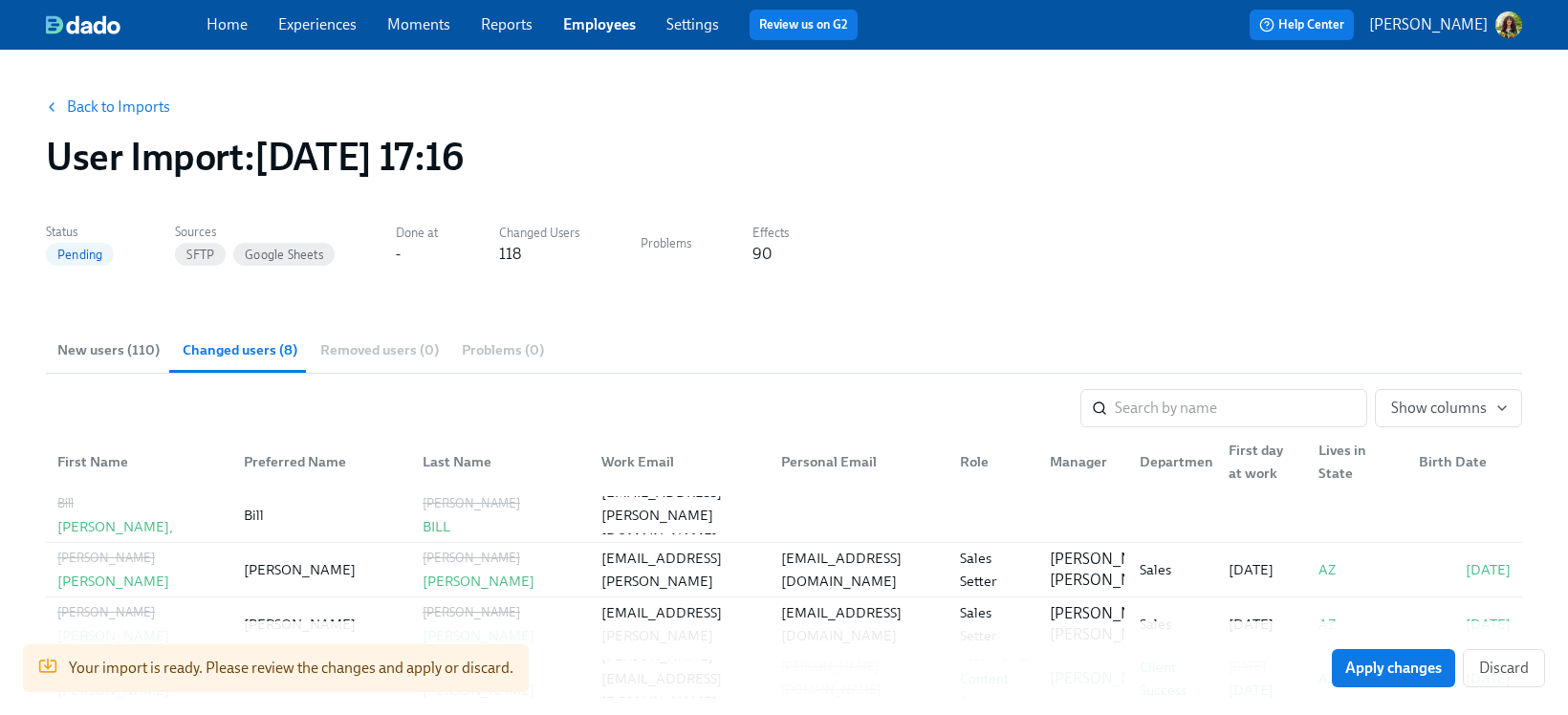 click on "Employees" at bounding box center [599, 24] 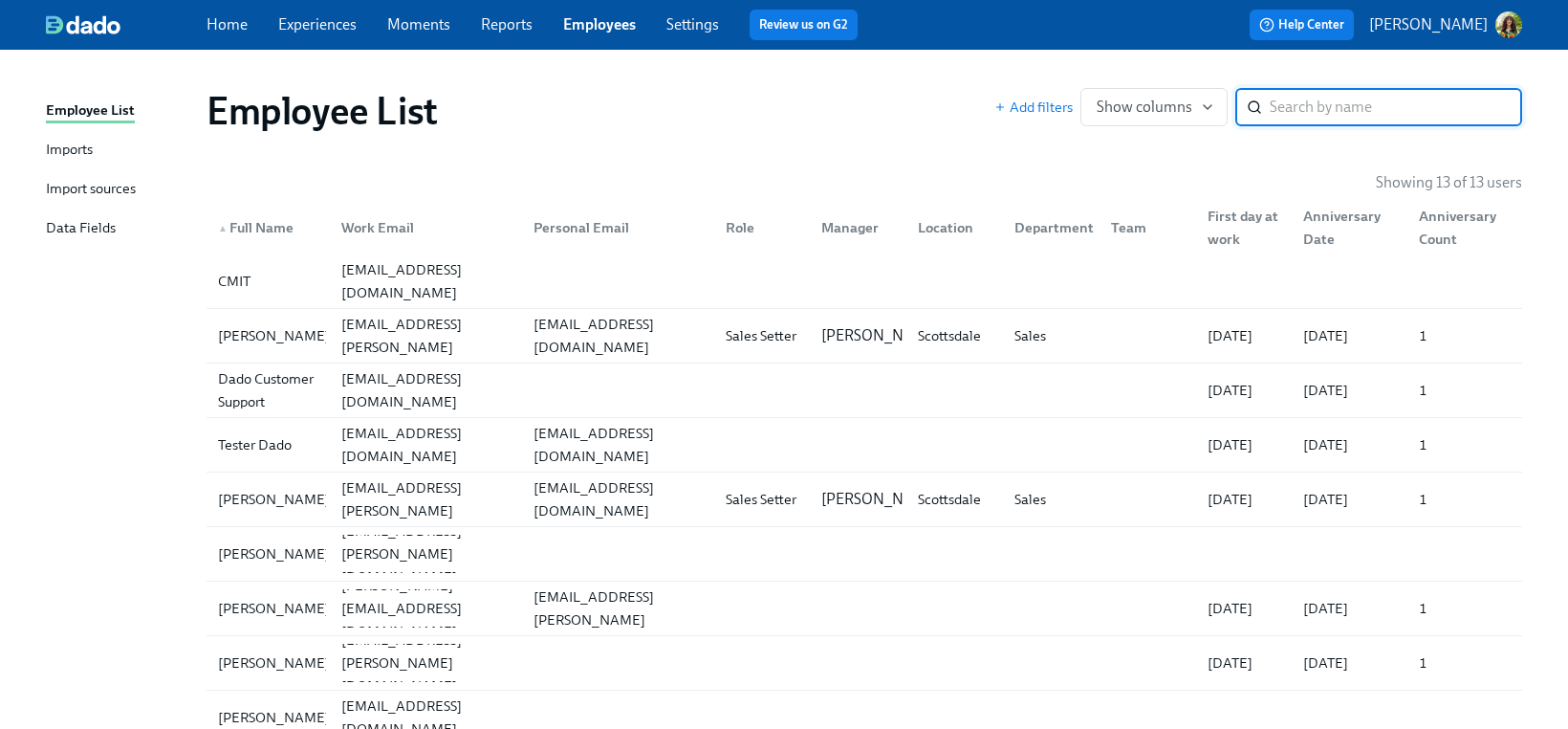 click on "Import sources" at bounding box center (91, 189) 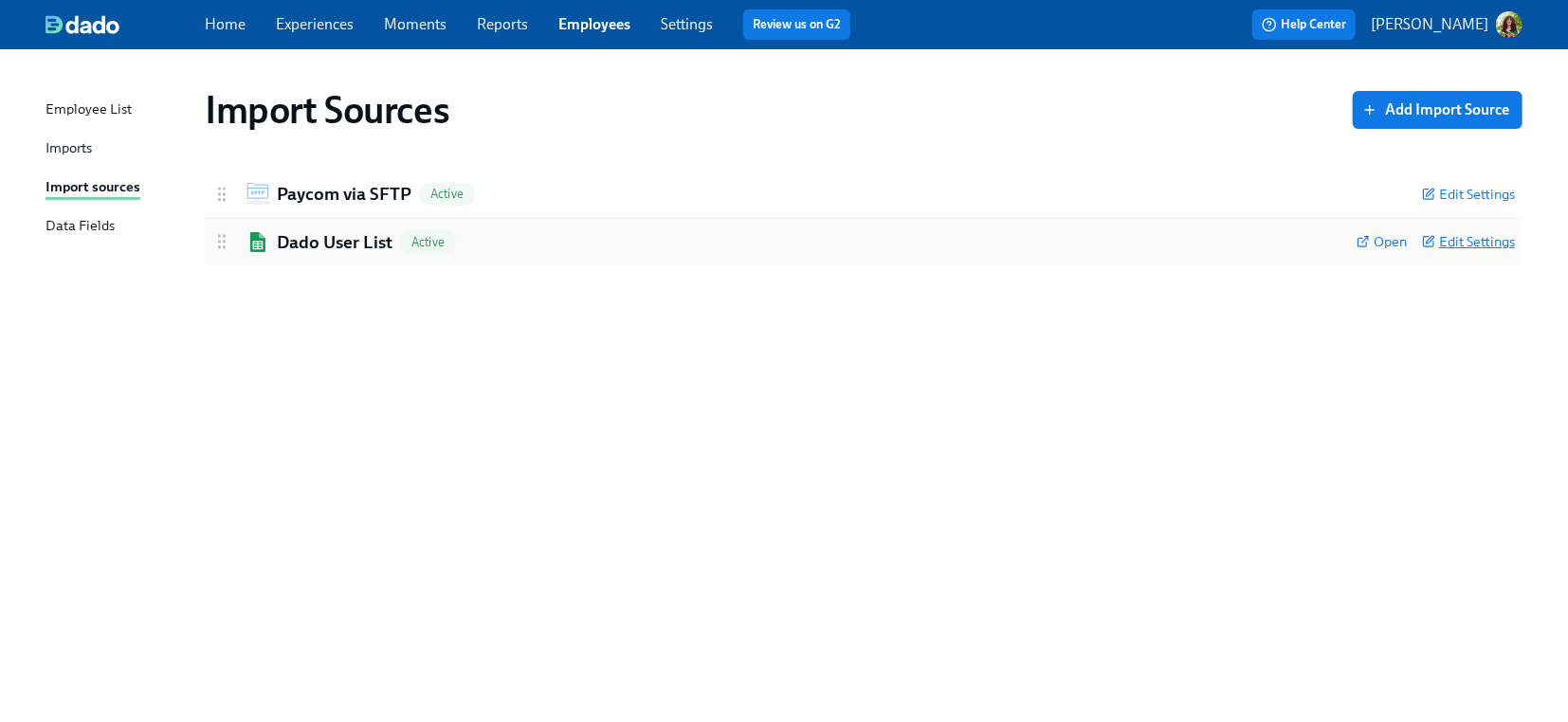 click on "Edit Settings" at bounding box center [1468, 242] 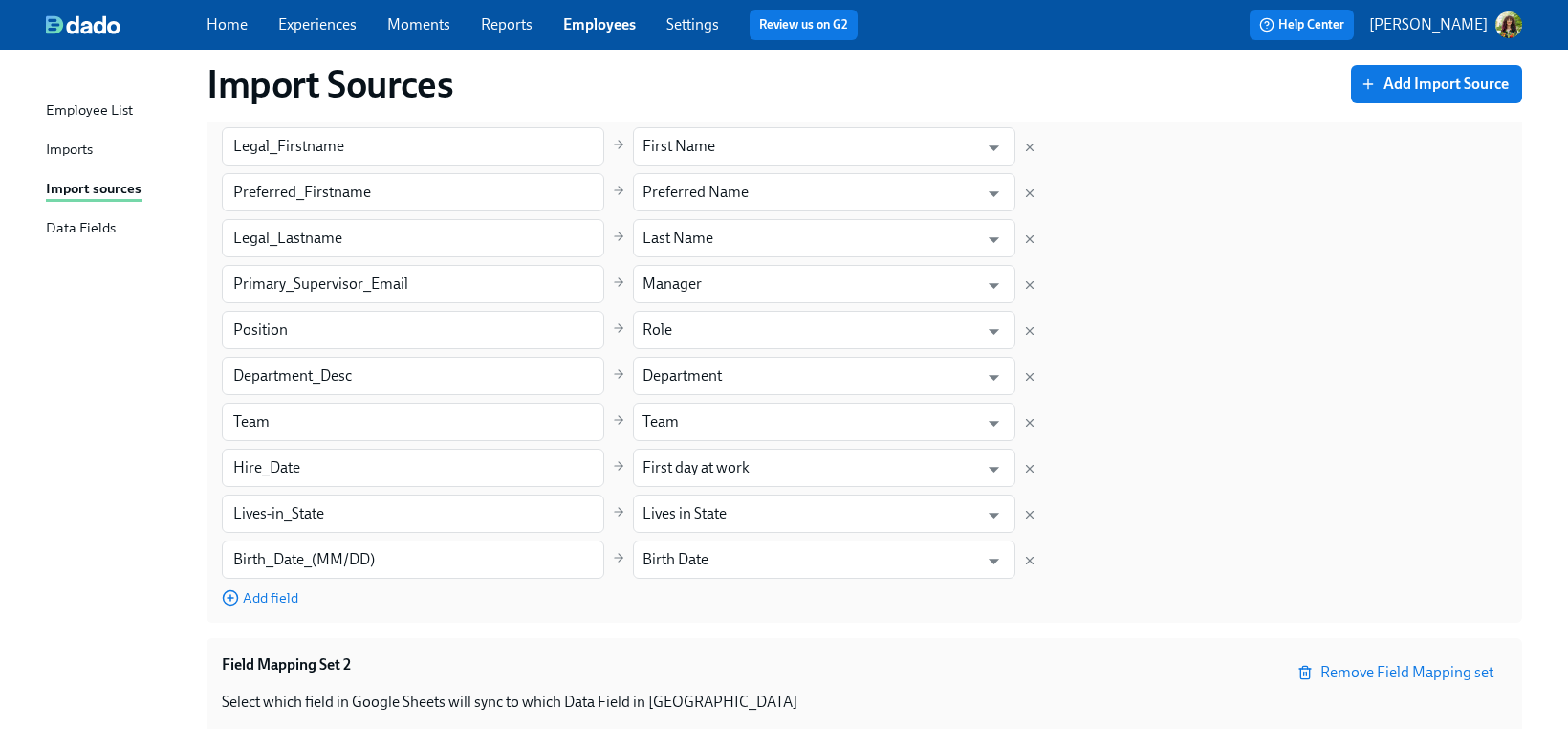 scroll, scrollTop: 298, scrollLeft: 0, axis: vertical 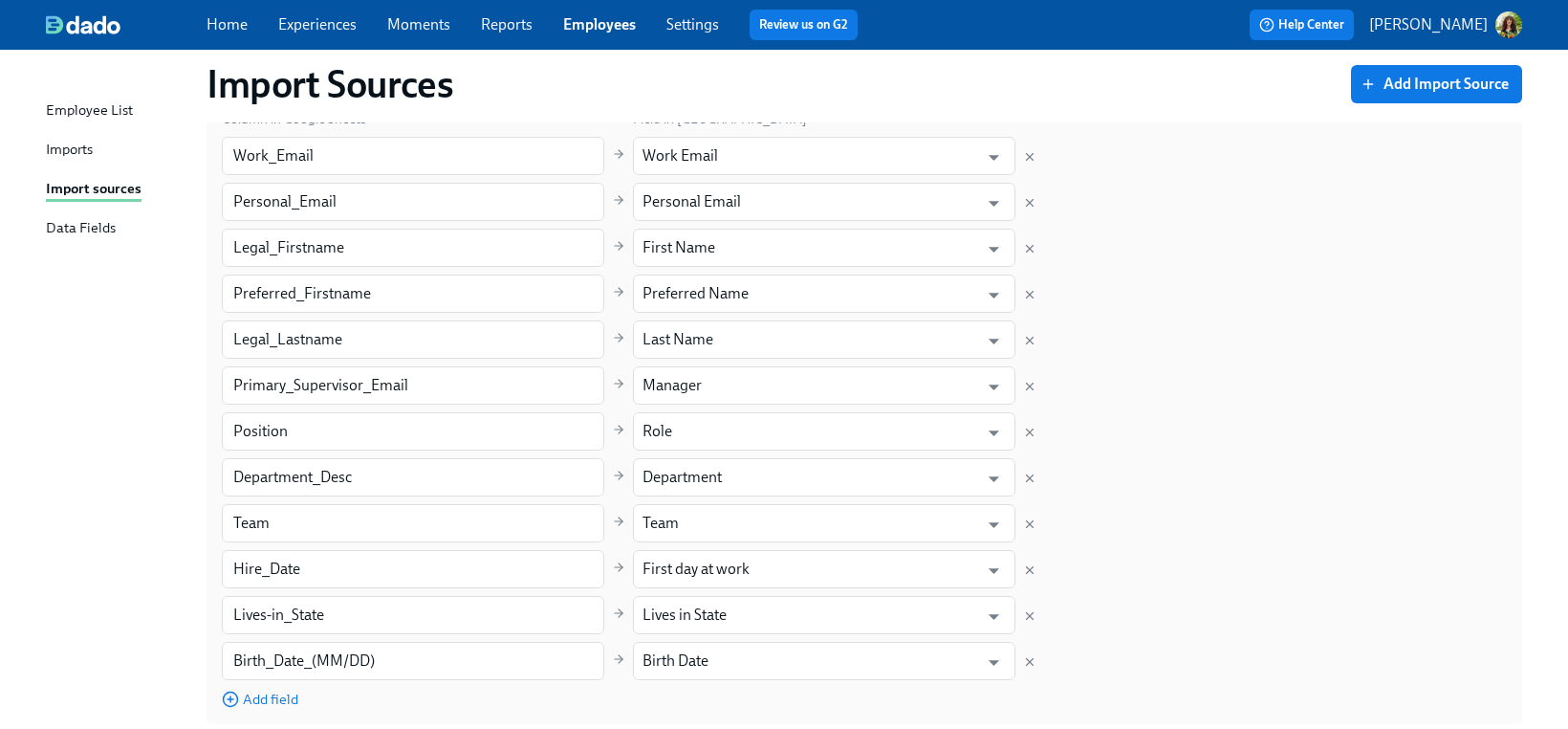 click on "Imports" at bounding box center [69, 150] 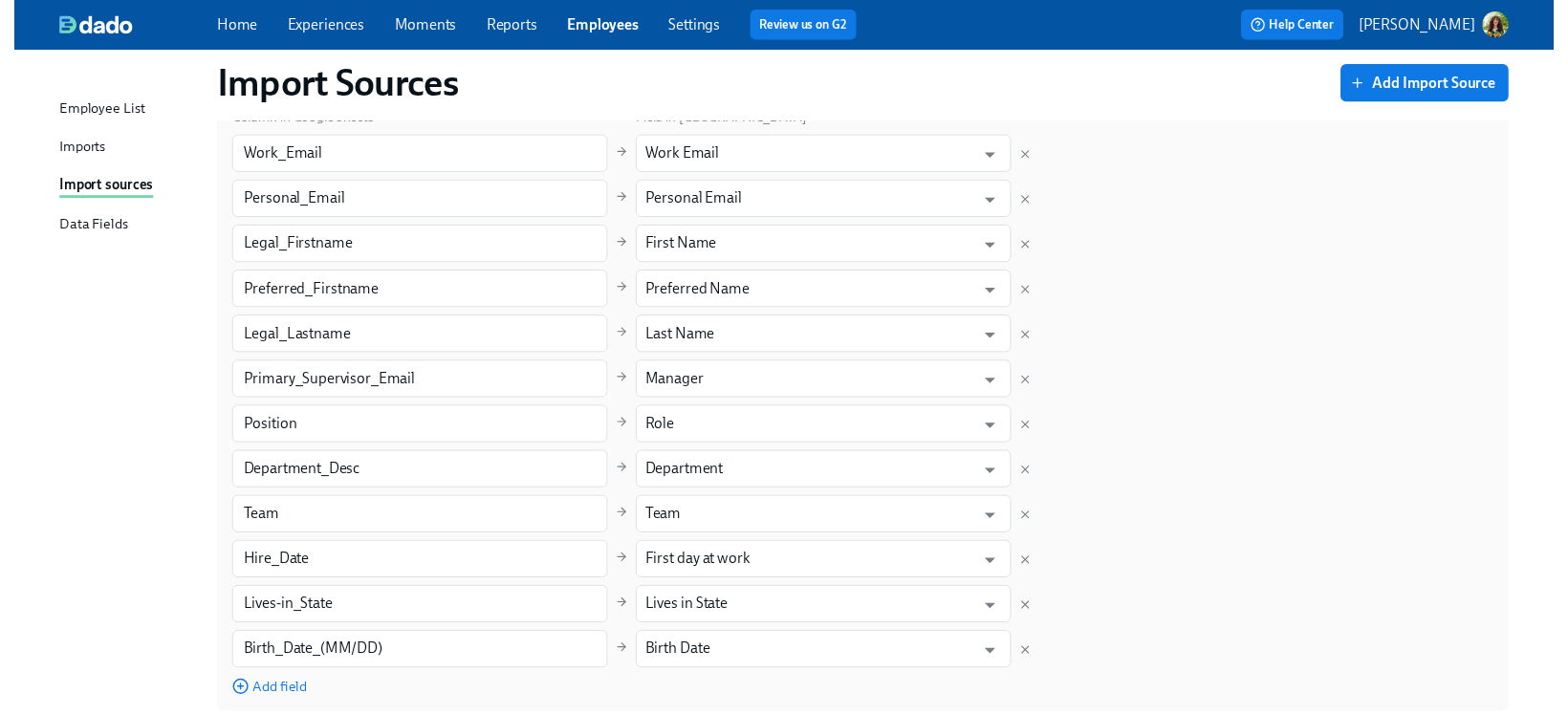 scroll, scrollTop: 0, scrollLeft: 0, axis: both 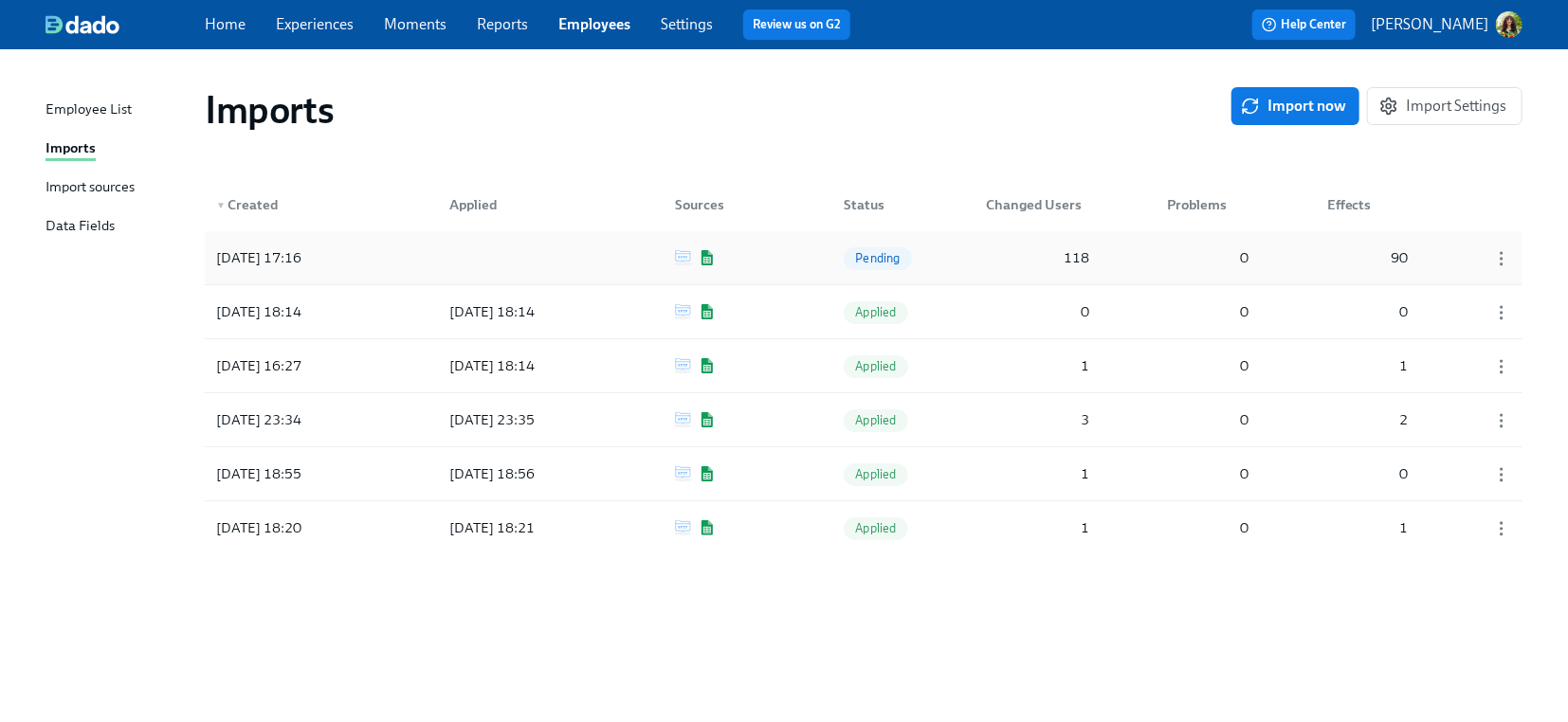 click on "Pending" at bounding box center [877, 258] 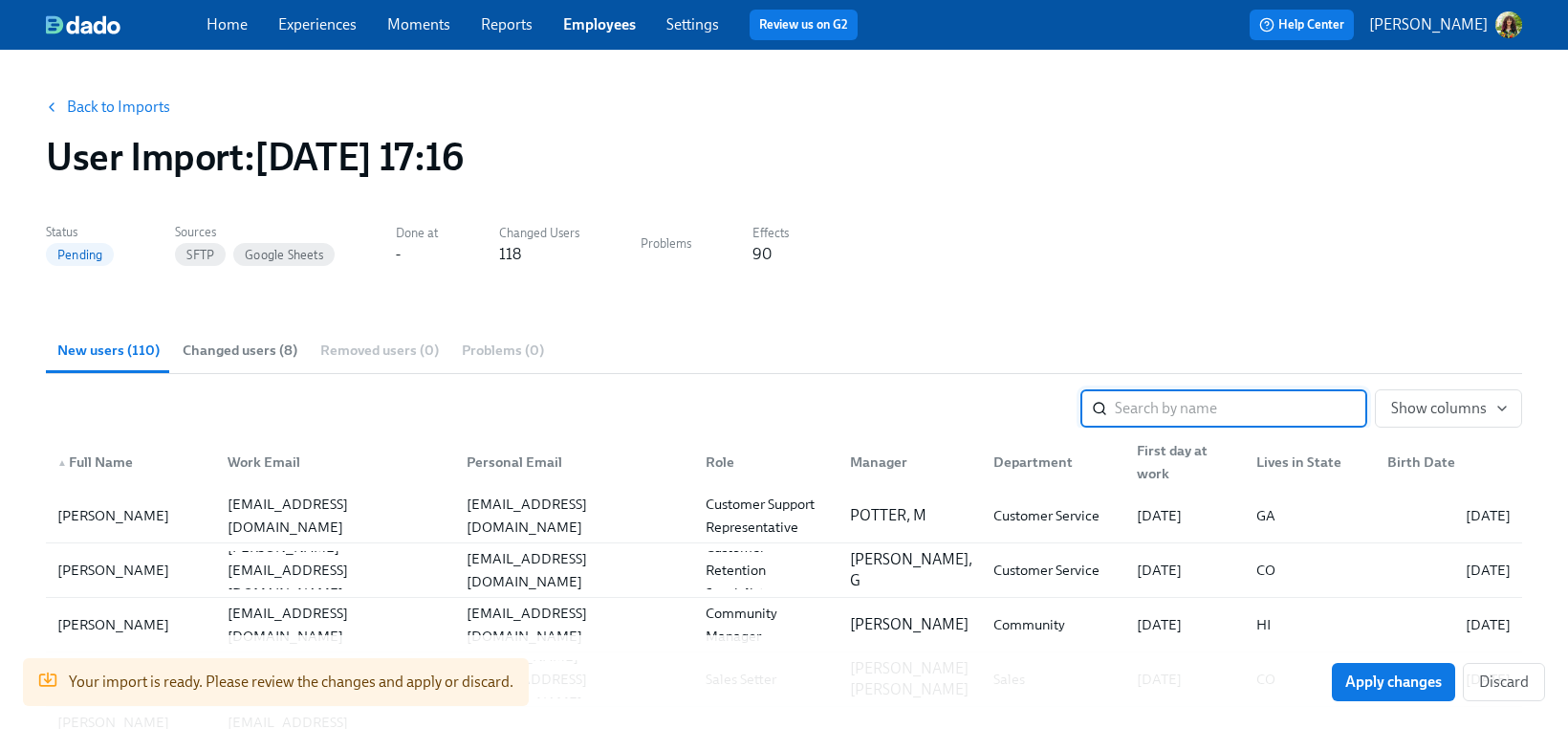 click on "Changed users (8)" at bounding box center (240, 350) 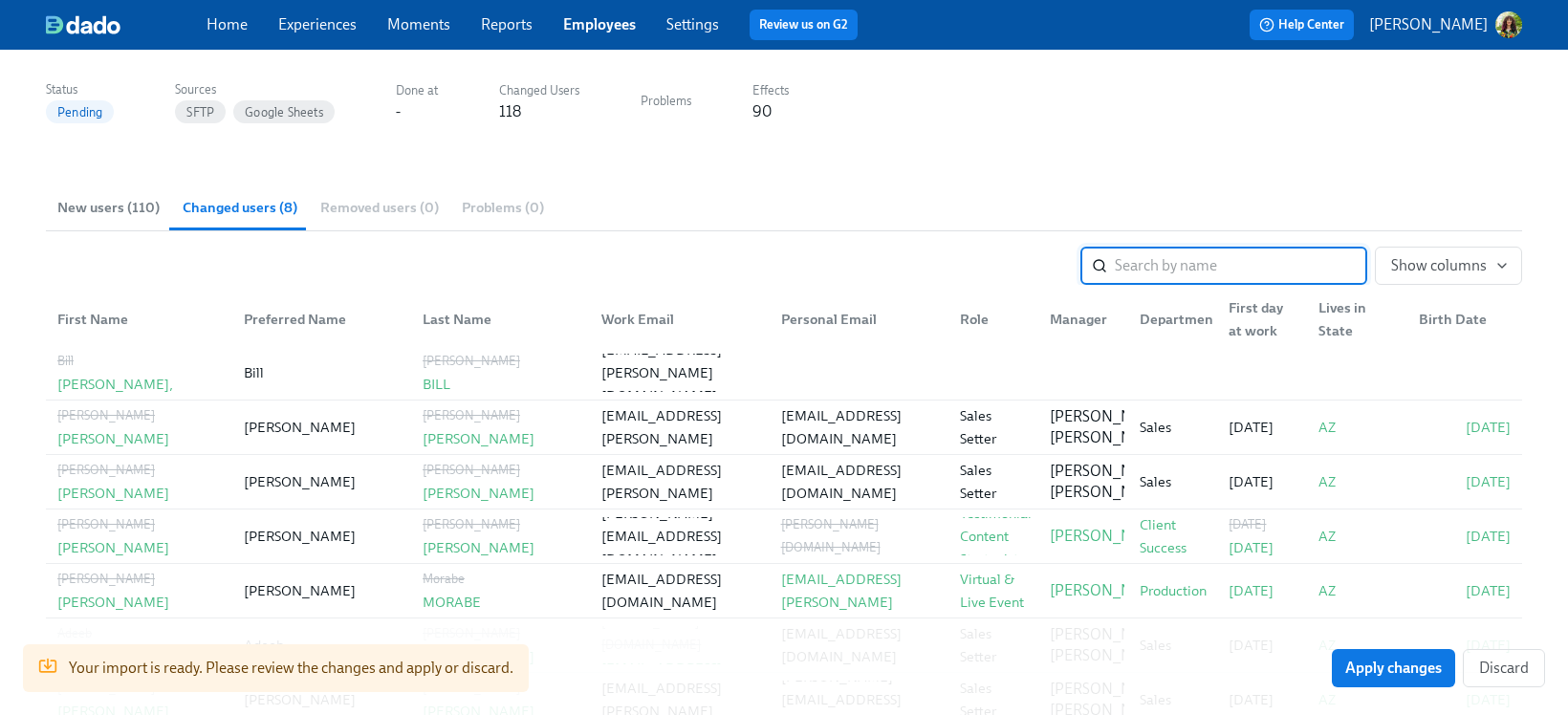scroll, scrollTop: 153, scrollLeft: 0, axis: vertical 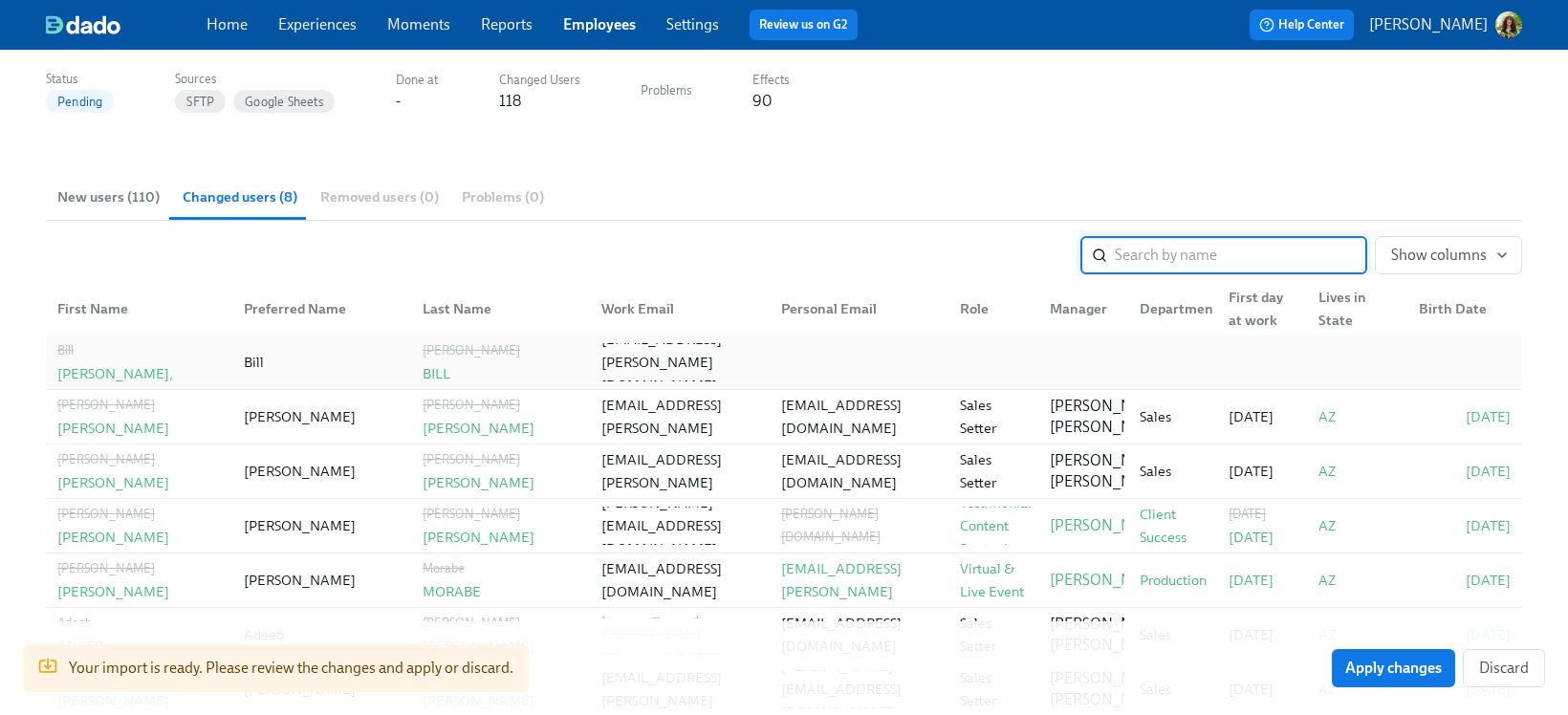 click on "[PERSON_NAME]," at bounding box center [139, 362] 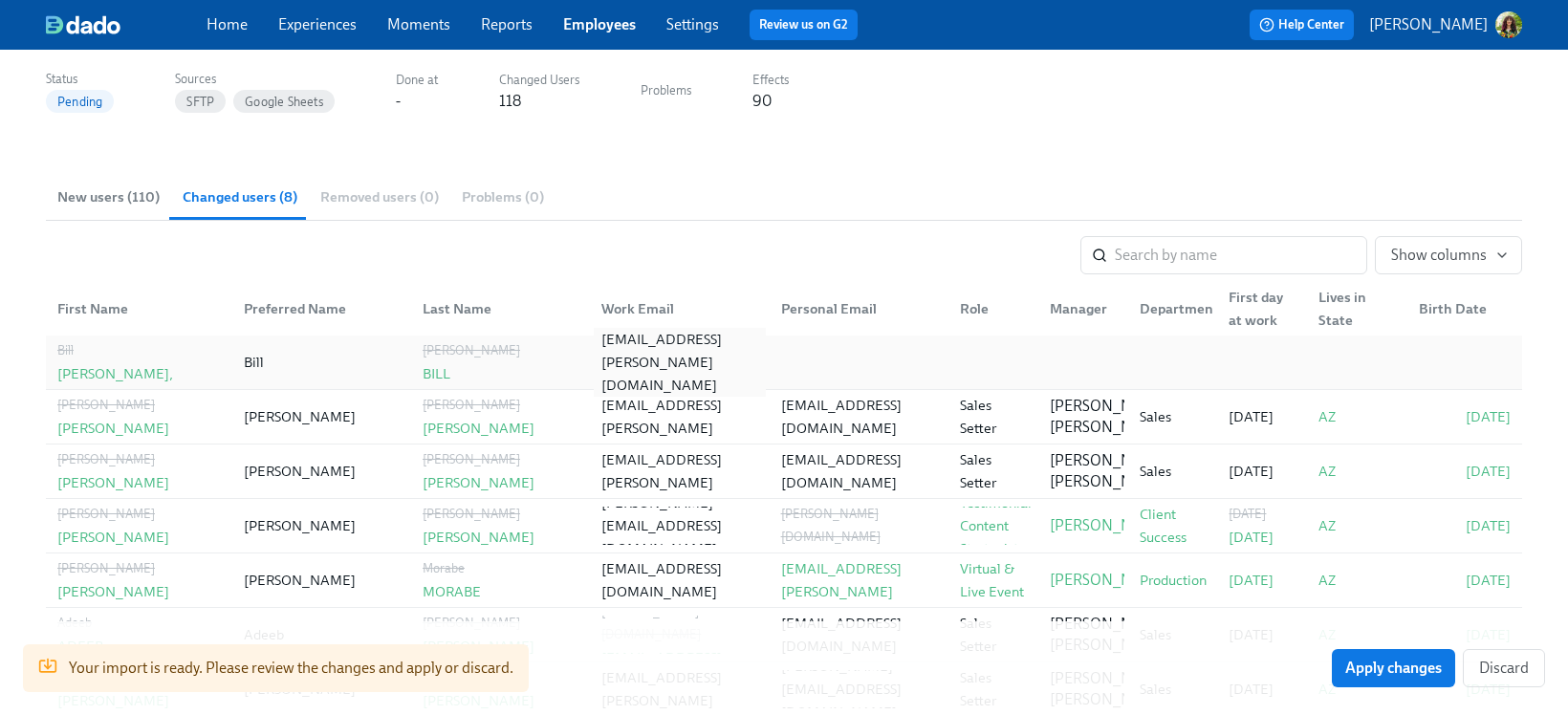 click on "[EMAIL_ADDRESS][PERSON_NAME][DOMAIN_NAME]" at bounding box center [679, 362] 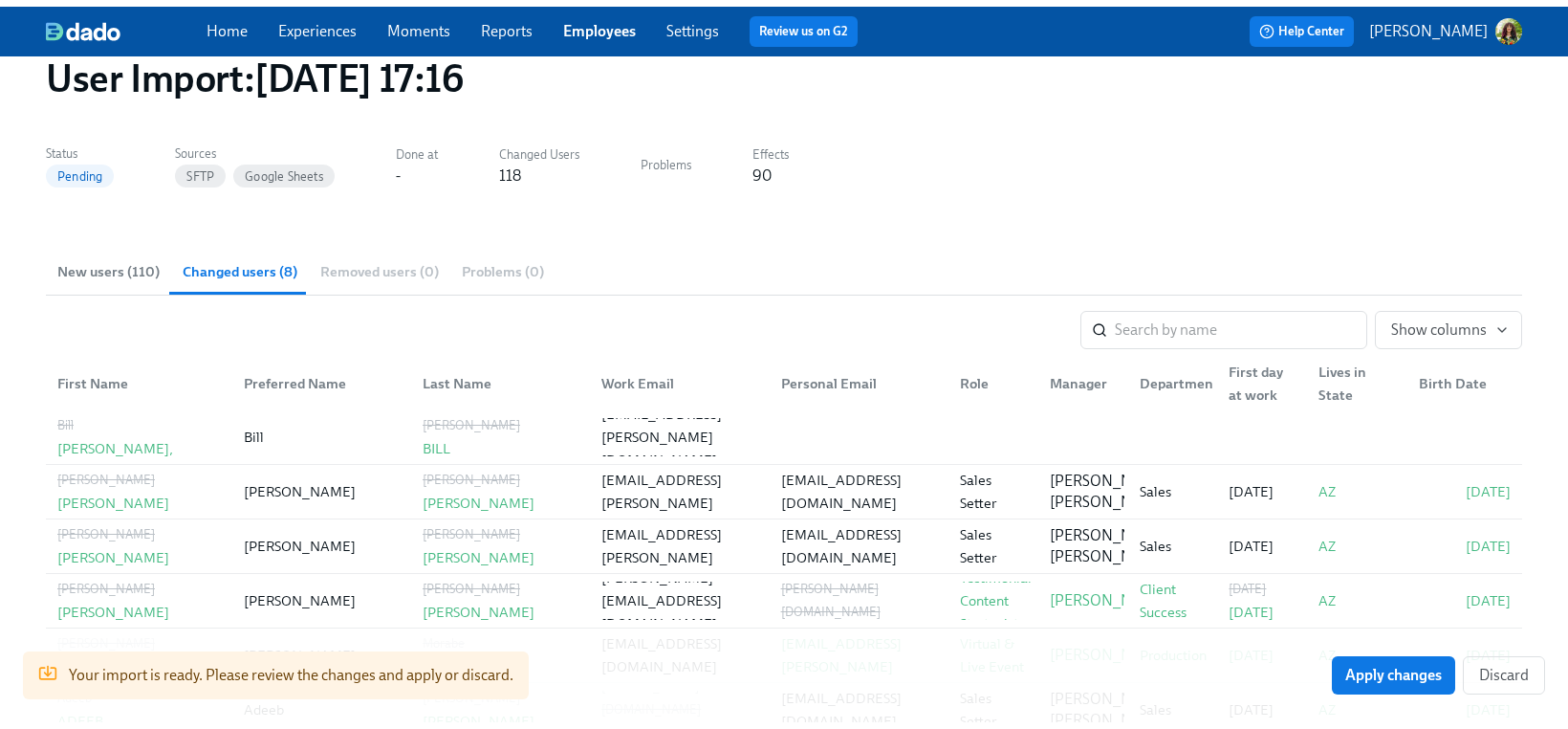 scroll, scrollTop: 0, scrollLeft: 0, axis: both 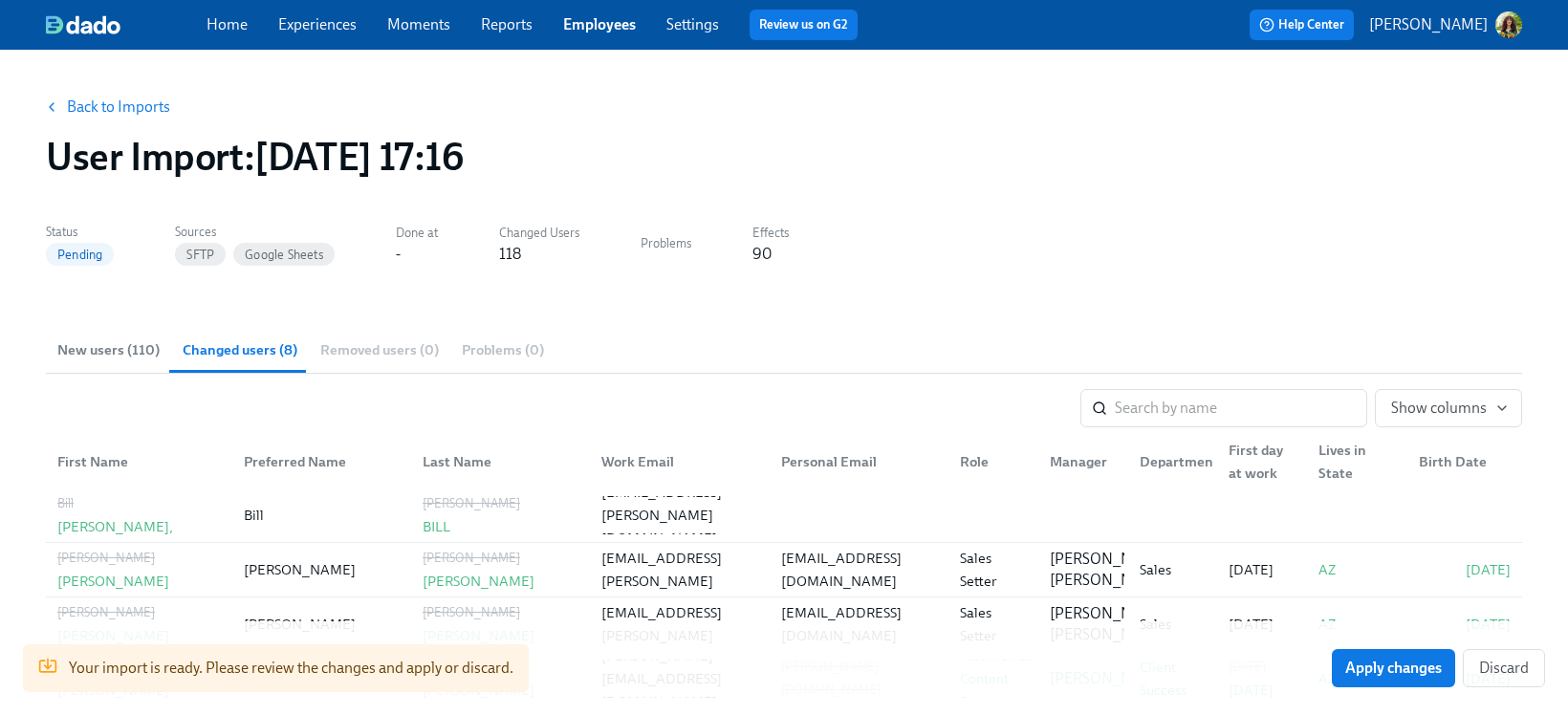 click on "New users (110)" at bounding box center [108, 350] 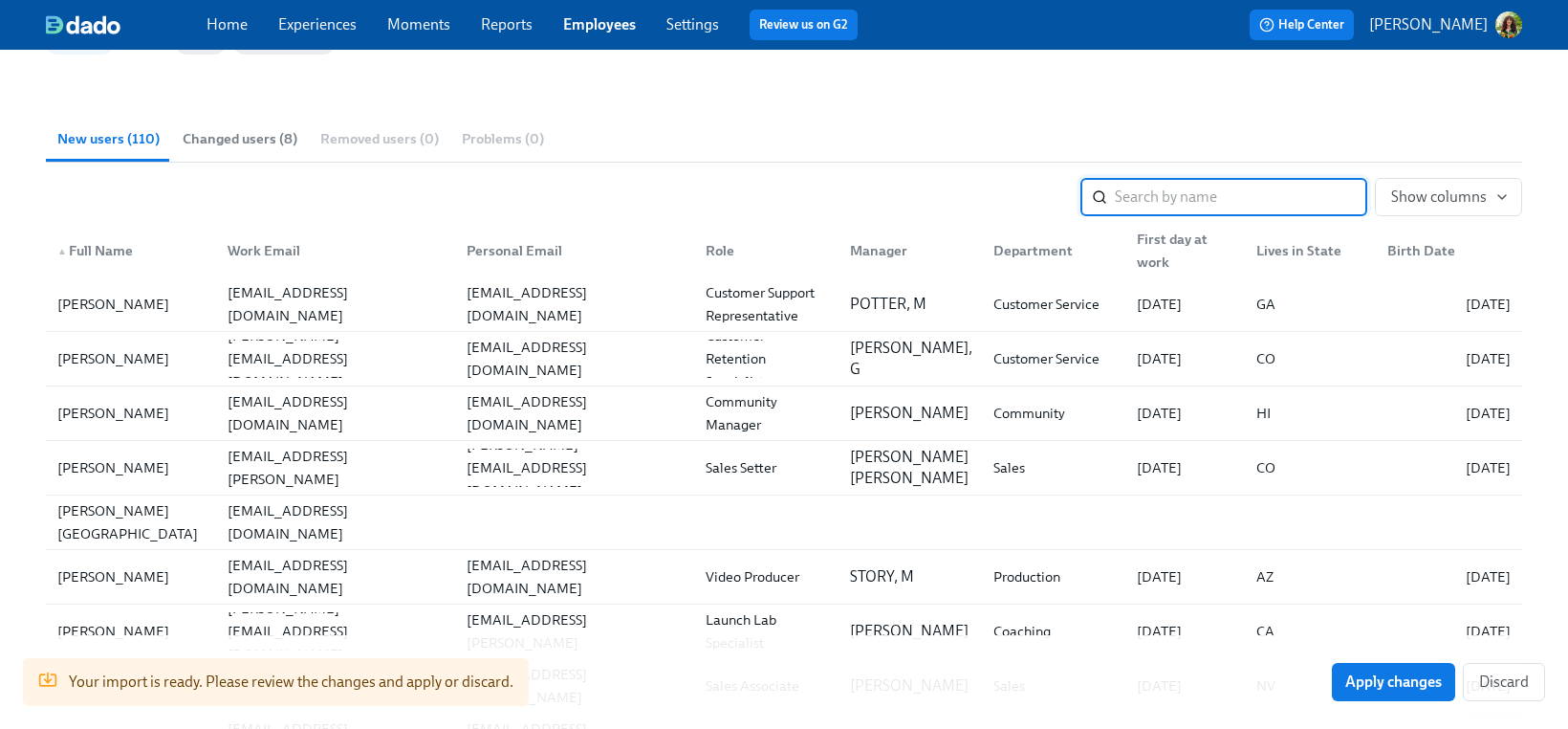 scroll, scrollTop: 297, scrollLeft: 0, axis: vertical 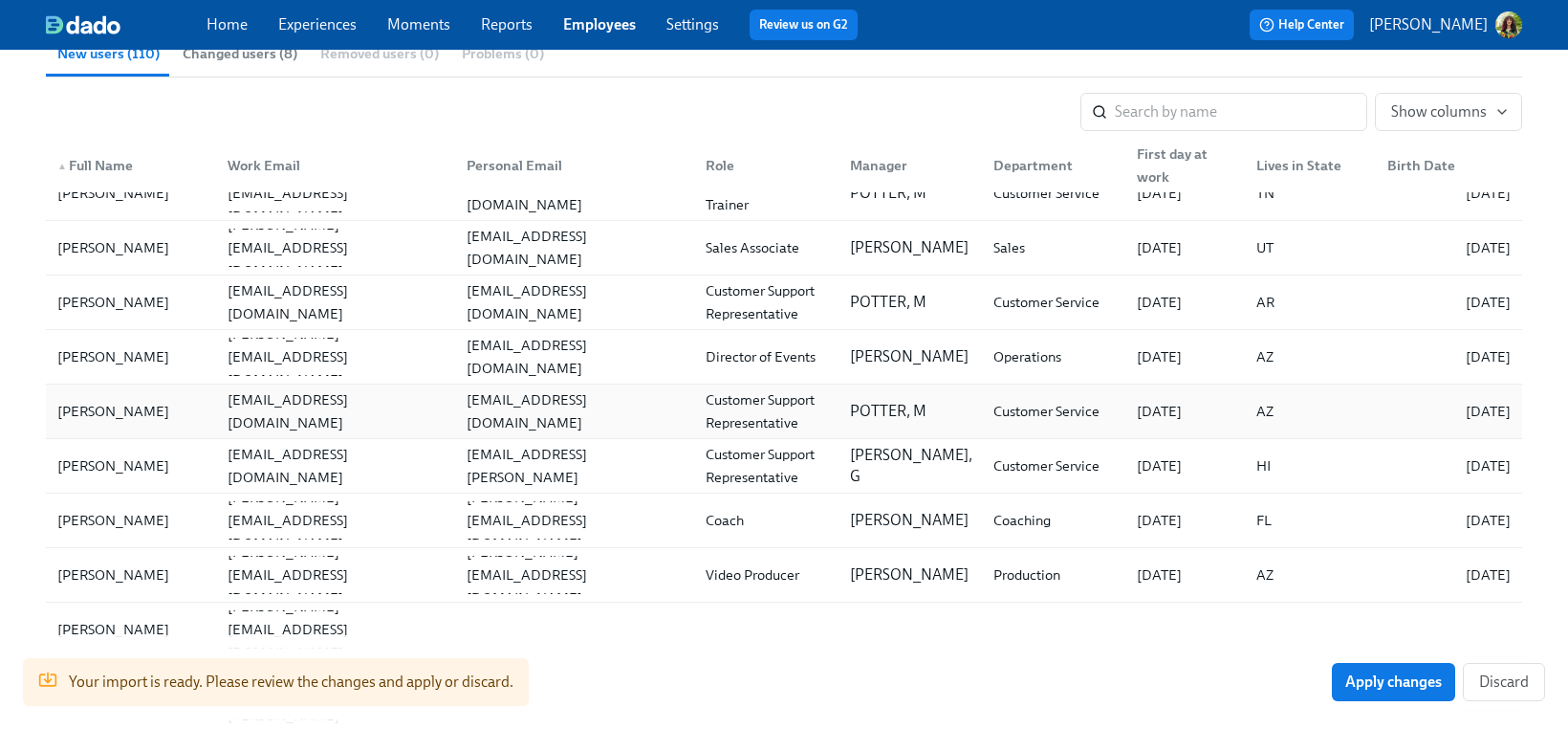 click on "POTTER, M" at bounding box center [888, 411] 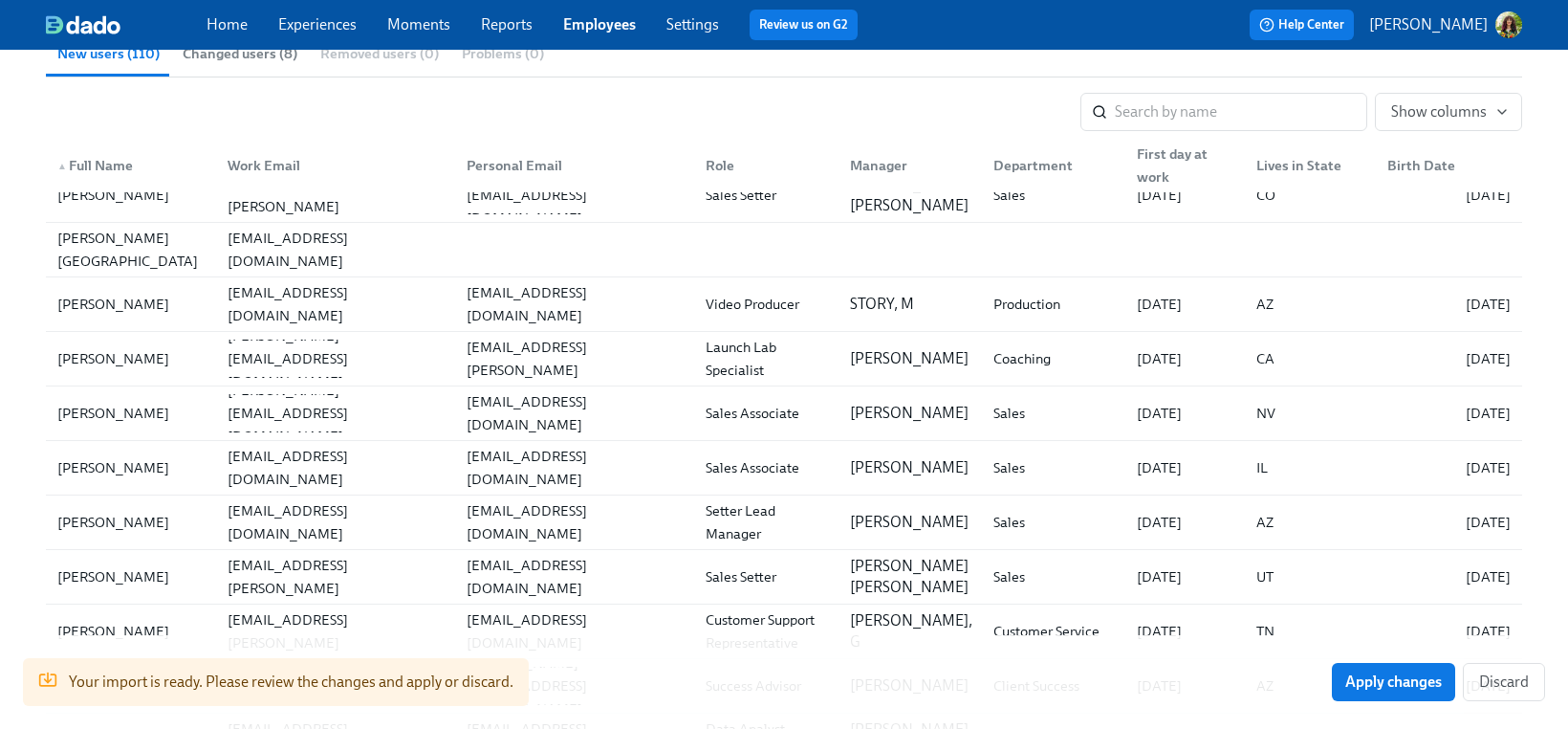 scroll, scrollTop: 121, scrollLeft: 0, axis: vertical 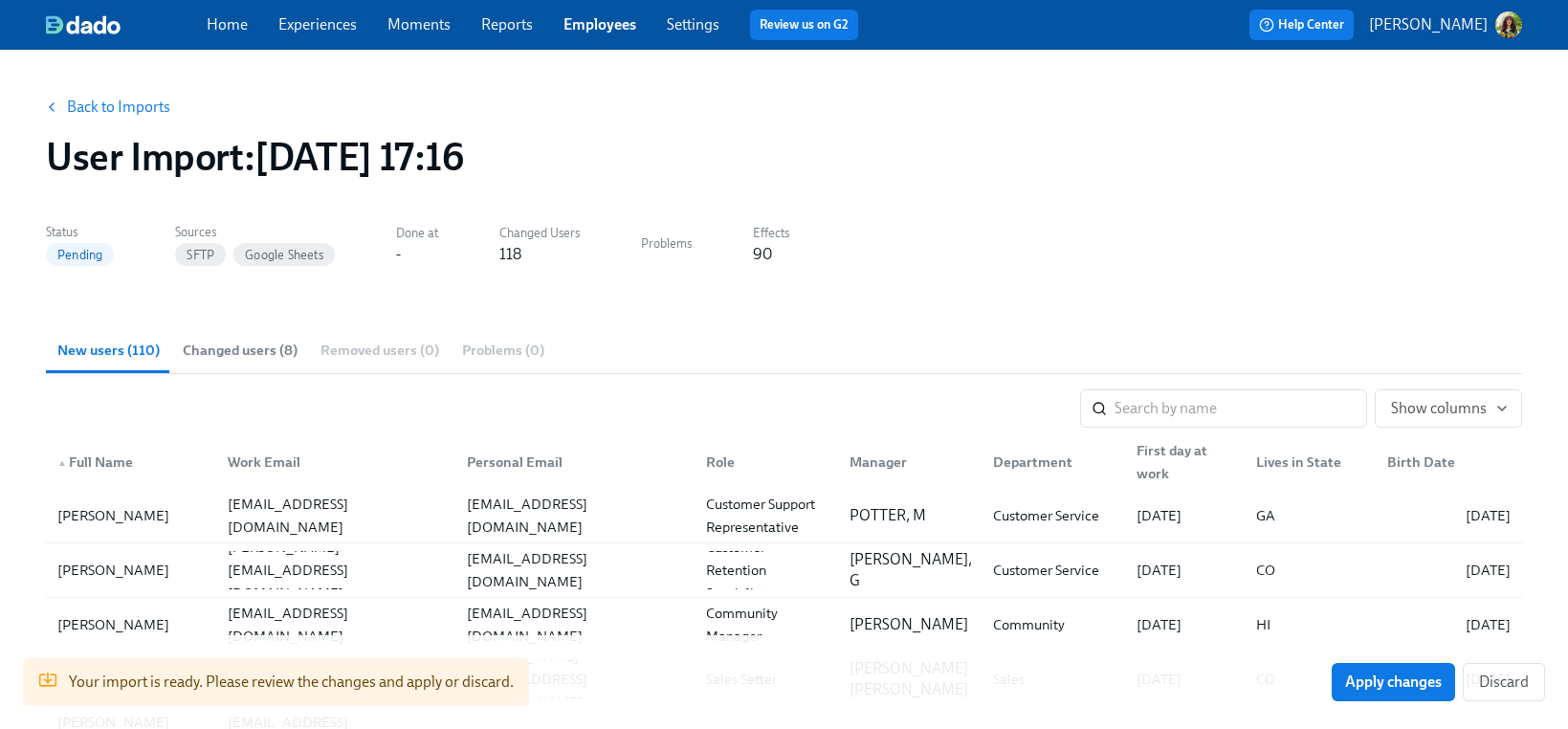 click on "Back to Imports" at bounding box center (119, 107) 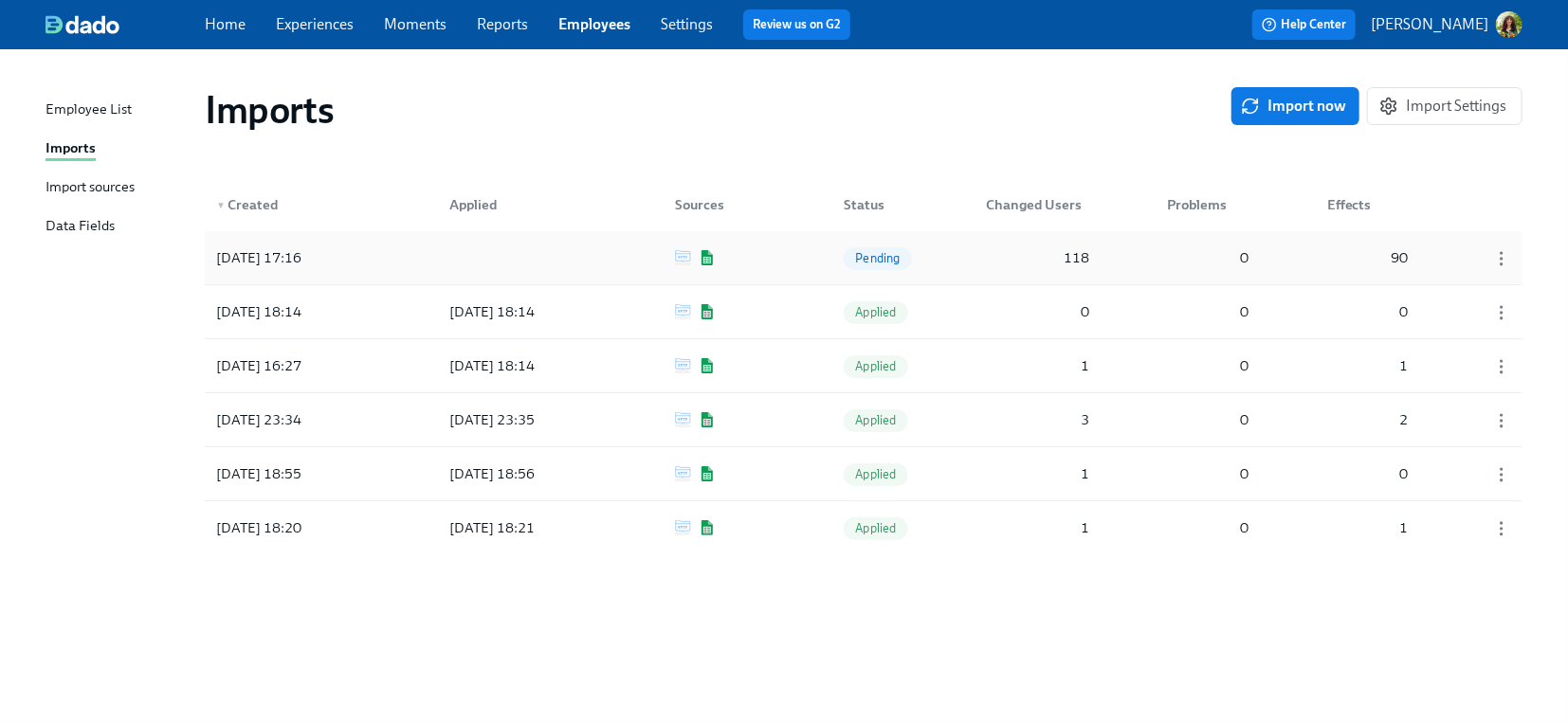 click on "Pending" at bounding box center (877, 258) 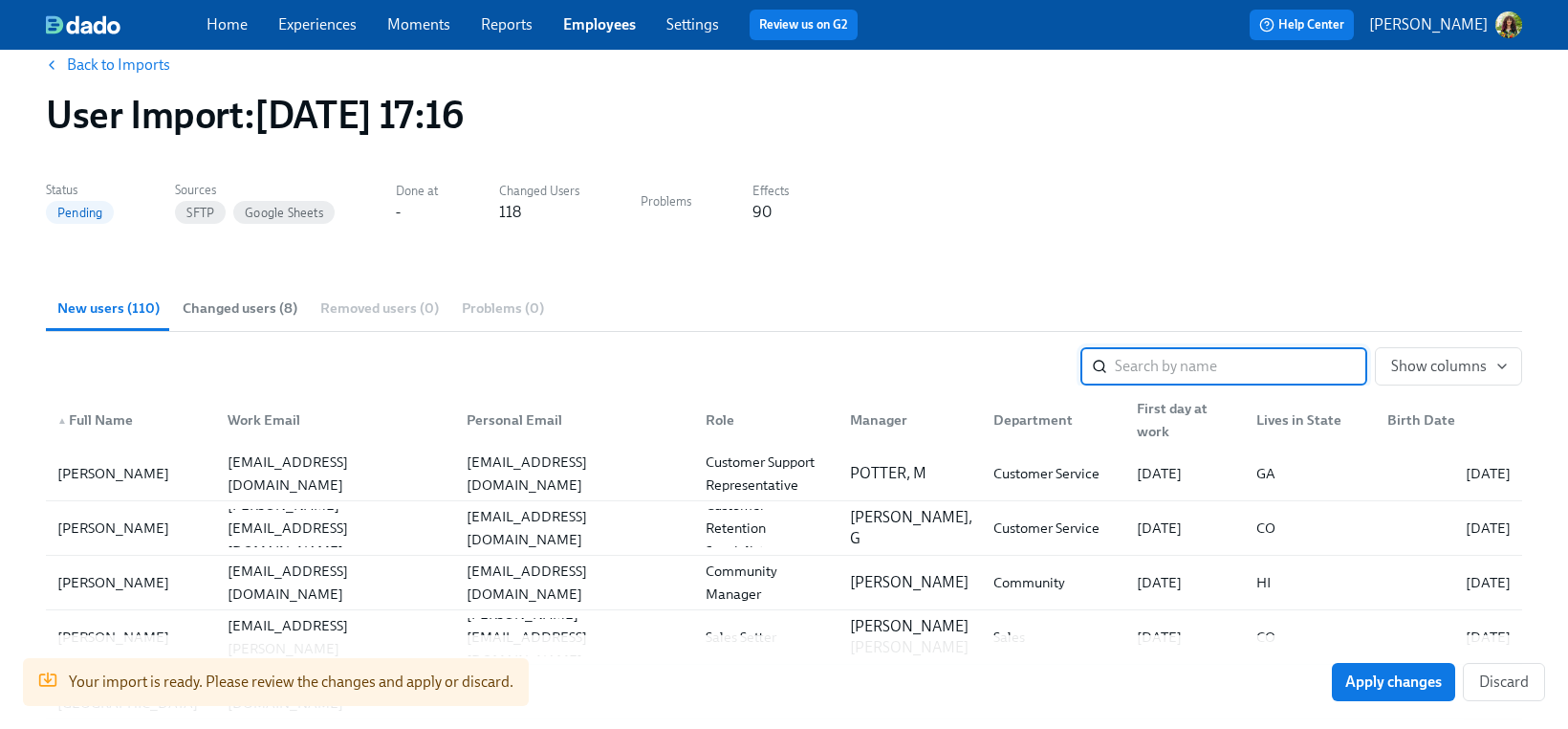 scroll, scrollTop: 58, scrollLeft: 0, axis: vertical 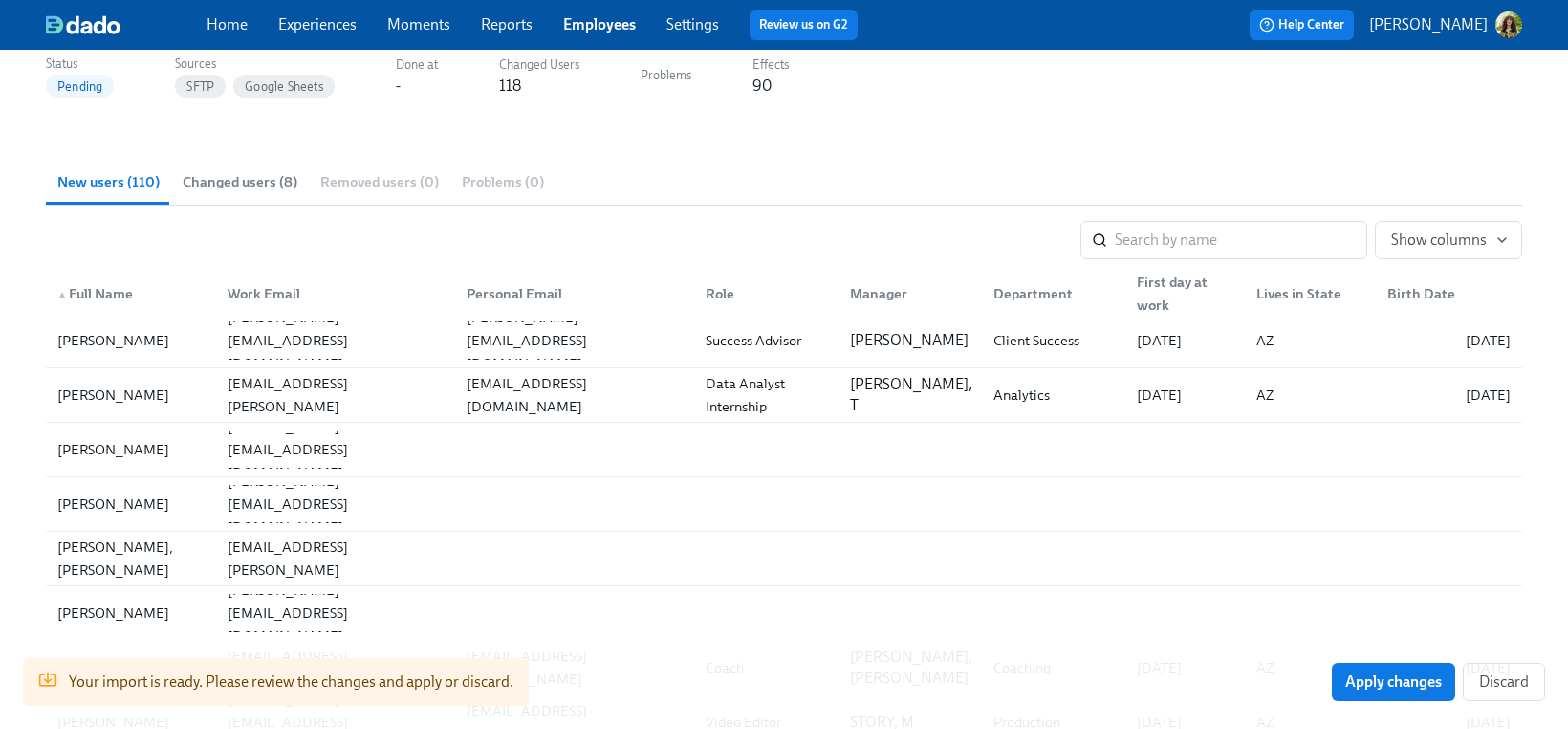 click on "Changed users (8)" at bounding box center [240, 182] 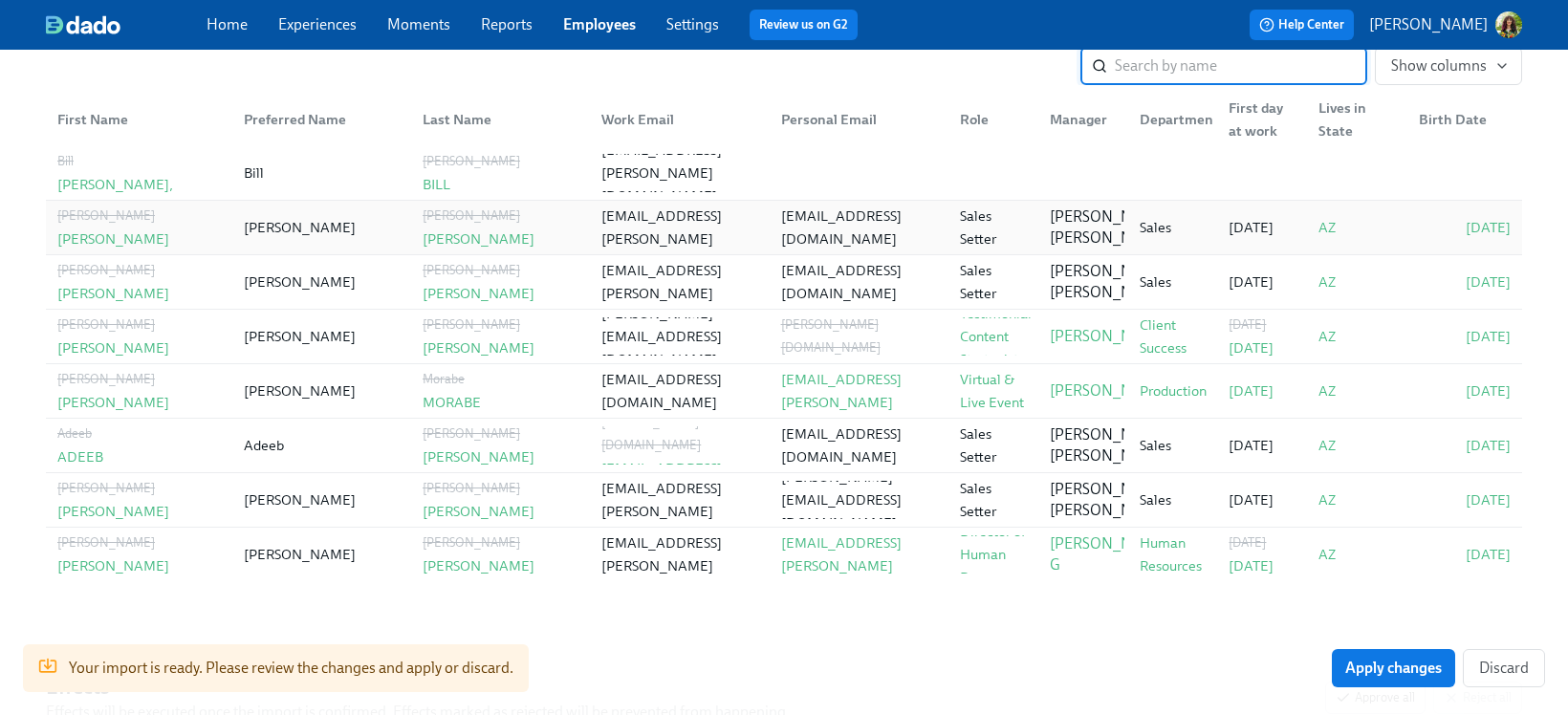 scroll, scrollTop: 354, scrollLeft: 0, axis: vertical 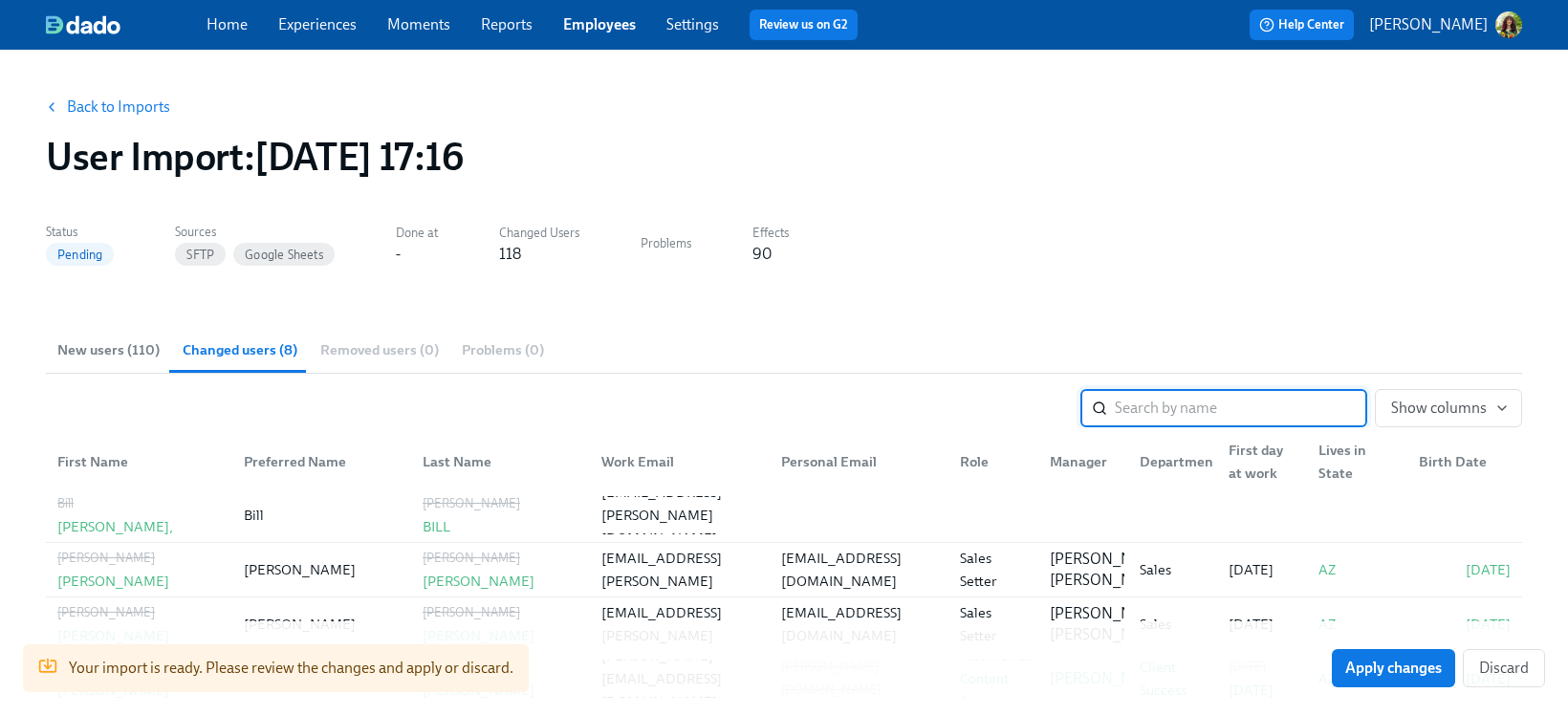 click on "Employees" at bounding box center [599, 24] 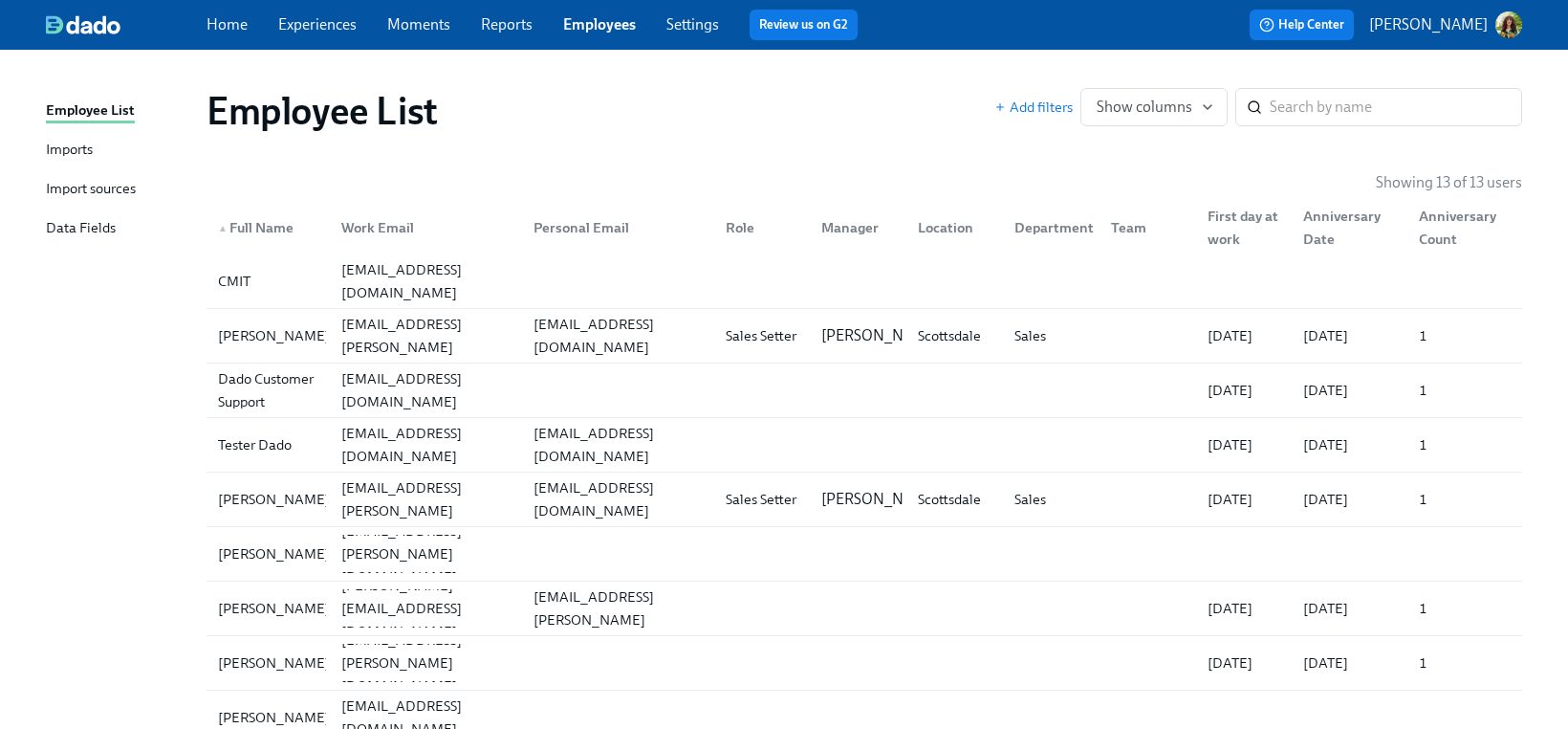 click on "Import sources" at bounding box center [91, 189] 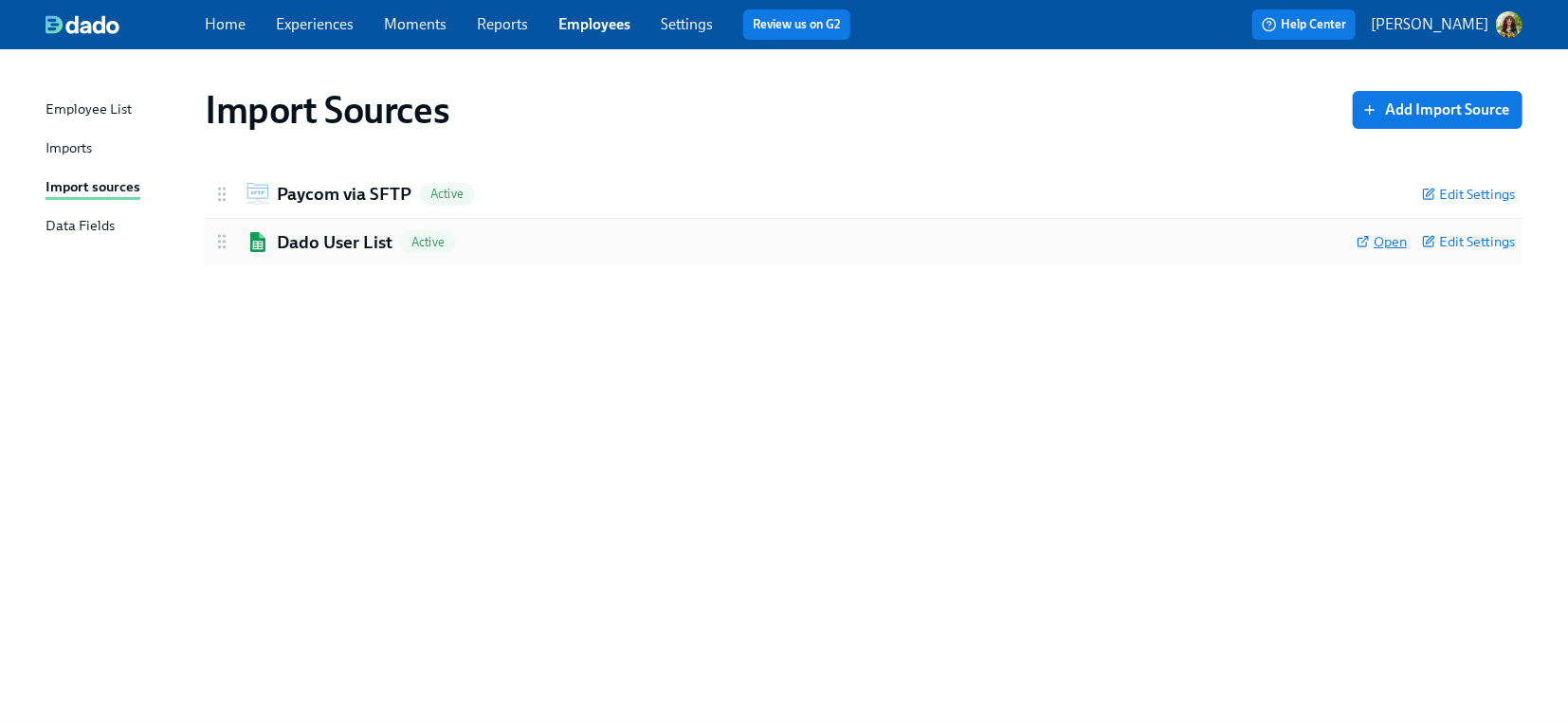 click on "Open" at bounding box center (1381, 242) 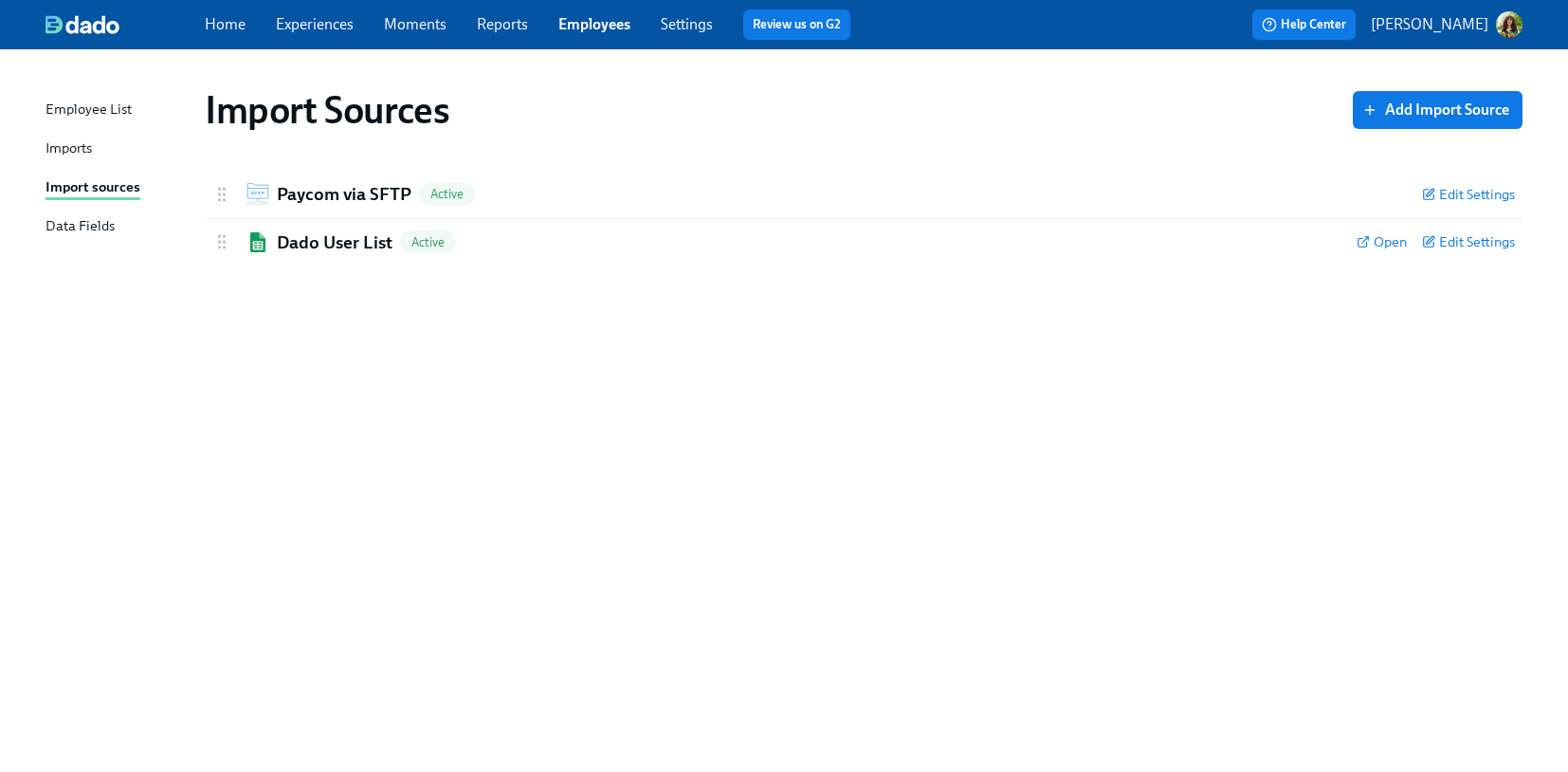 click on "Experiences" at bounding box center [315, 24] 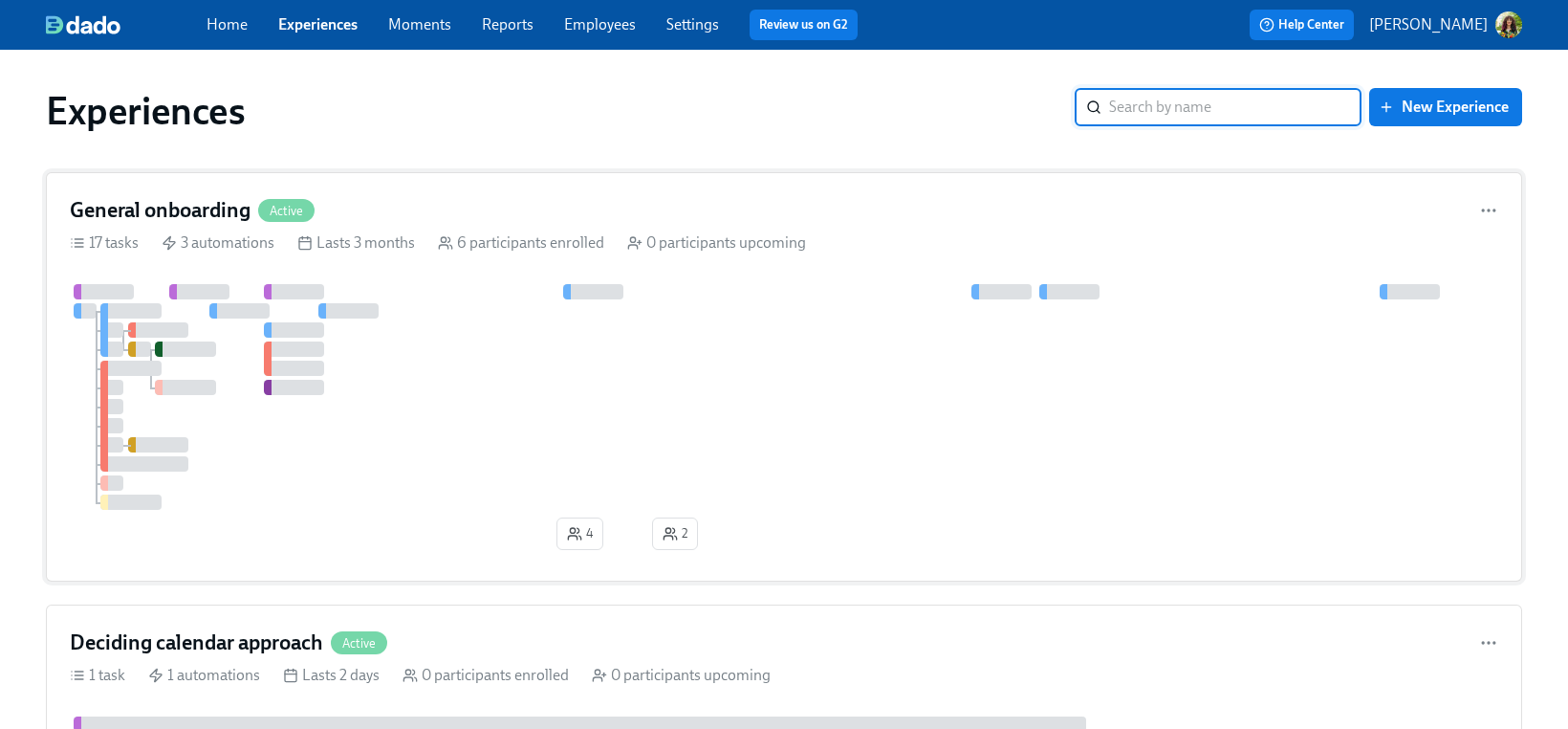 click on "General onboarding Active 17 tasks   3 automations   Lasts   3 months   6 participants   enrolled     0 participants   upcoming   4 2" at bounding box center [784, 377] 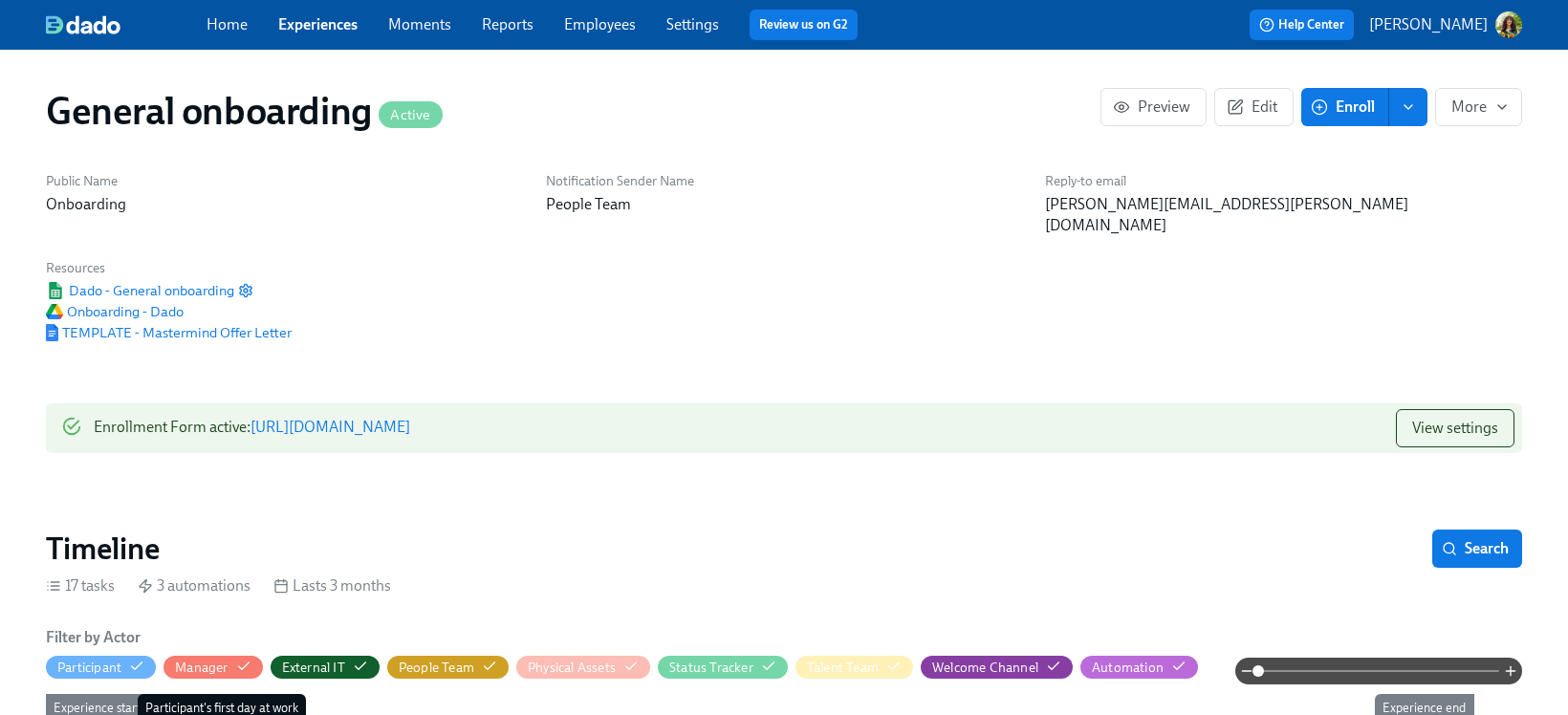 scroll, scrollTop: 0, scrollLeft: 3618, axis: horizontal 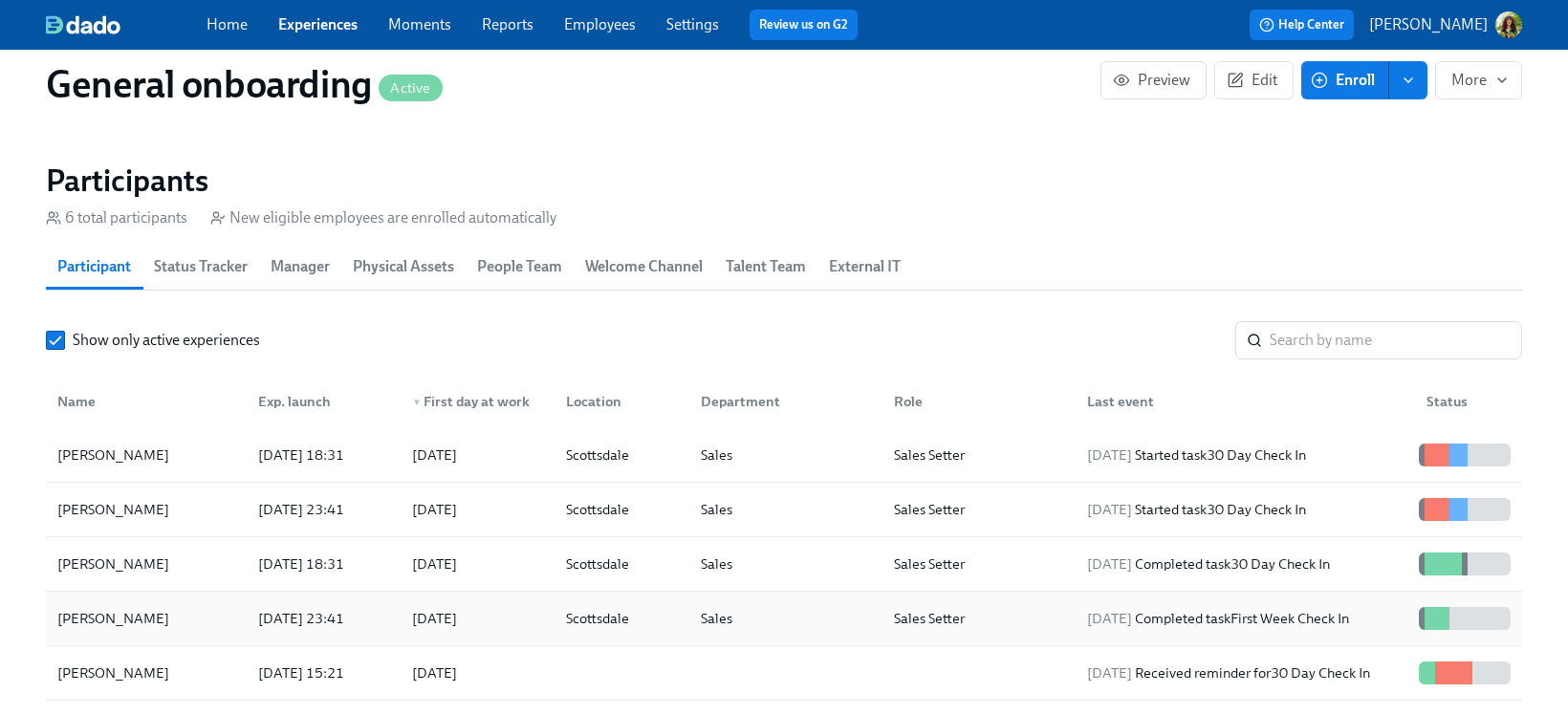 click on "Scottsdale" at bounding box center (618, 618) 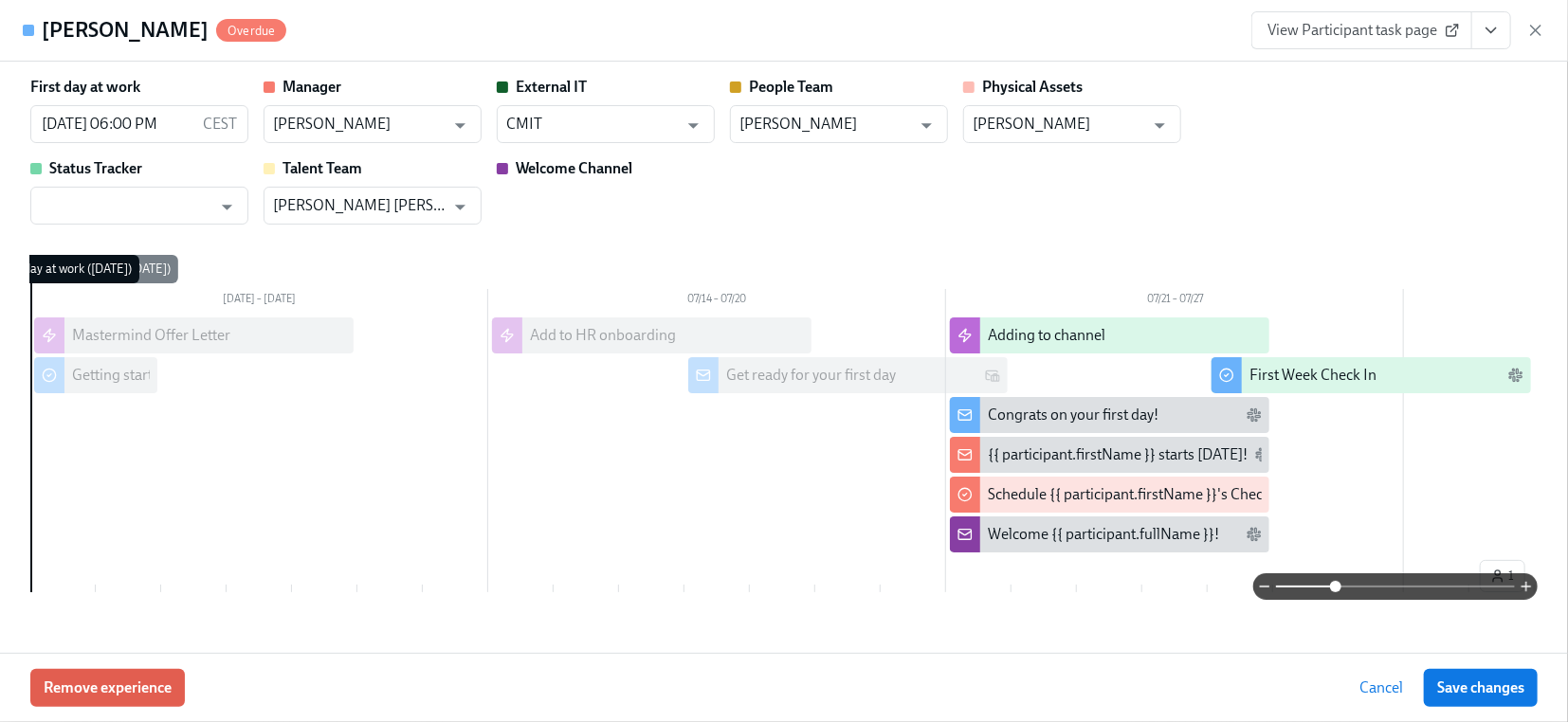 drag, startPoint x: 1322, startPoint y: 586, endPoint x: 1312, endPoint y: 581, distance: 11.18034 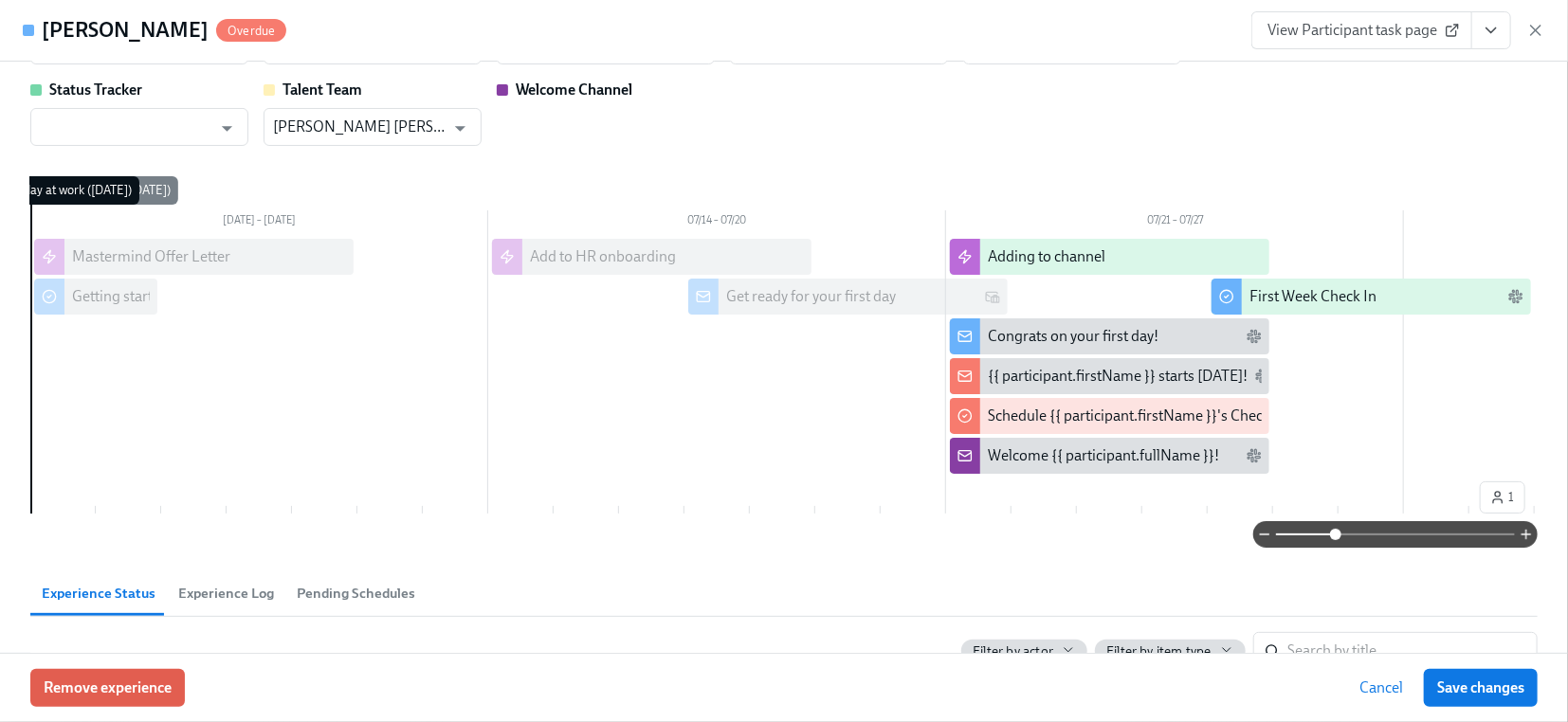 scroll, scrollTop: 188, scrollLeft: 0, axis: vertical 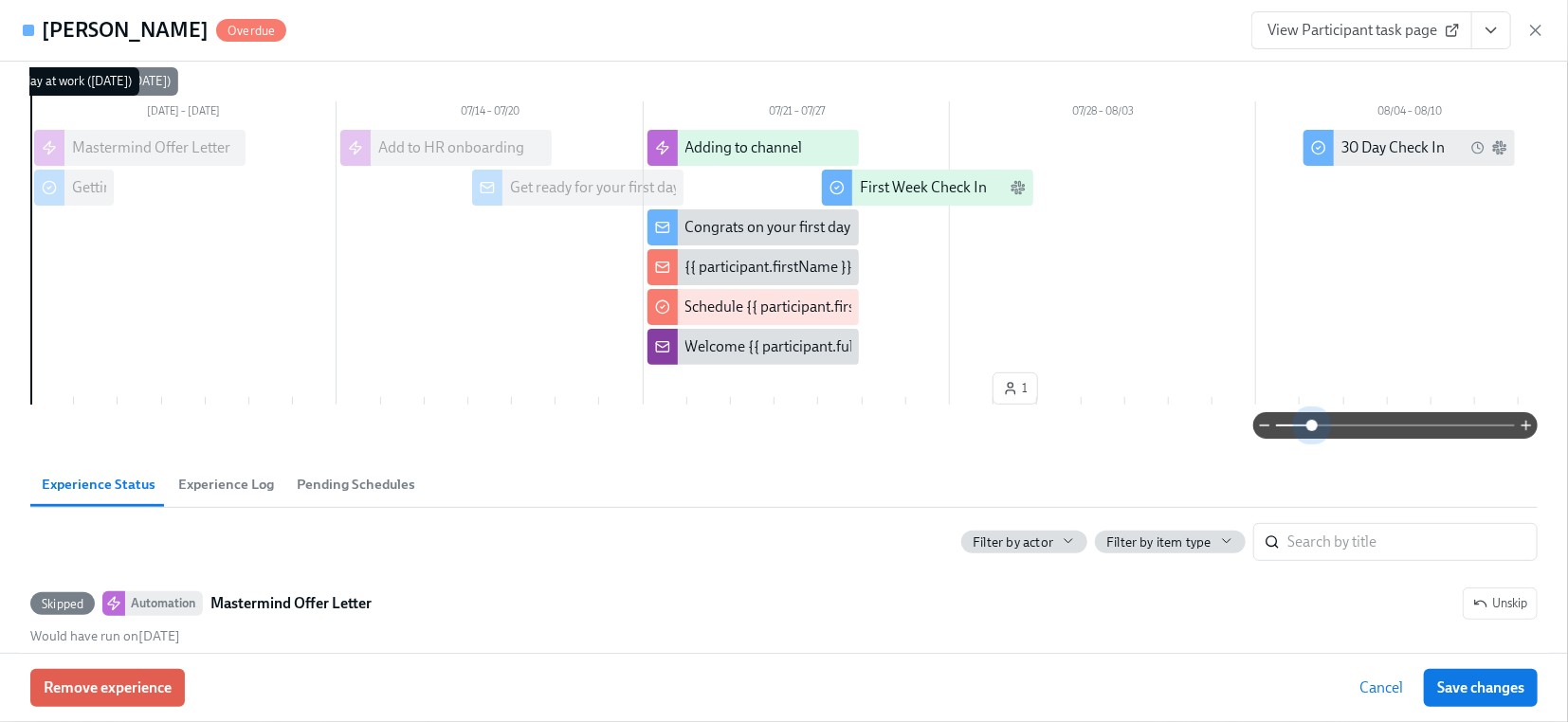 click at bounding box center (1395, 425) 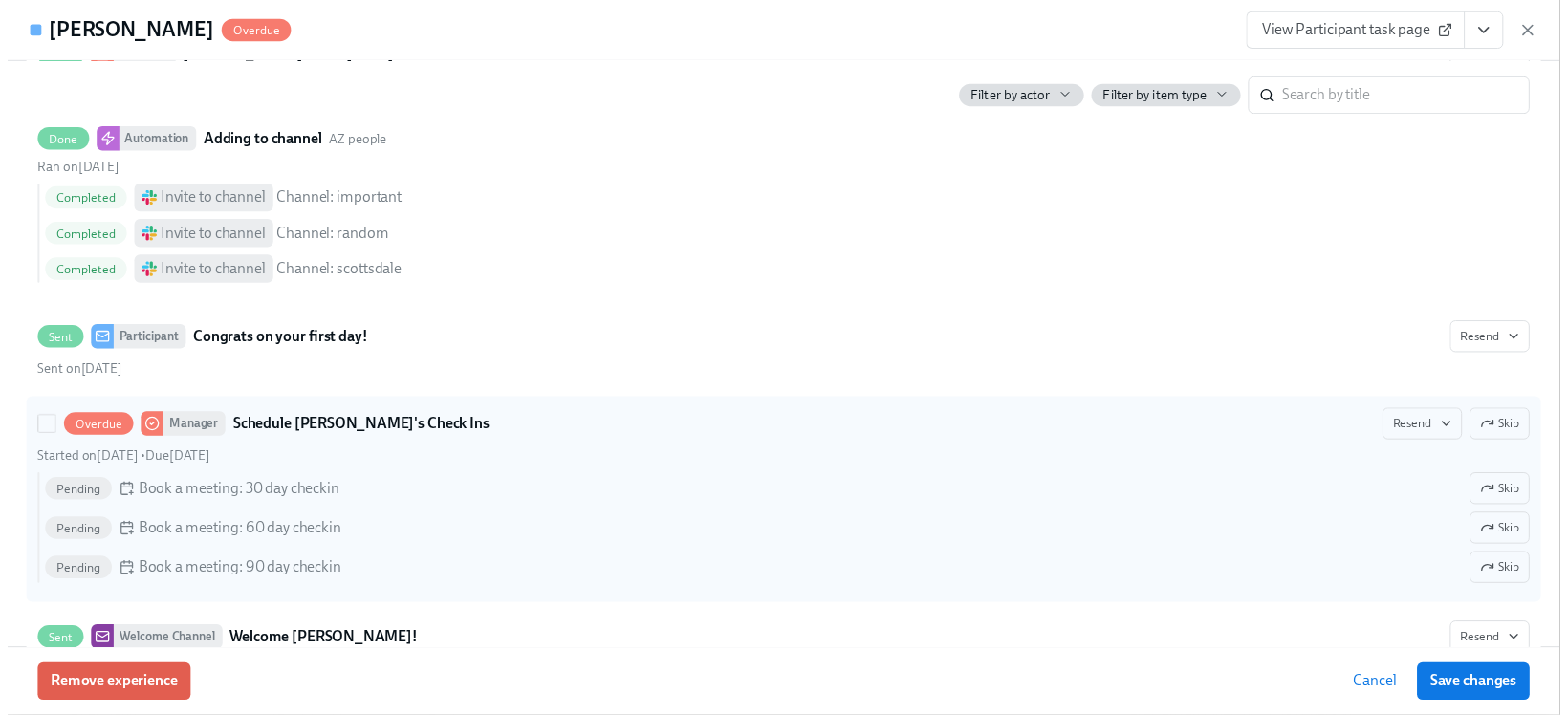 scroll, scrollTop: 3124, scrollLeft: 0, axis: vertical 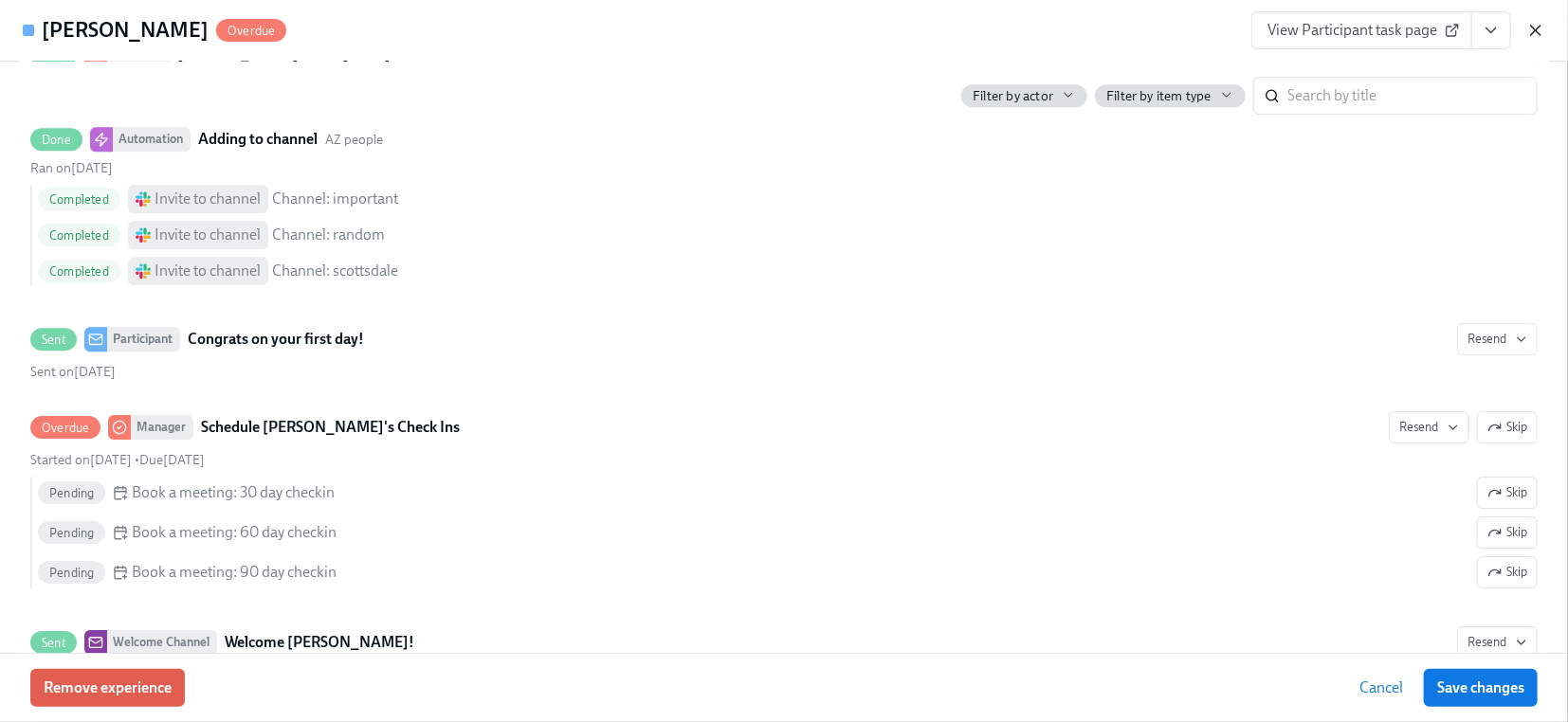 click 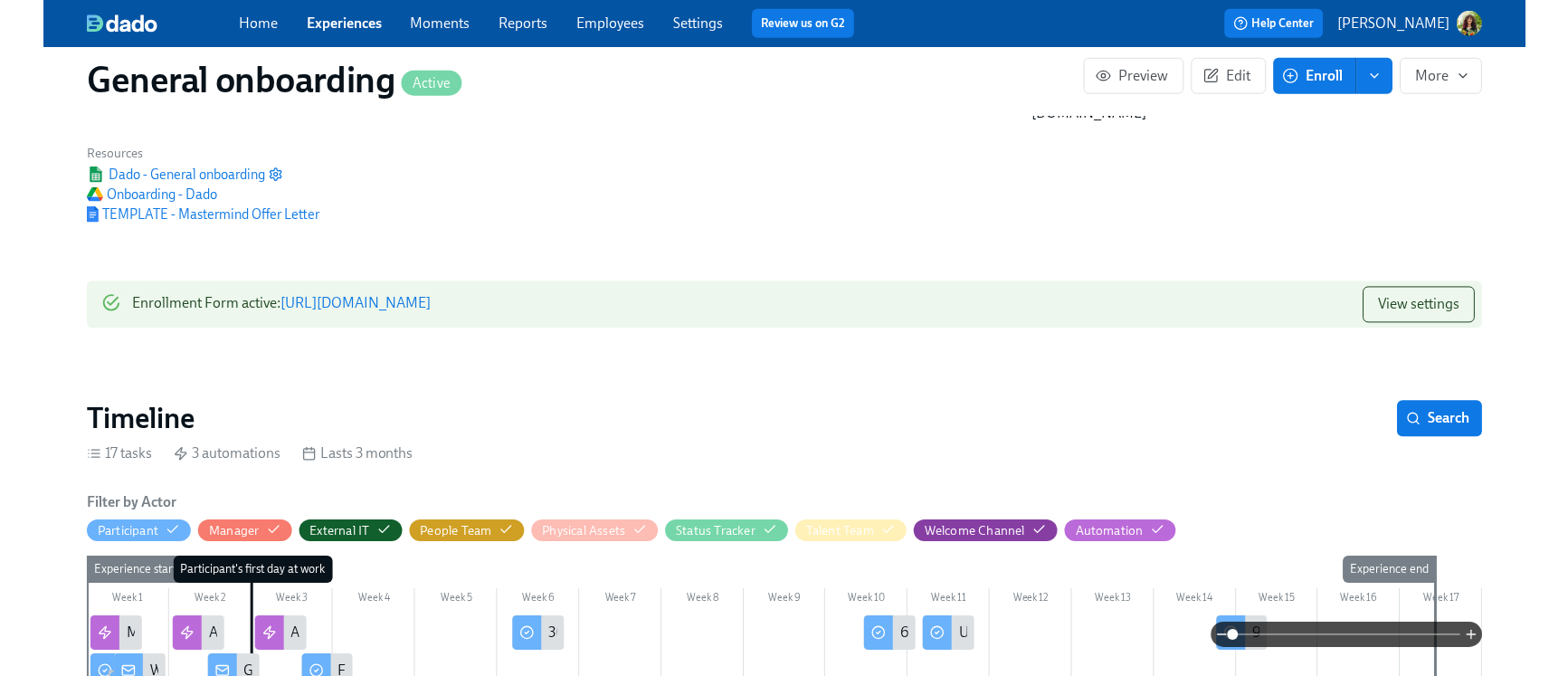 scroll, scrollTop: 0, scrollLeft: 0, axis: both 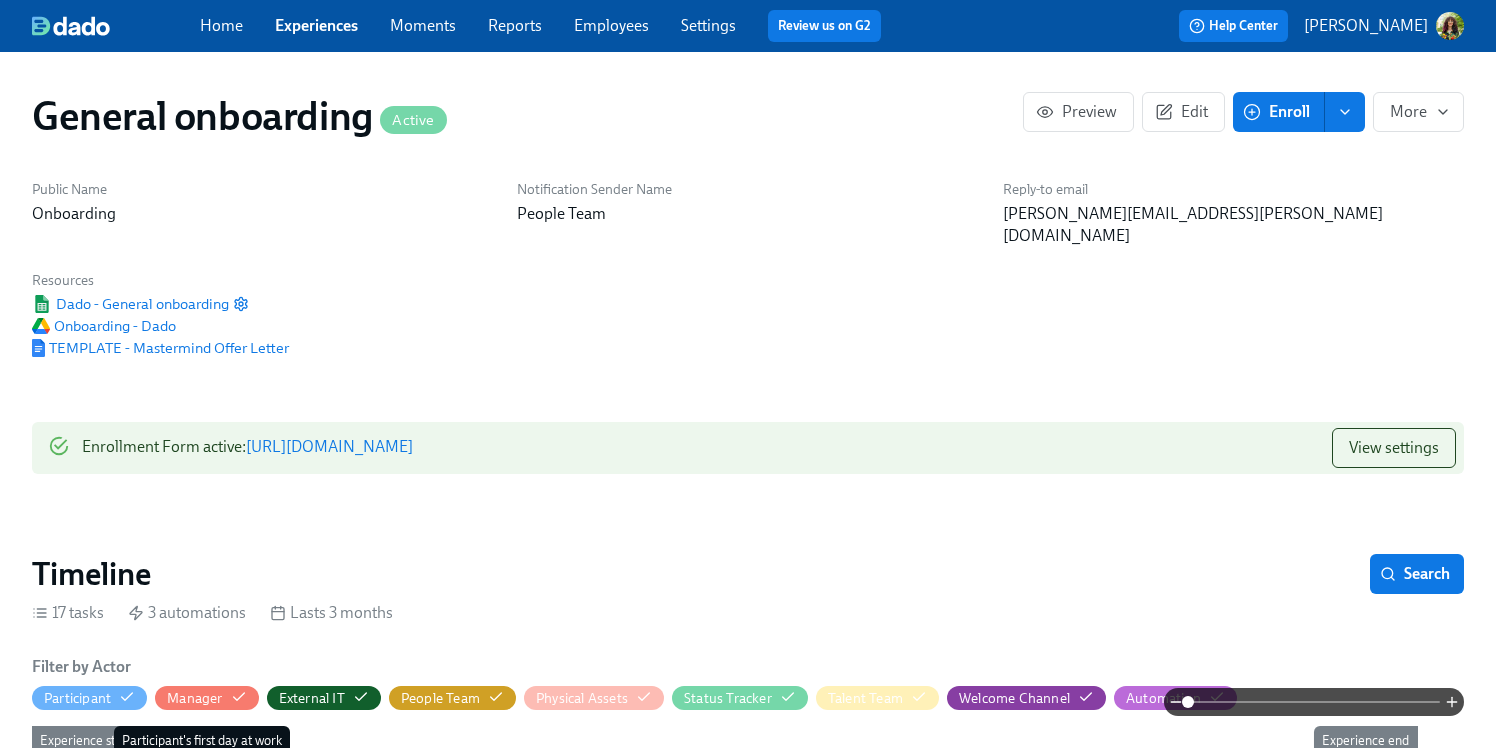 click on "Experiences" at bounding box center (316, 25) 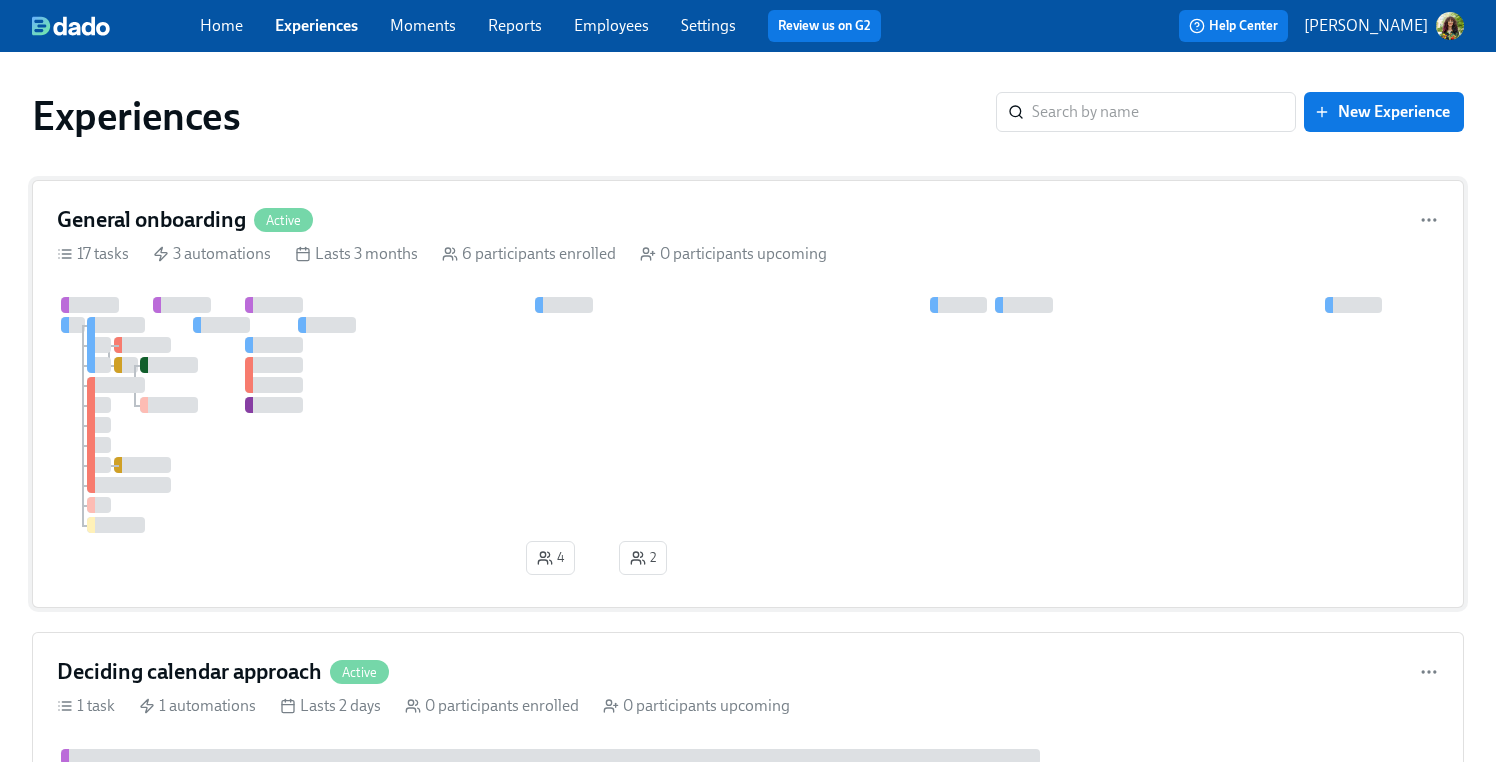click on "General onboarding Active" at bounding box center [748, 220] 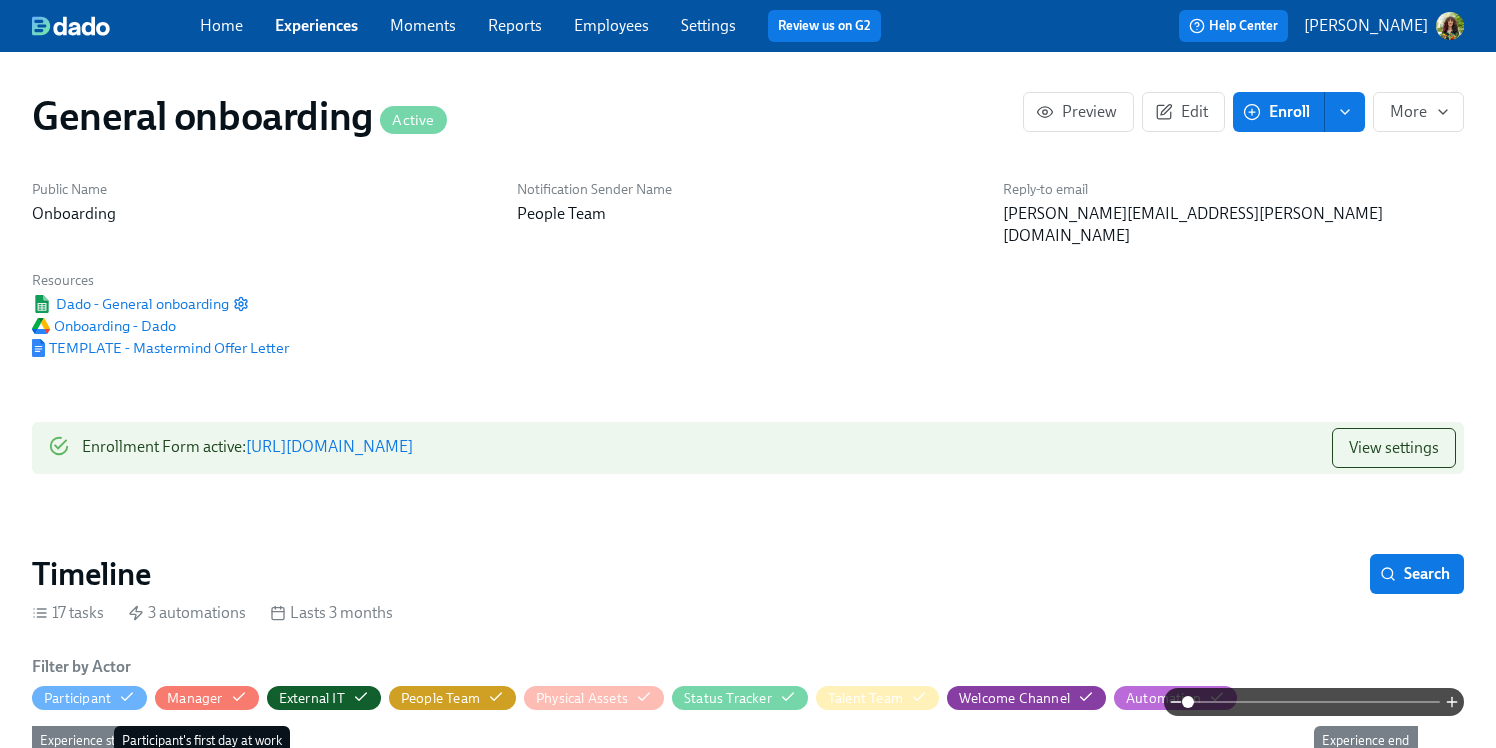 scroll, scrollTop: 0, scrollLeft: 3784, axis: horizontal 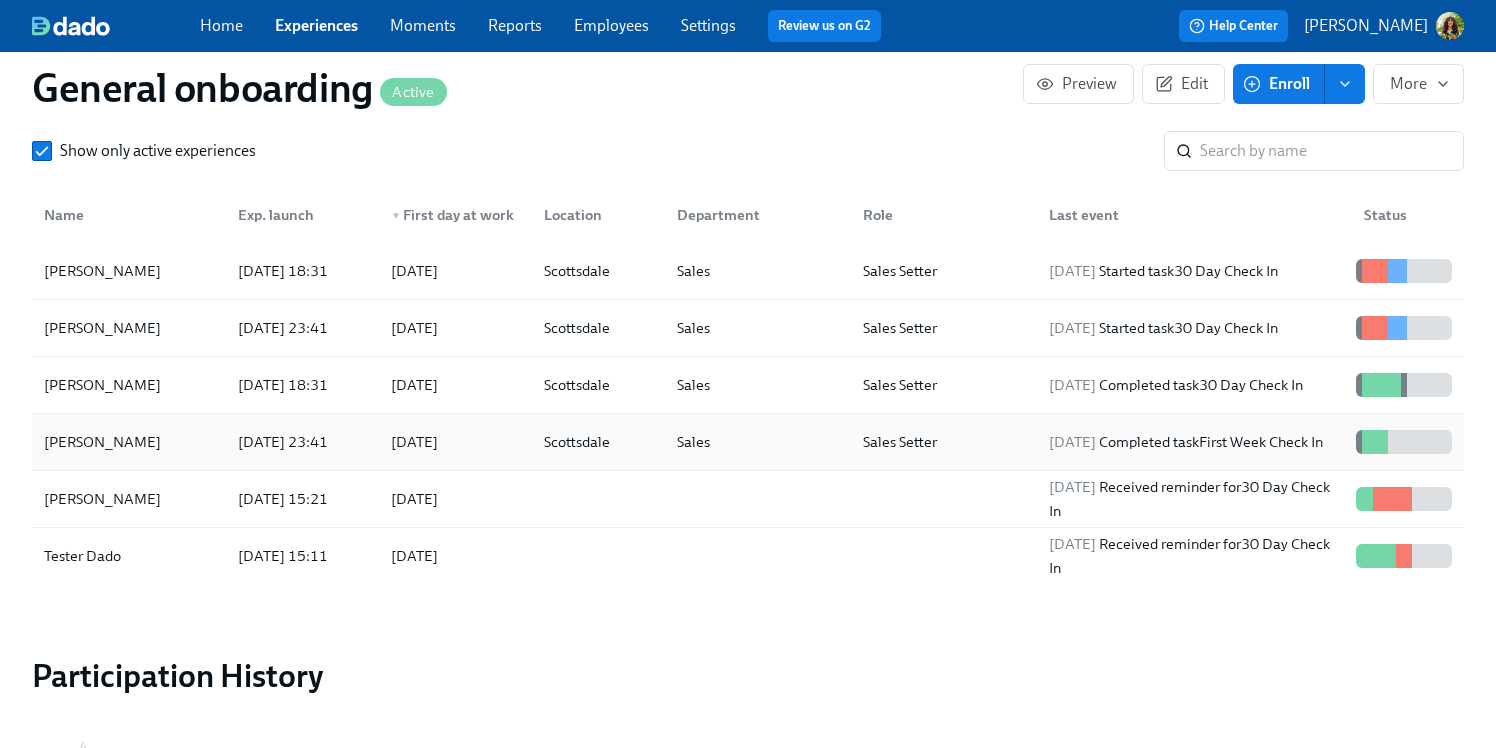 click on "Sales Setter" at bounding box center [940, 442] 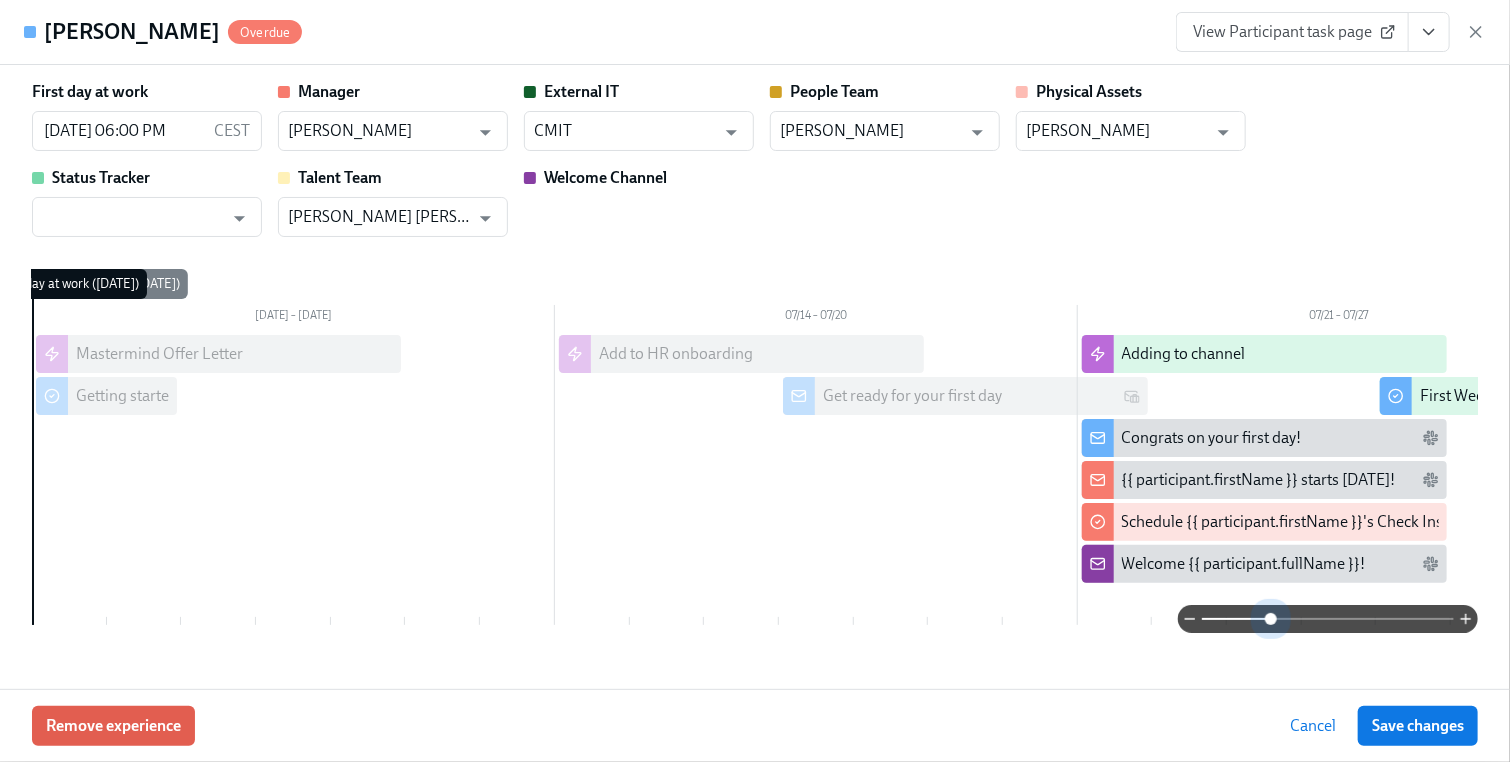 click at bounding box center (1328, 619) 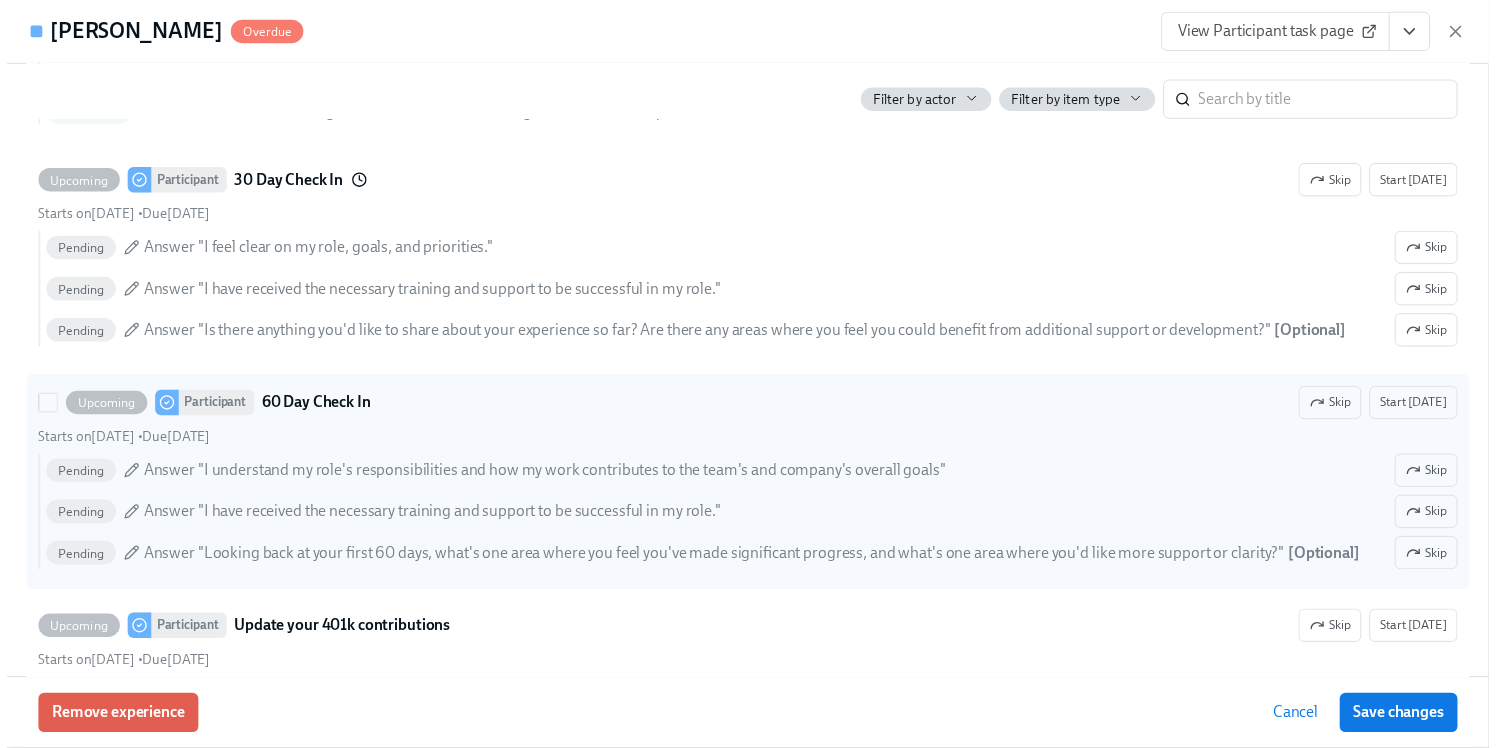 scroll, scrollTop: 3708, scrollLeft: 0, axis: vertical 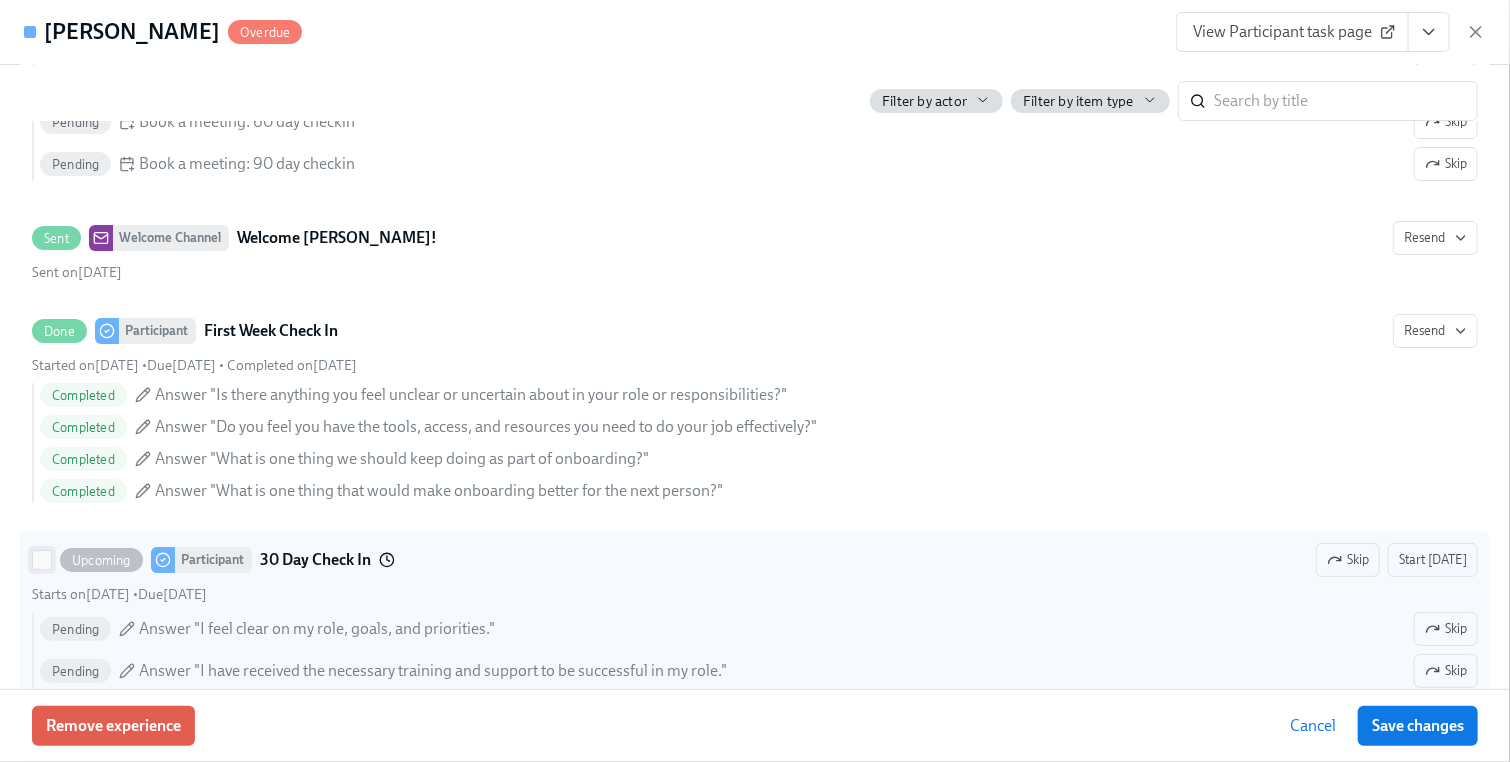 click on "Upcoming Participant 30 Day Check In  Skip Start [DATE] Starts on  [DATE]   •  Due  [DATE]   Pending Answer "I feel clear on my role, goals, and priorities." Skip Pending Answer "I have received the necessary training and support to be successful in my role." Skip Pending Answer "Is there anything you'd like to share about your experience so far? Are there any areas where you feel you could benefit from additional support or development?" [ Optional ] Skip" at bounding box center [42, 560] 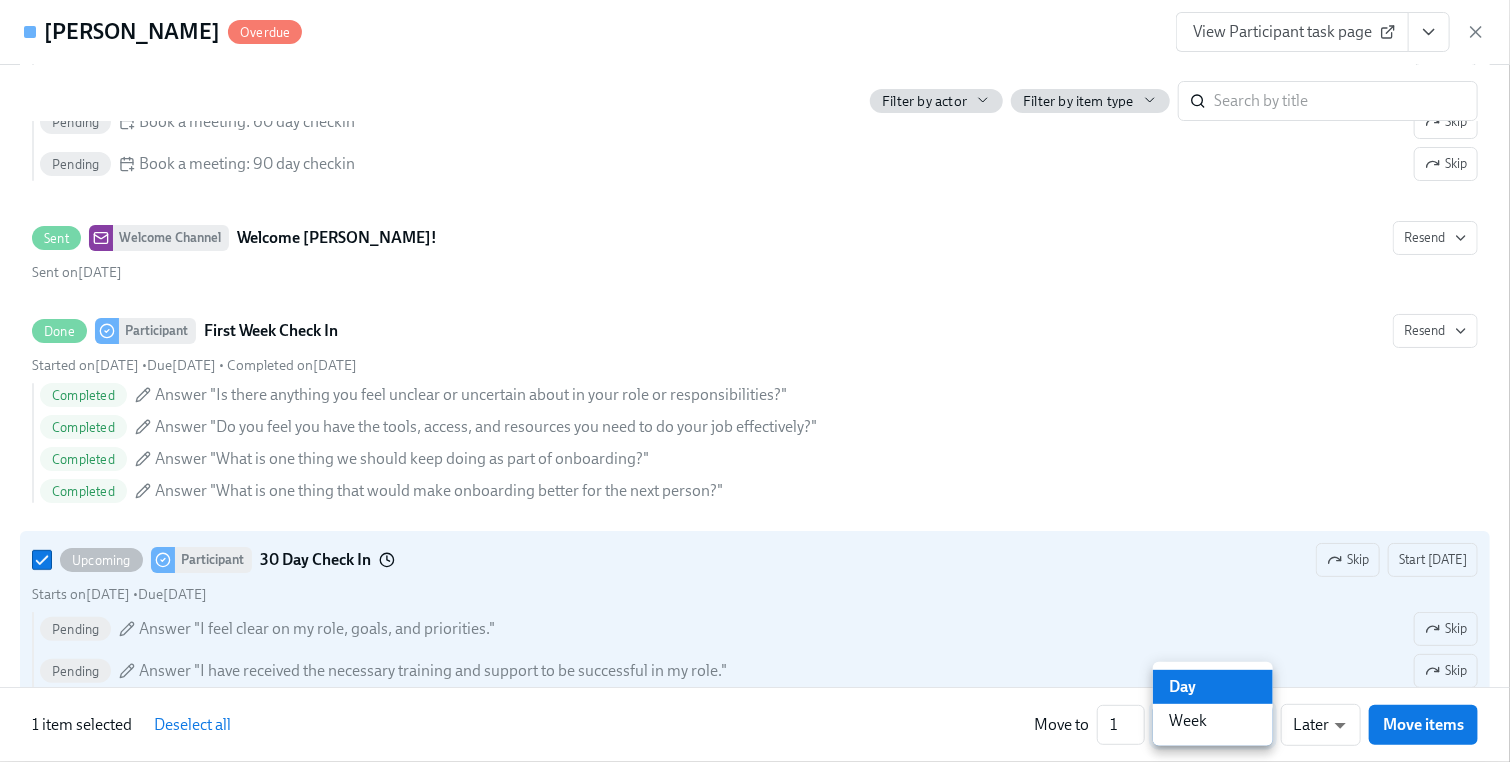 click on "Home Experiences Moments Reports Employees Settings Review us on G2 Help Center [PERSON_NAME] General onboarding   Active Preview Edit Enroll More Public Name Onboarding Notification Sender Name People Team Reply-to email [PERSON_NAME][EMAIL_ADDRESS][PERSON_NAME][DOMAIN_NAME] Resources Dado - General onboarding Onboarding - Dado TEMPLATE - Mastermind Offer Letter  Enrollment Form active :  [URL][DOMAIN_NAME] View settings Timeline Search 17 tasks   3 automations   Lasts   3 months Filter by Actor Participant Manager External IT People Team Physical Assets Status Tracker Talent Team Welcome Channel Automation Week 1 Week 2 Week 3 Week 4 Week 5 Week 6 Week 7 Week 8 Week 9 Week 10 Week 11 Week 12 Week 13 Week 14 Week 15 Week 16 Week 17 4 2 Experience start Participant's first day at work Experience end Mastermind Offer Letter Add to HR onboarding Adding to channel Getting started at Mastermind Get ready for your first day Congrats on your first day! First Week Check In" at bounding box center (755, -504) 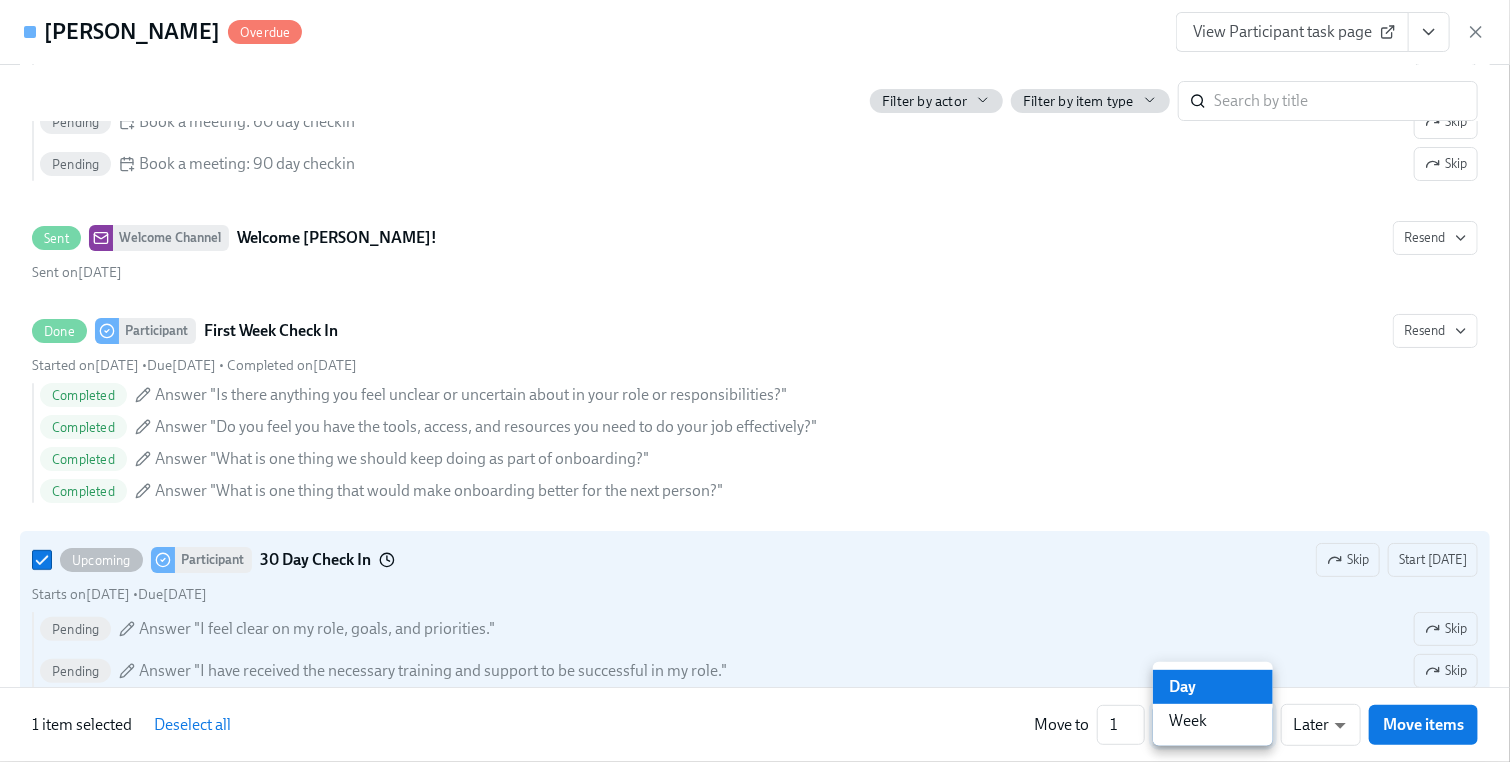 type on "w" 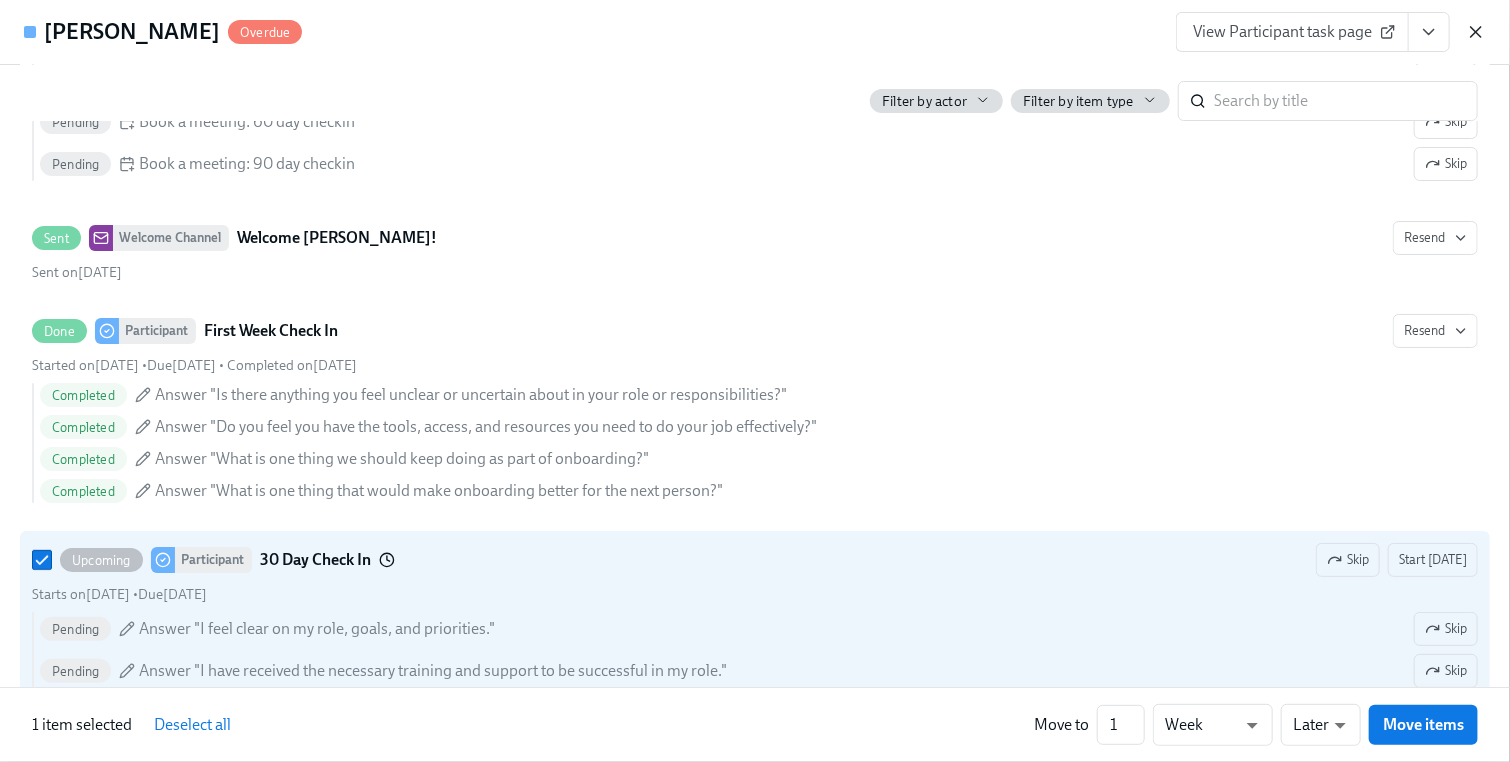 click 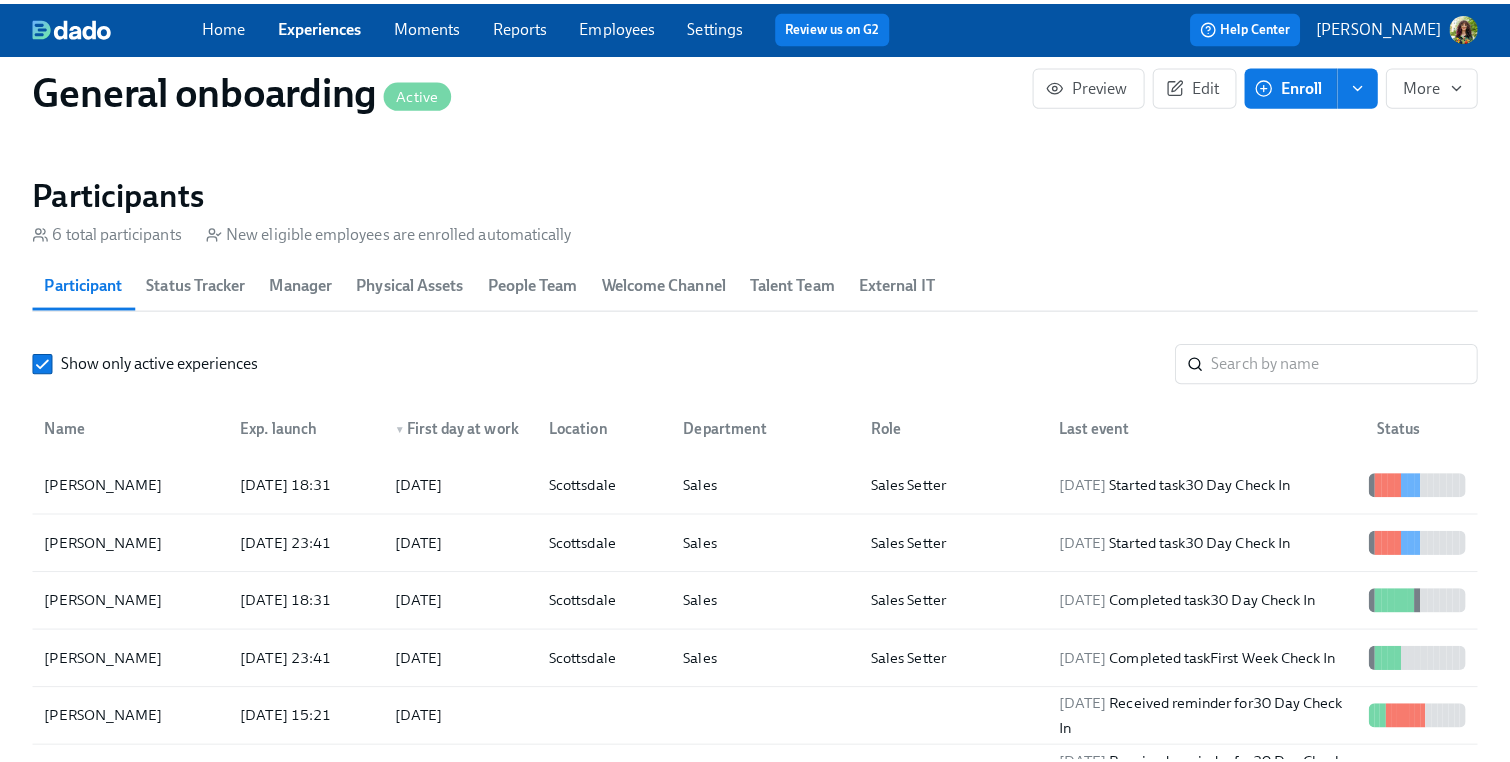 scroll, scrollTop: 1984, scrollLeft: 0, axis: vertical 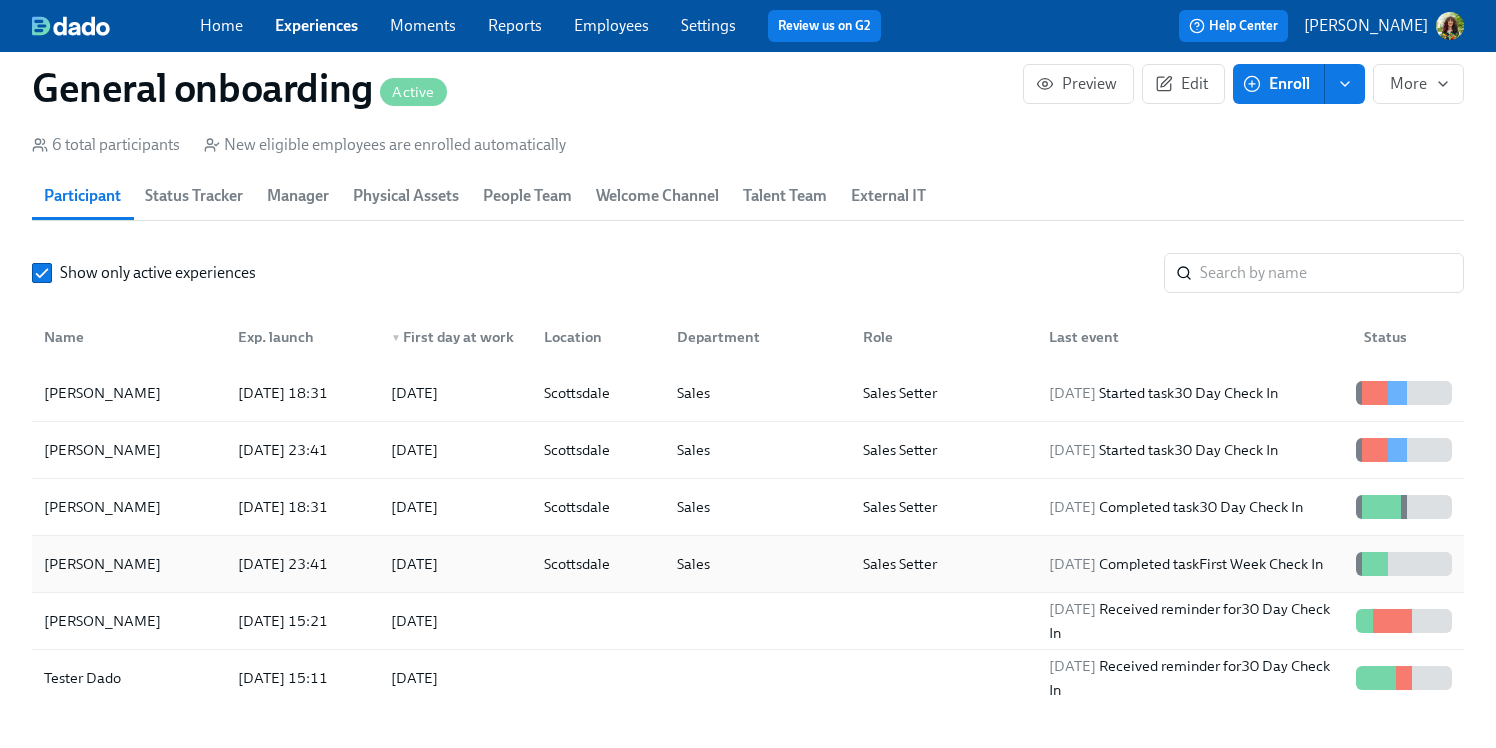 click on "[DATE]   Completed task  First Week Check In" at bounding box center (1186, 564) 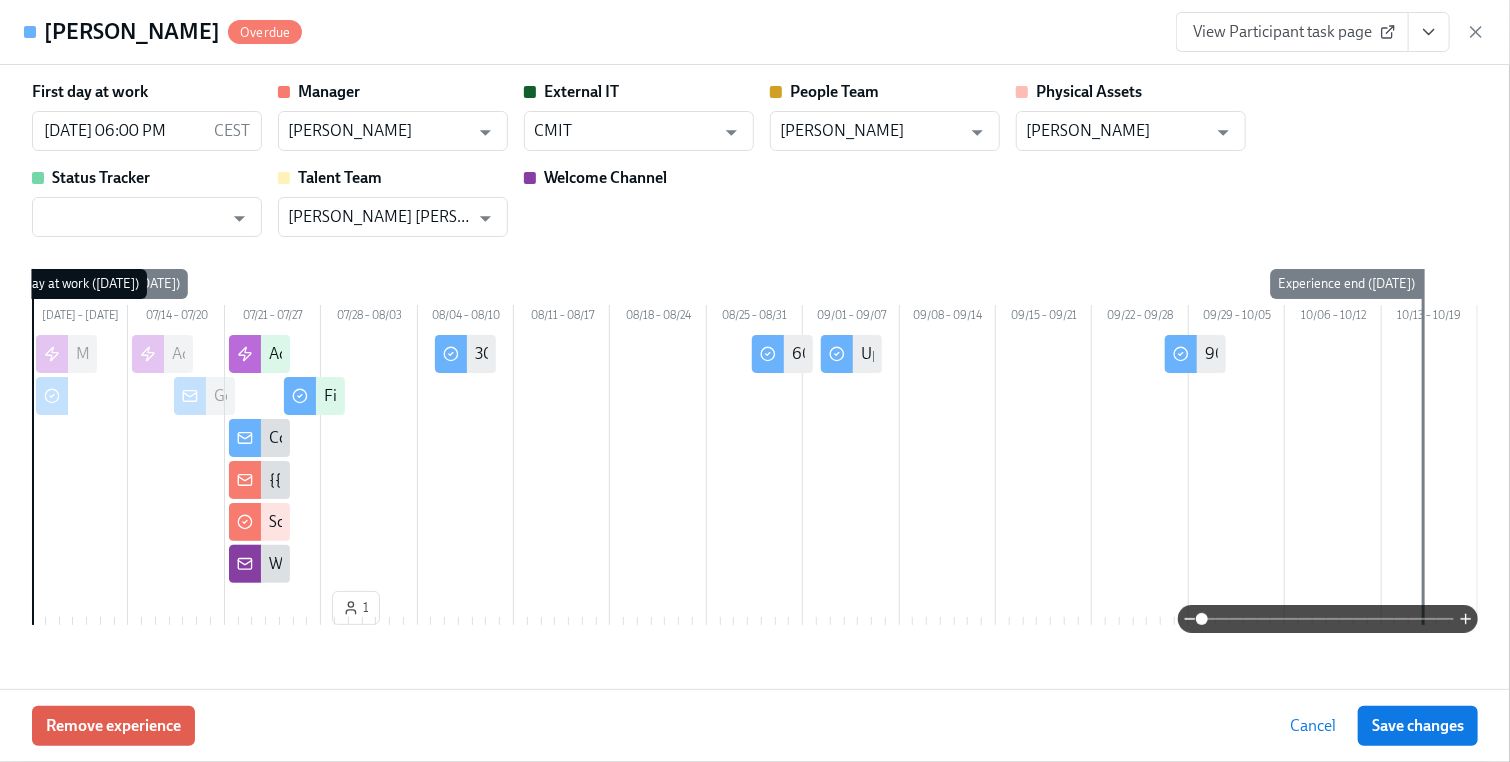 click at bounding box center (1328, 619) 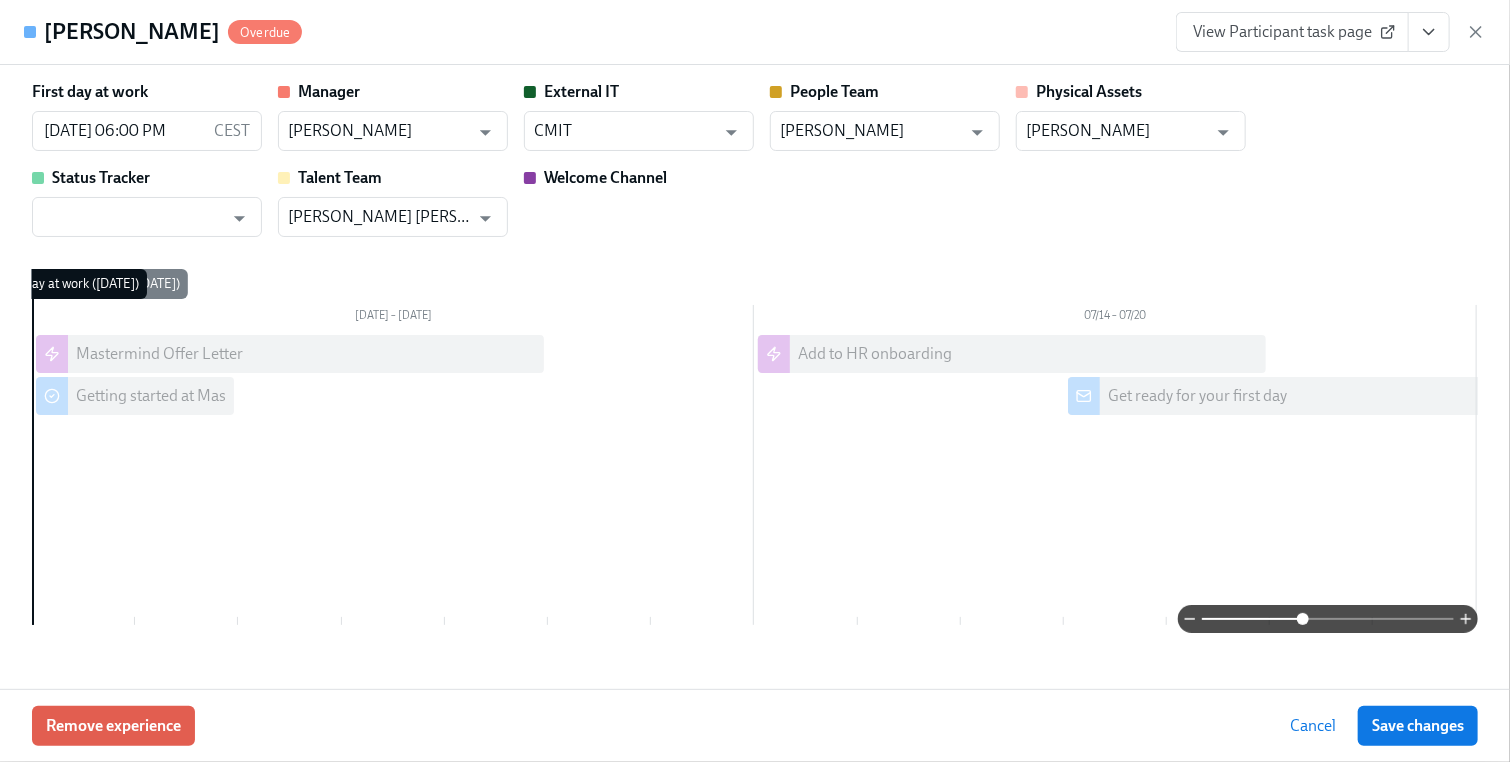 click at bounding box center [1328, 619] 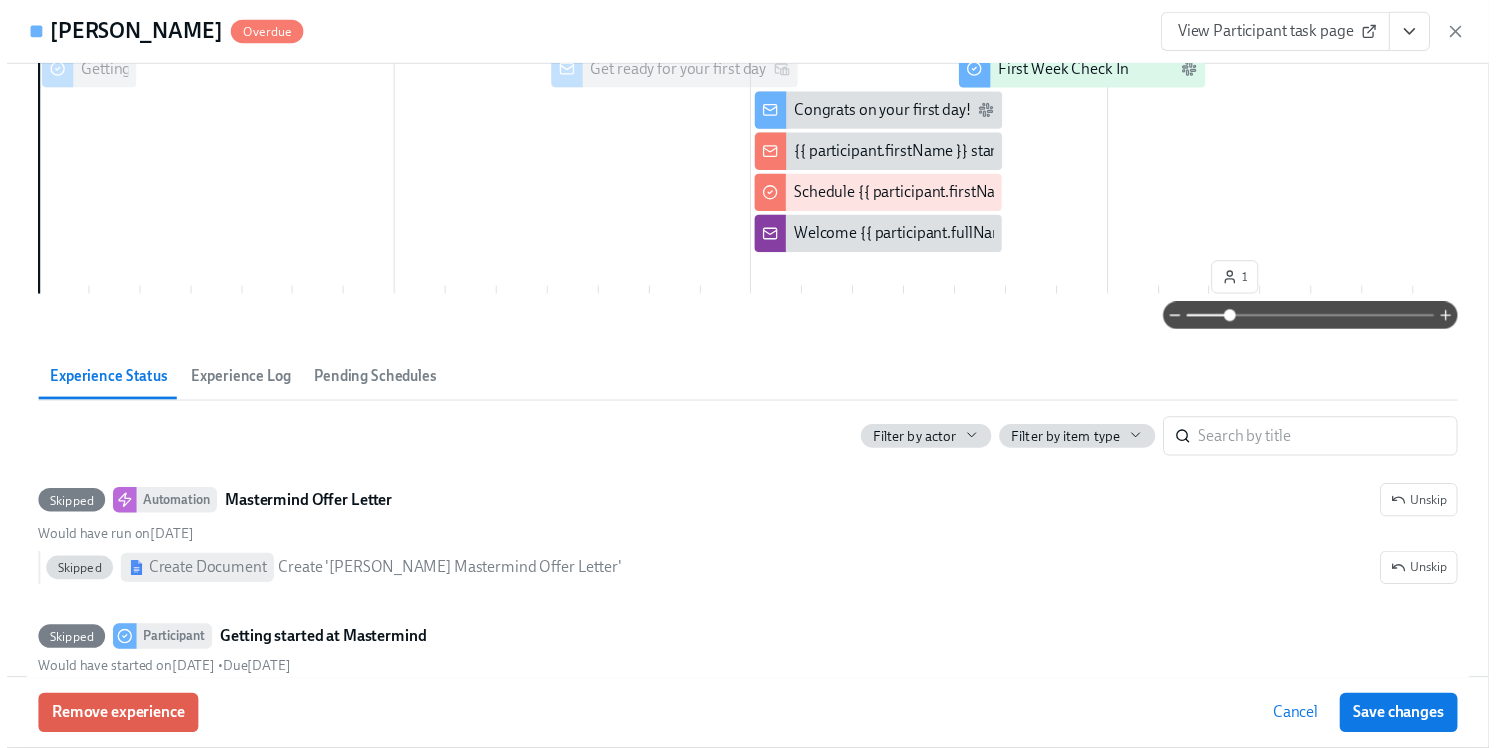 scroll, scrollTop: 0, scrollLeft: 0, axis: both 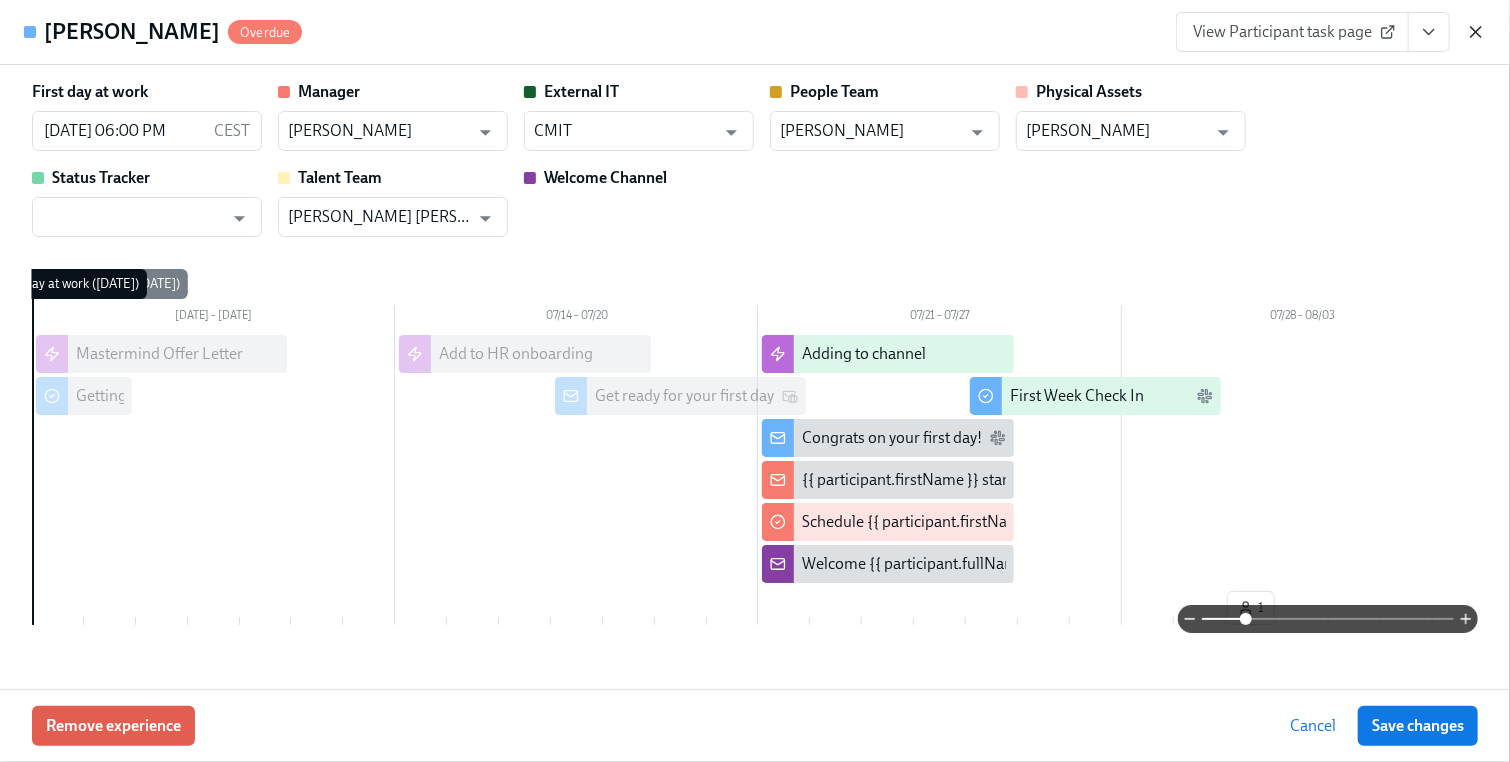 click 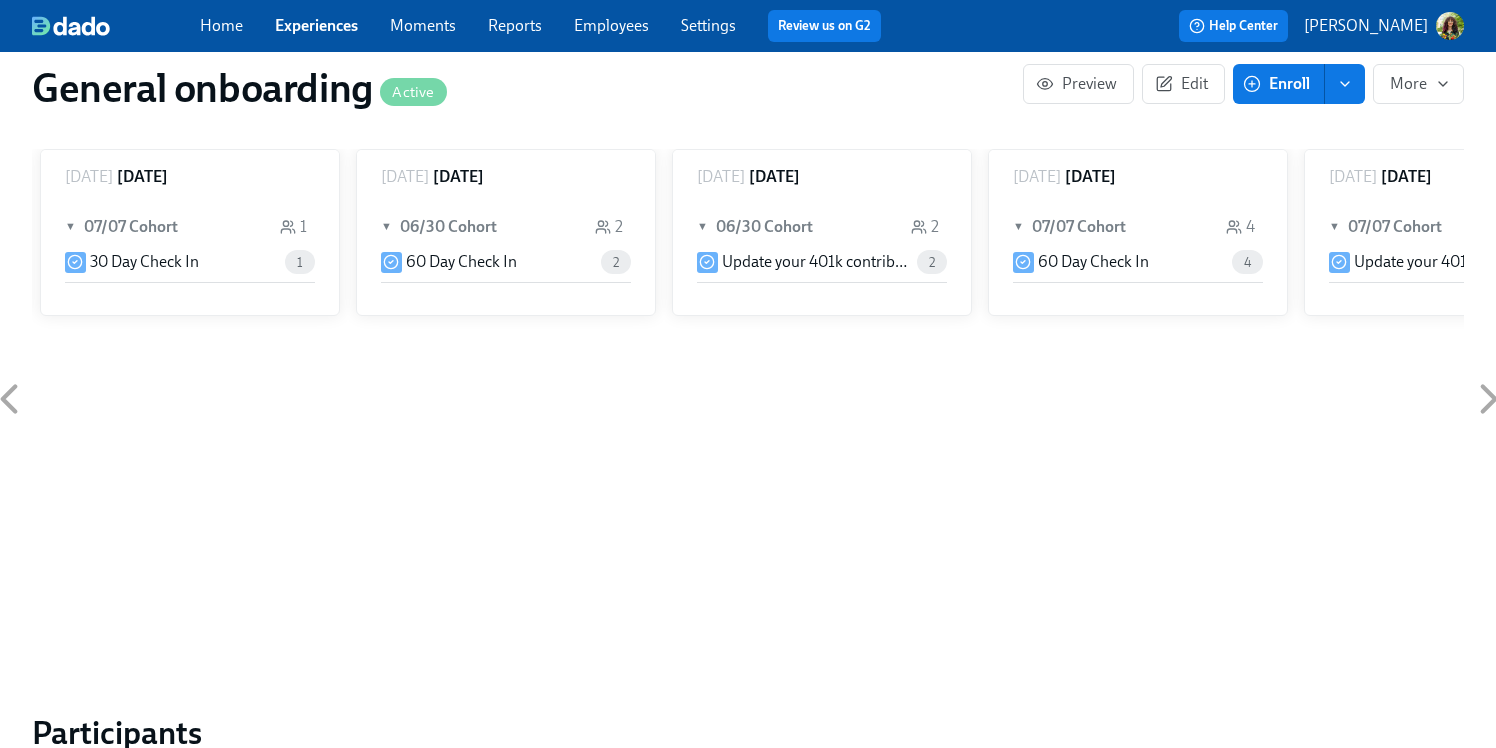 scroll, scrollTop: 1302, scrollLeft: 0, axis: vertical 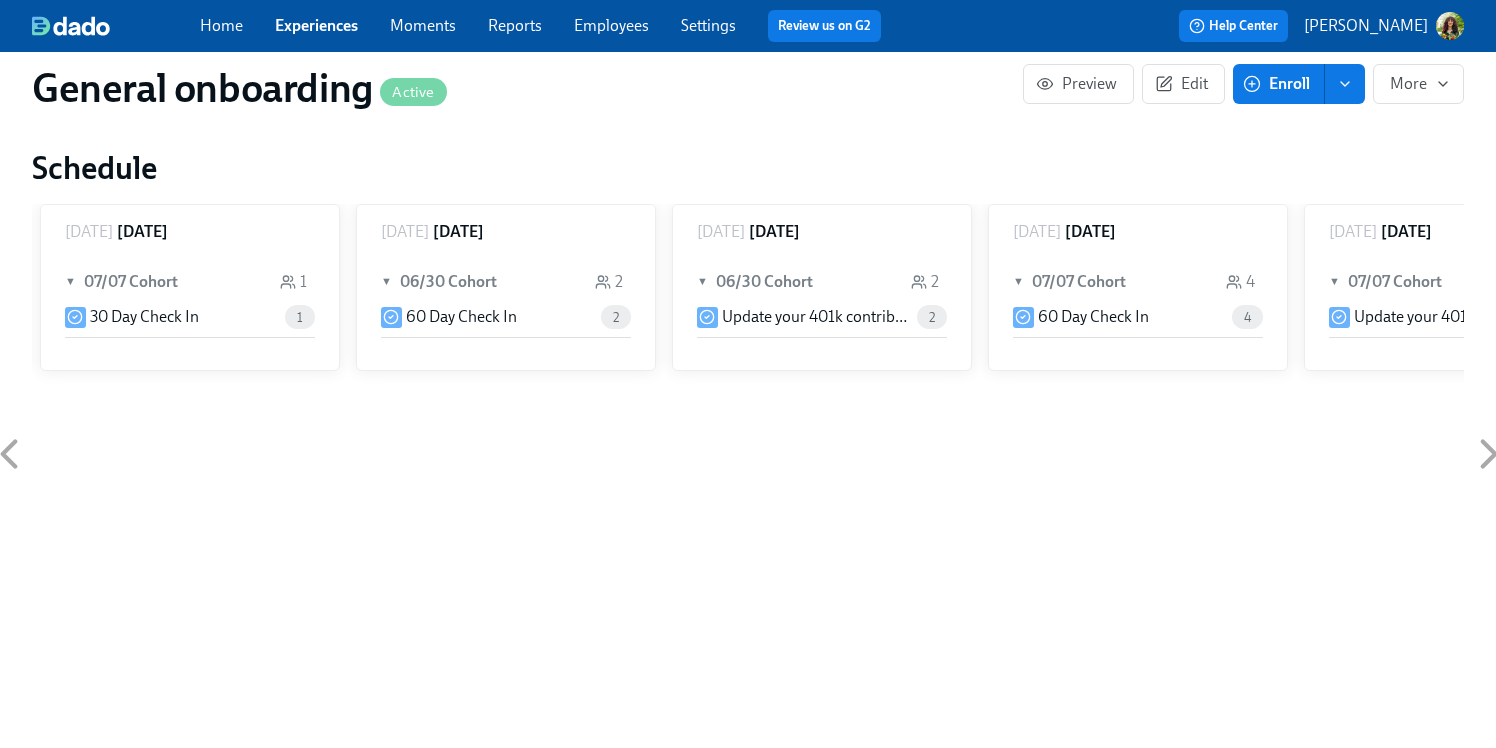 click on "Reports" at bounding box center [515, 26] 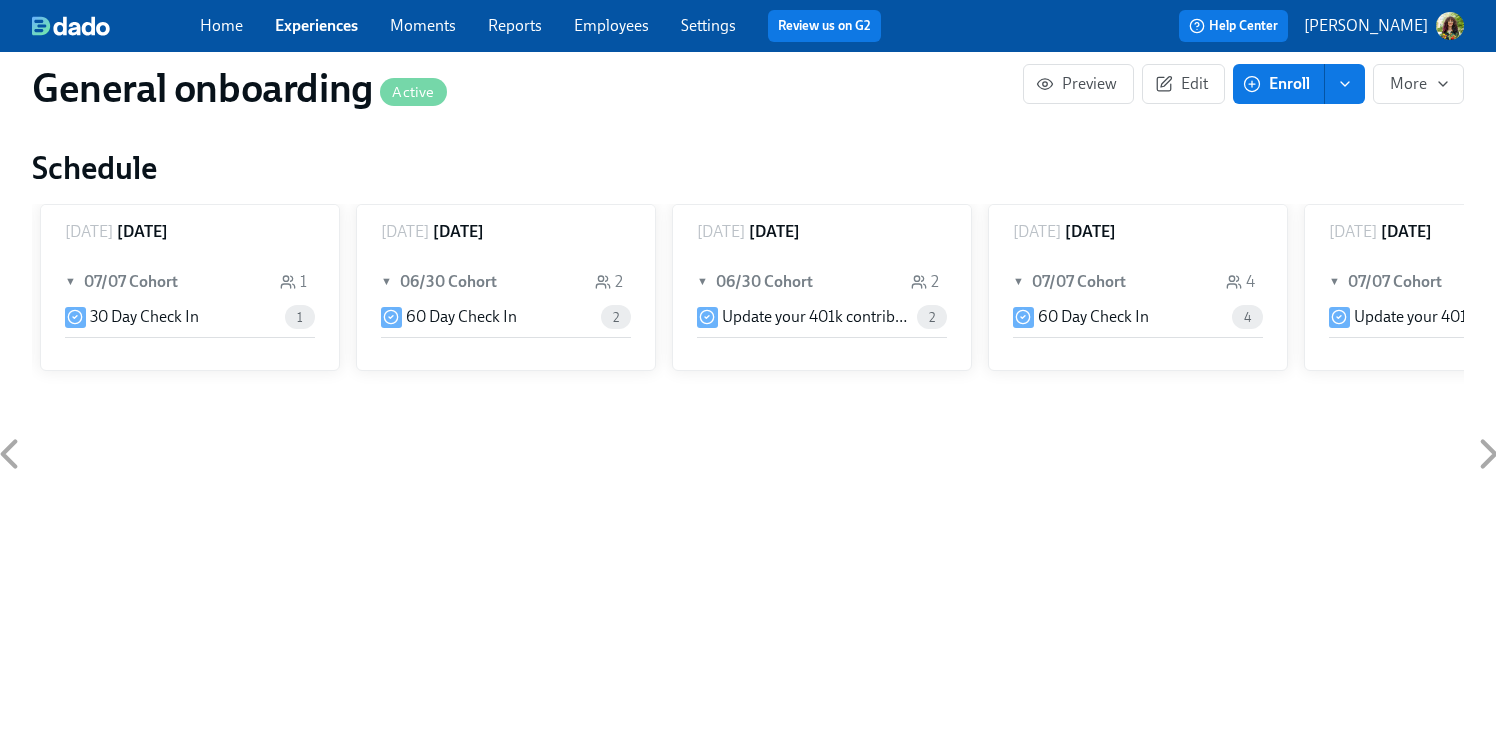 drag, startPoint x: 512, startPoint y: 22, endPoint x: 531, endPoint y: 35, distance: 23.021729 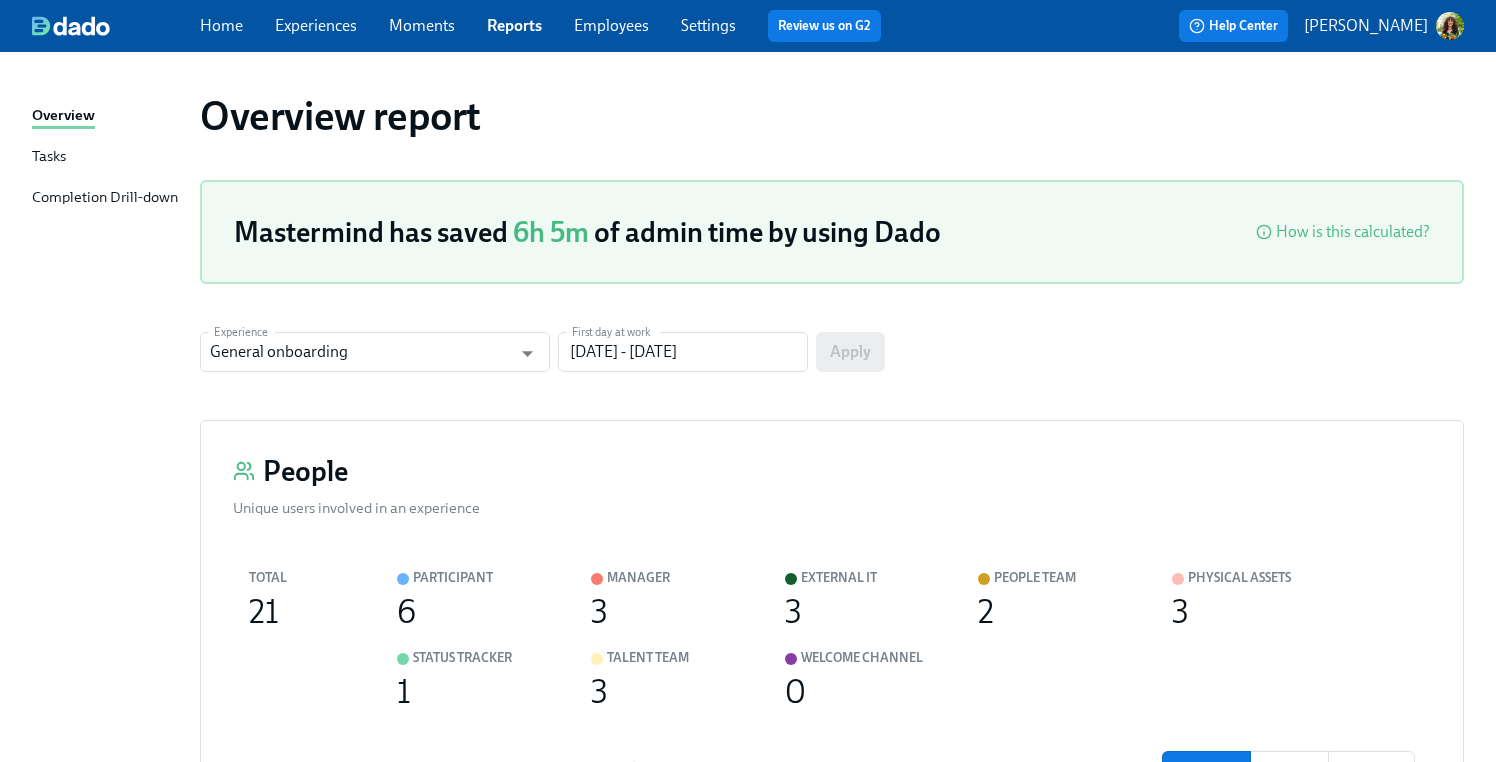 click on "Completion Drill-down" at bounding box center (105, 198) 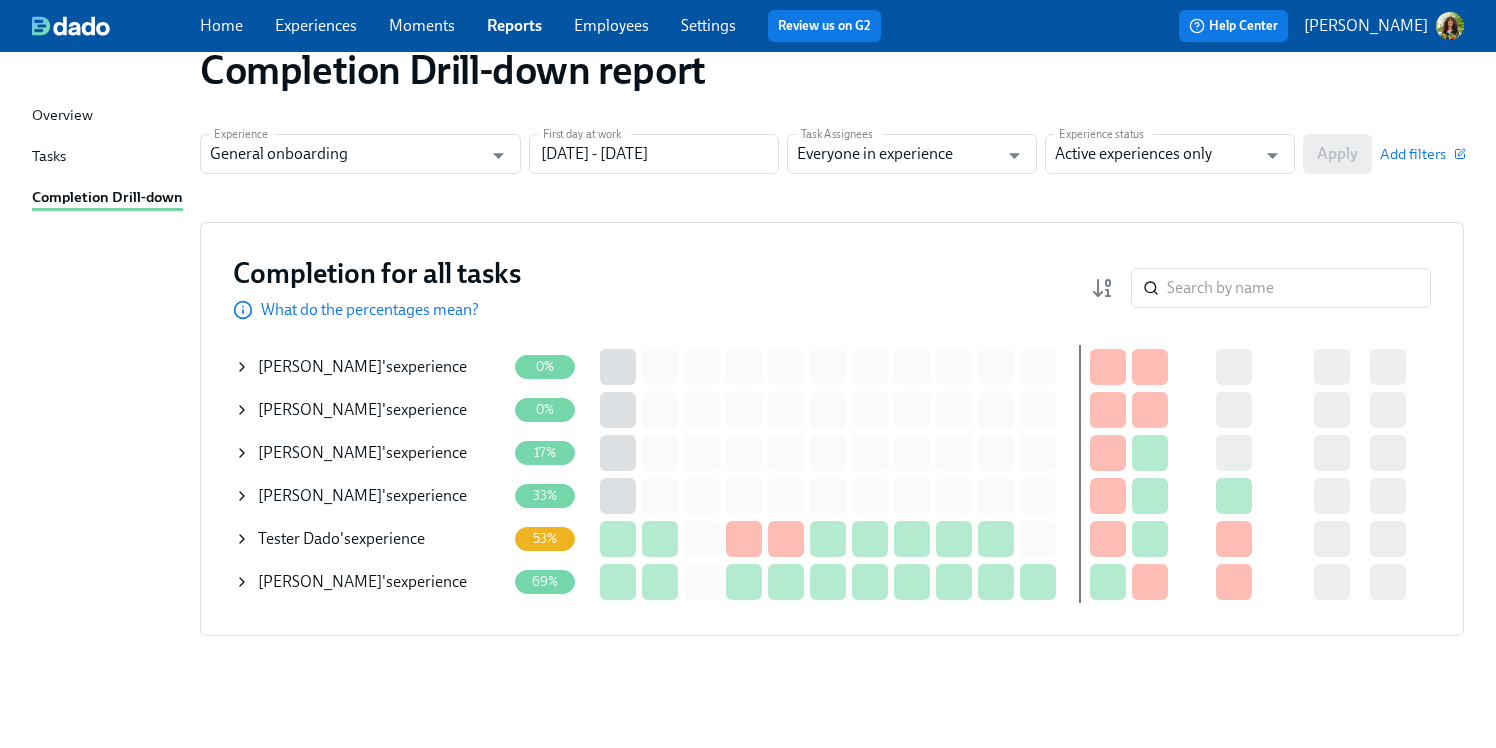 scroll, scrollTop: 60, scrollLeft: 0, axis: vertical 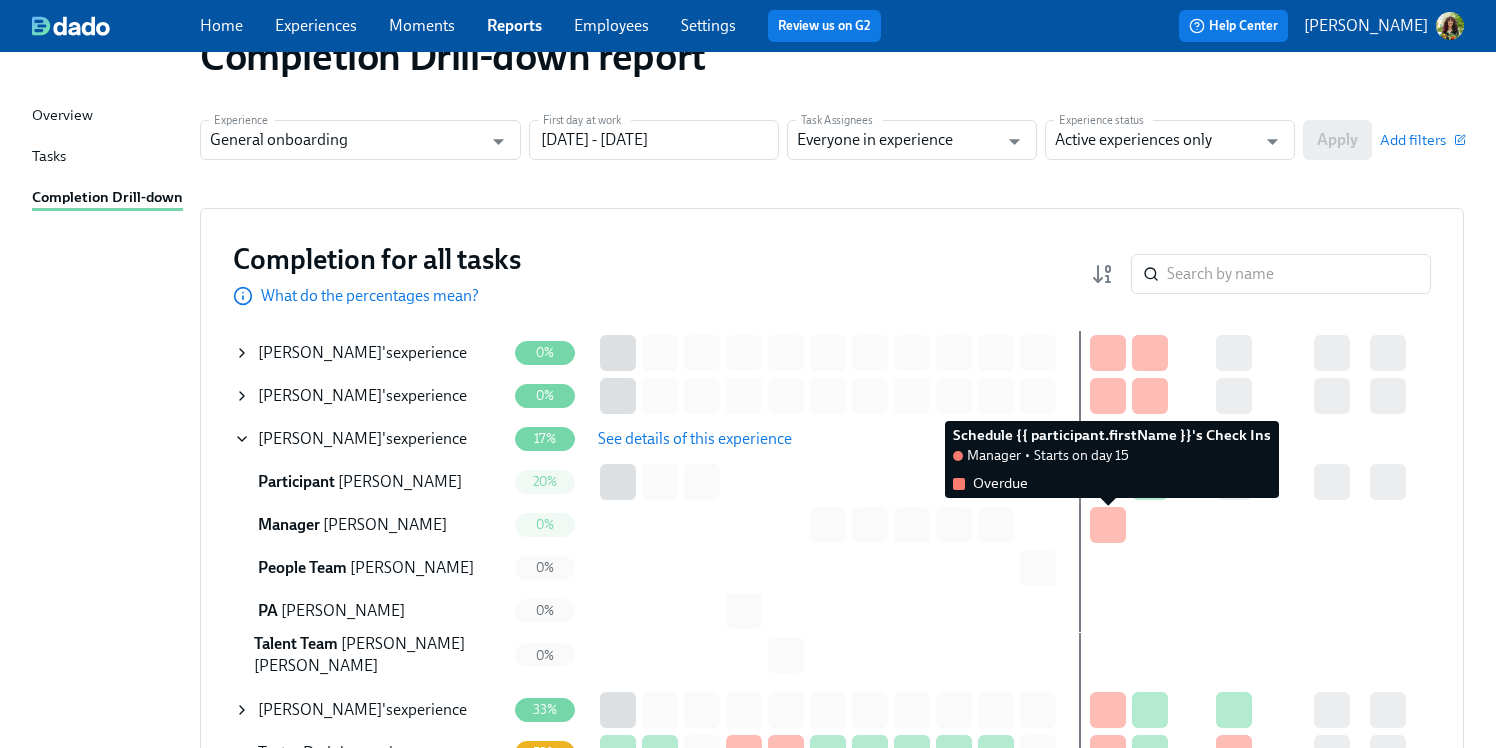 click at bounding box center [1108, 525] 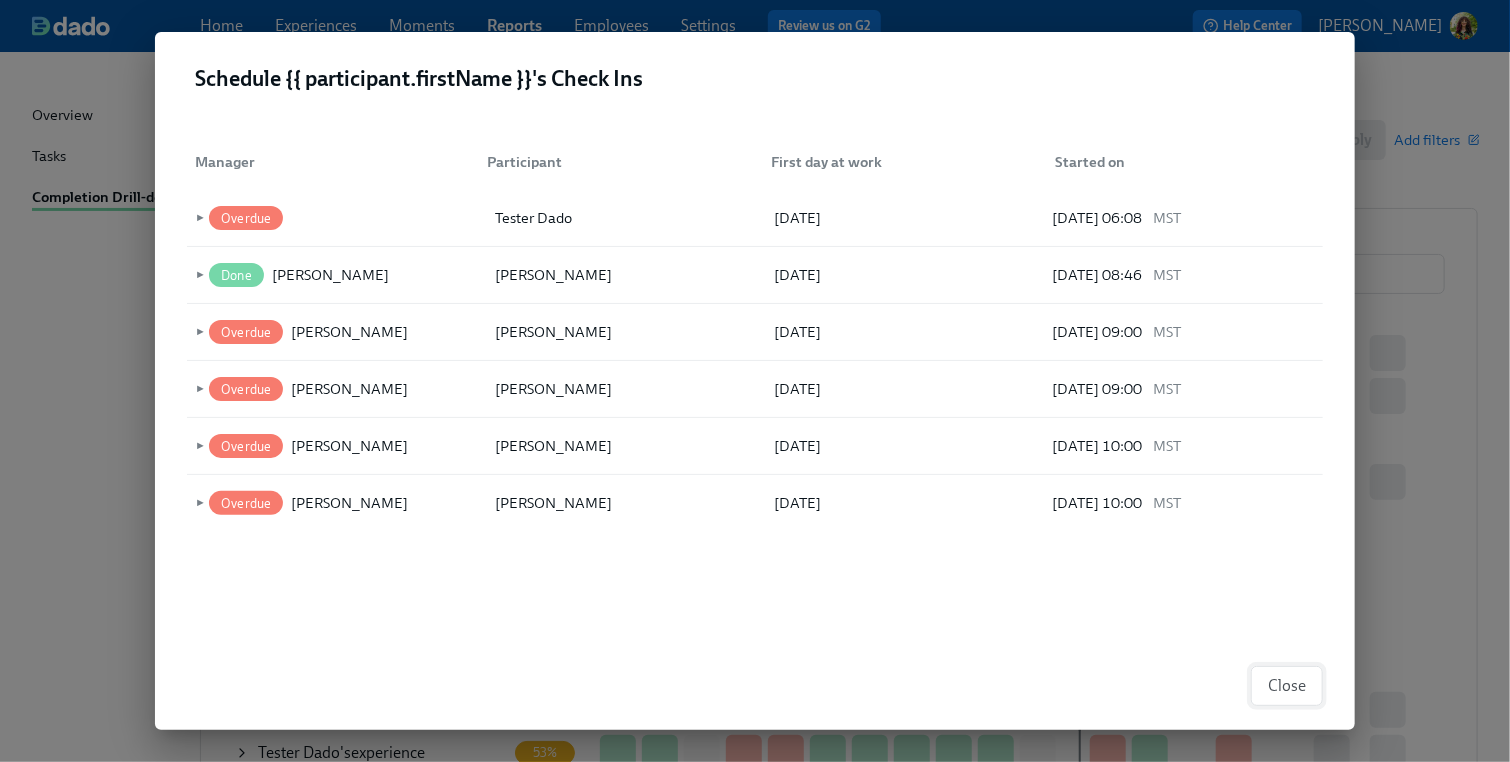 click on "Close" at bounding box center (1287, 686) 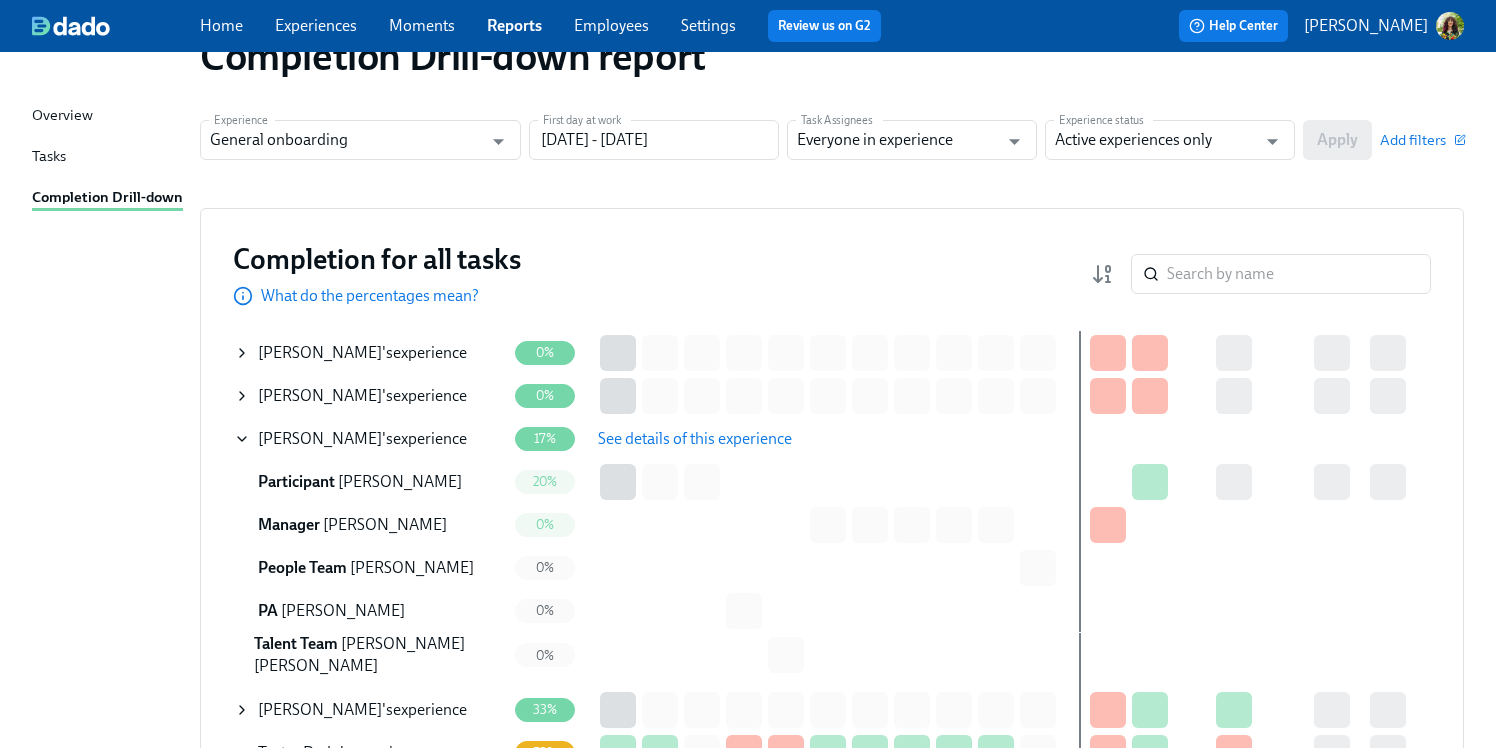 click 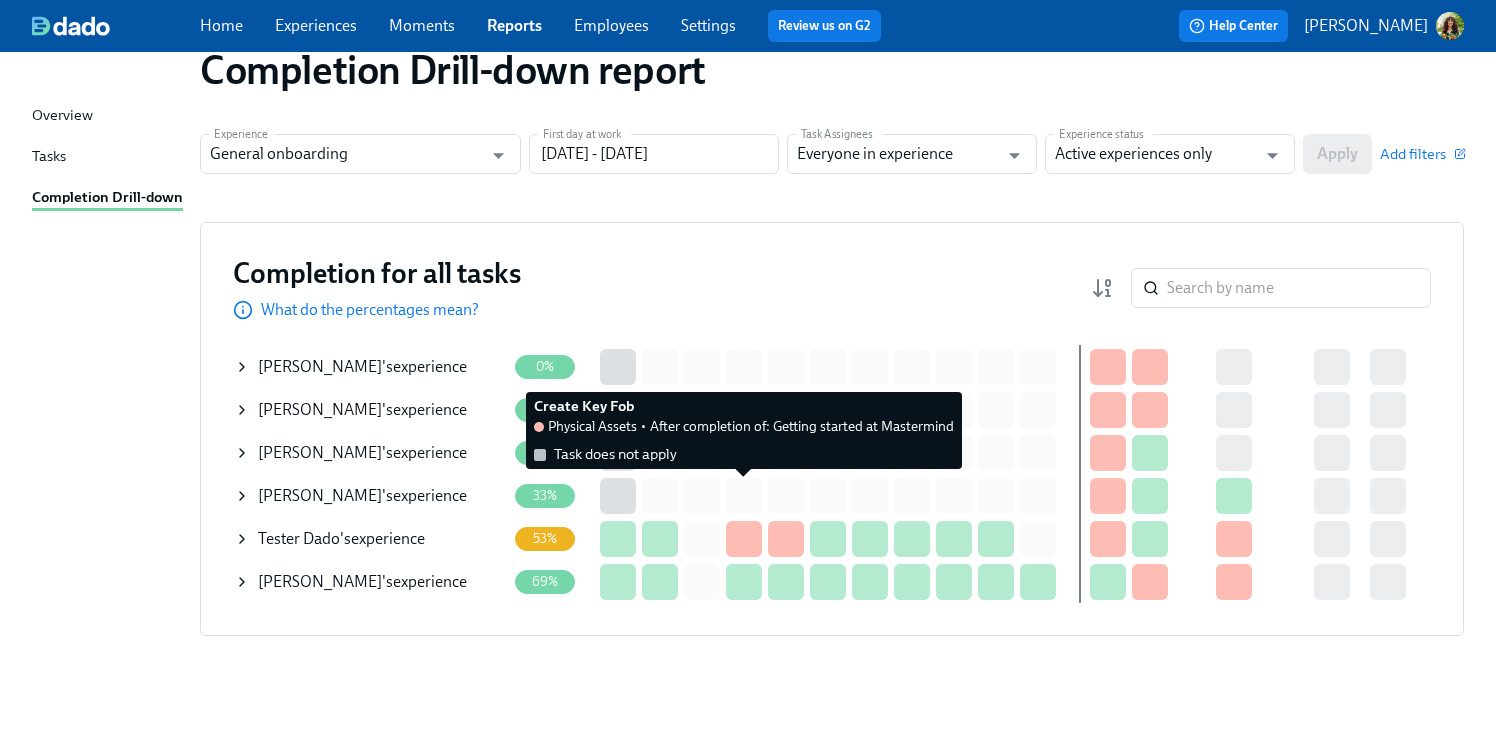 click at bounding box center [744, 496] 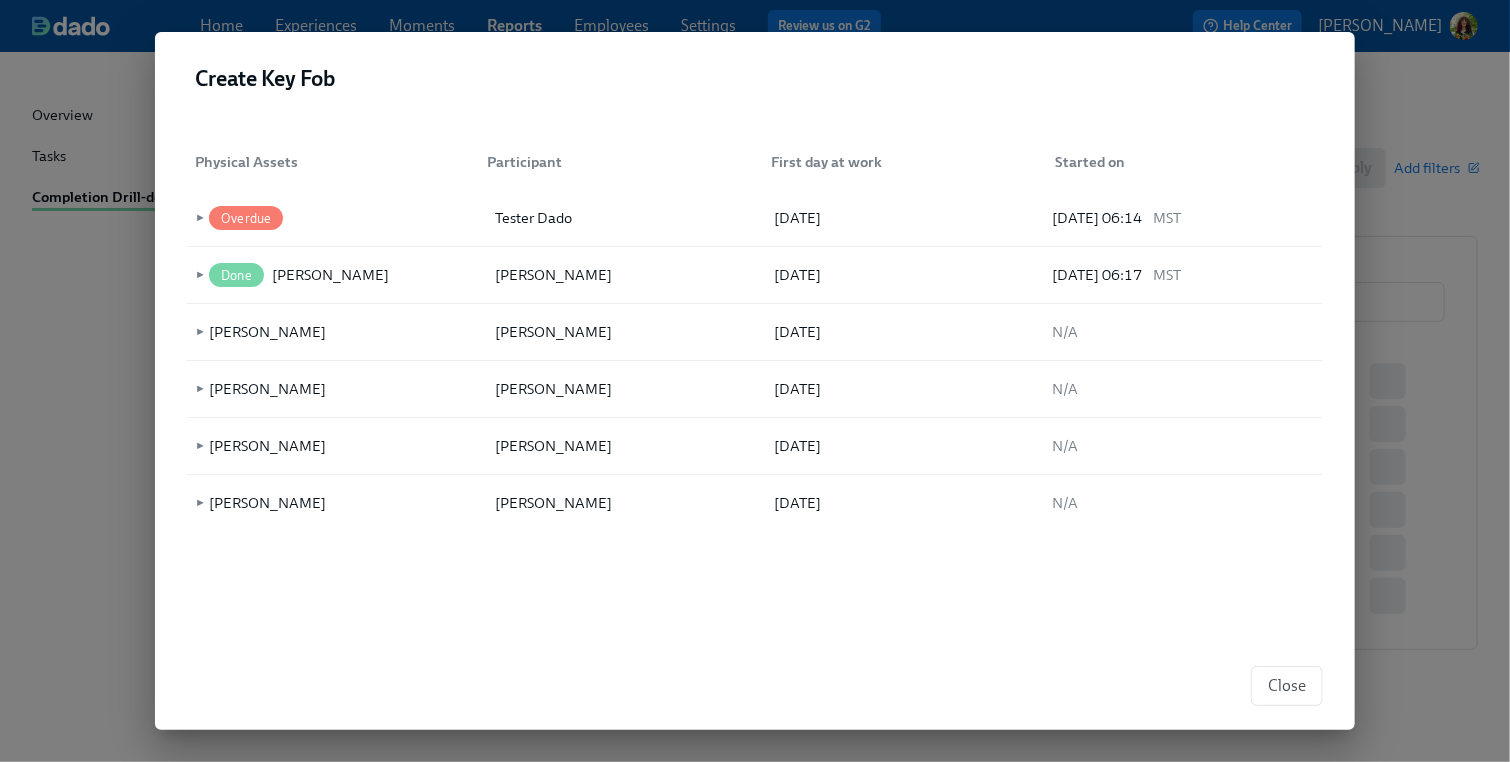 click on "Close" at bounding box center [755, 686] 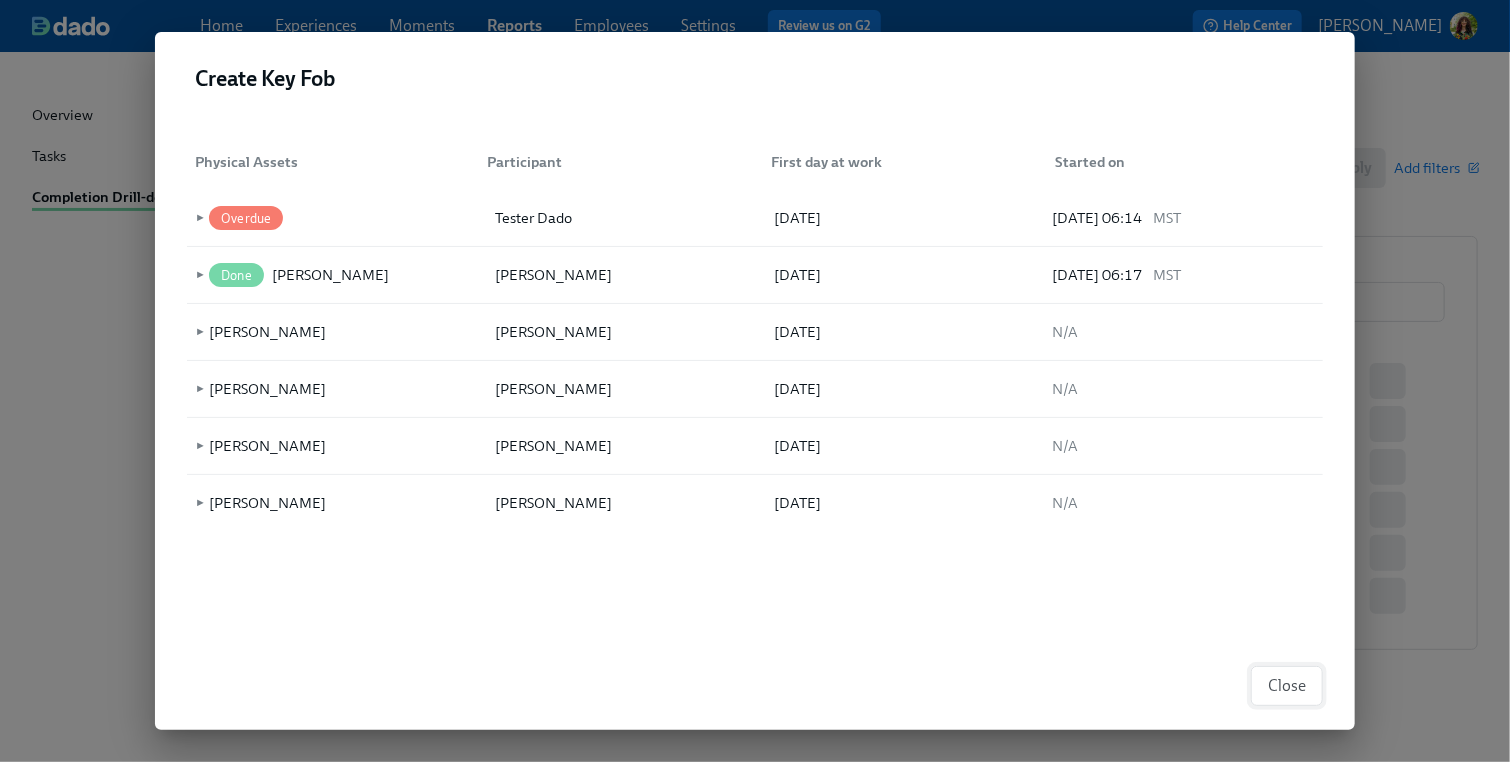 click on "Close" at bounding box center (1287, 686) 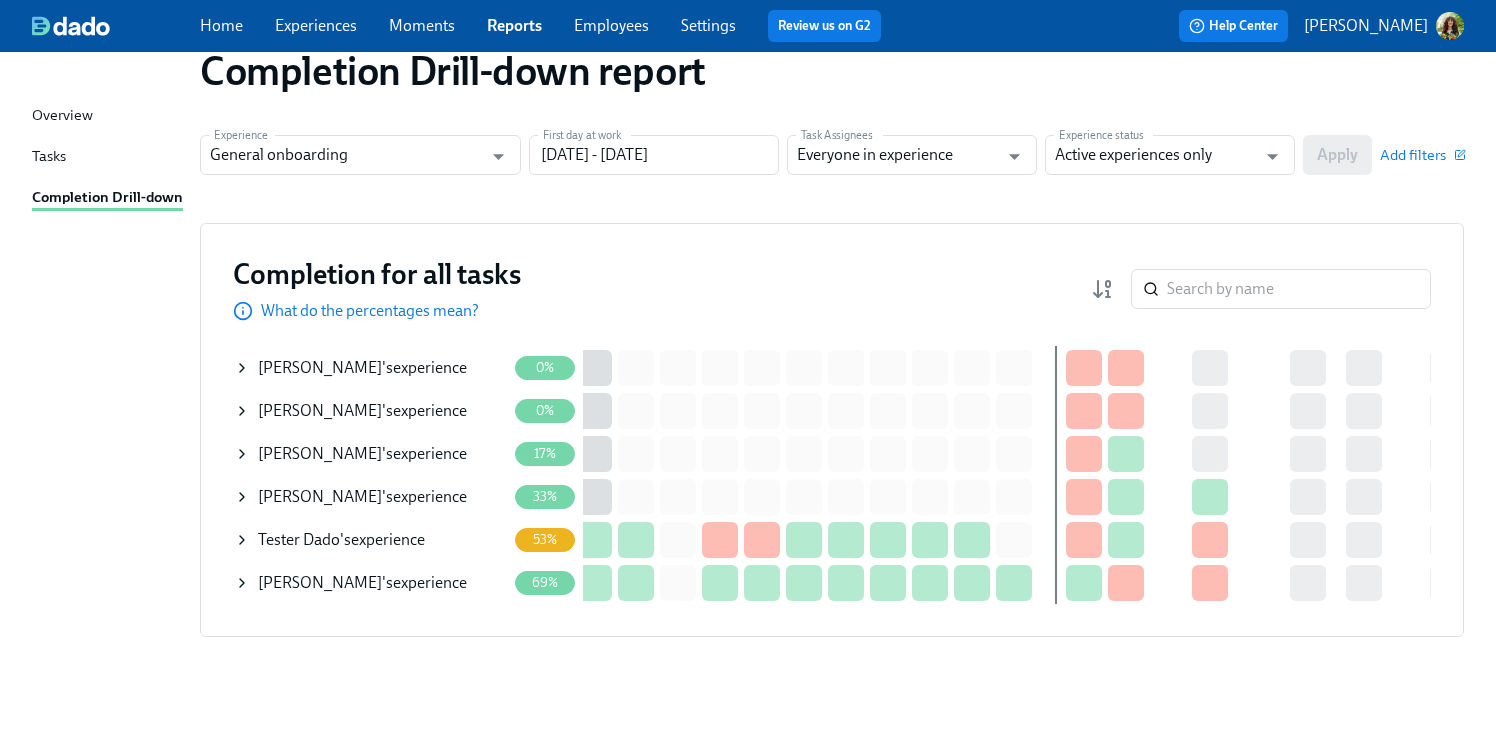 scroll, scrollTop: 0, scrollLeft: 47, axis: horizontal 